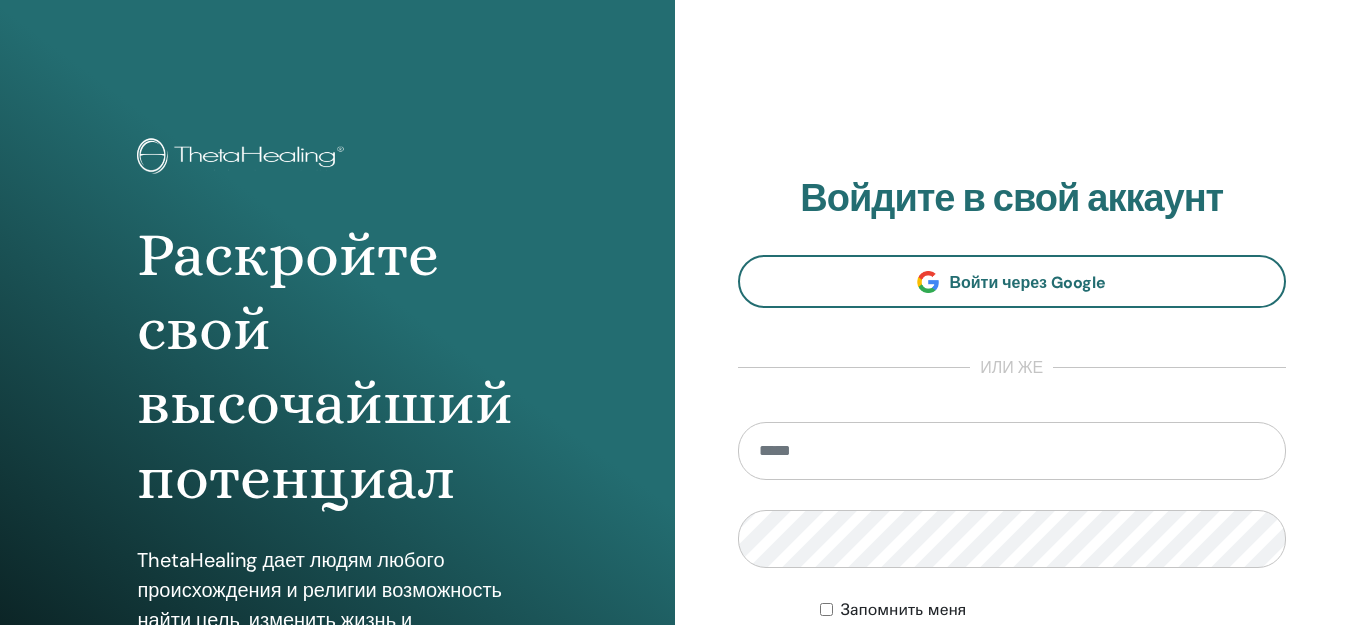 scroll, scrollTop: 0, scrollLeft: 0, axis: both 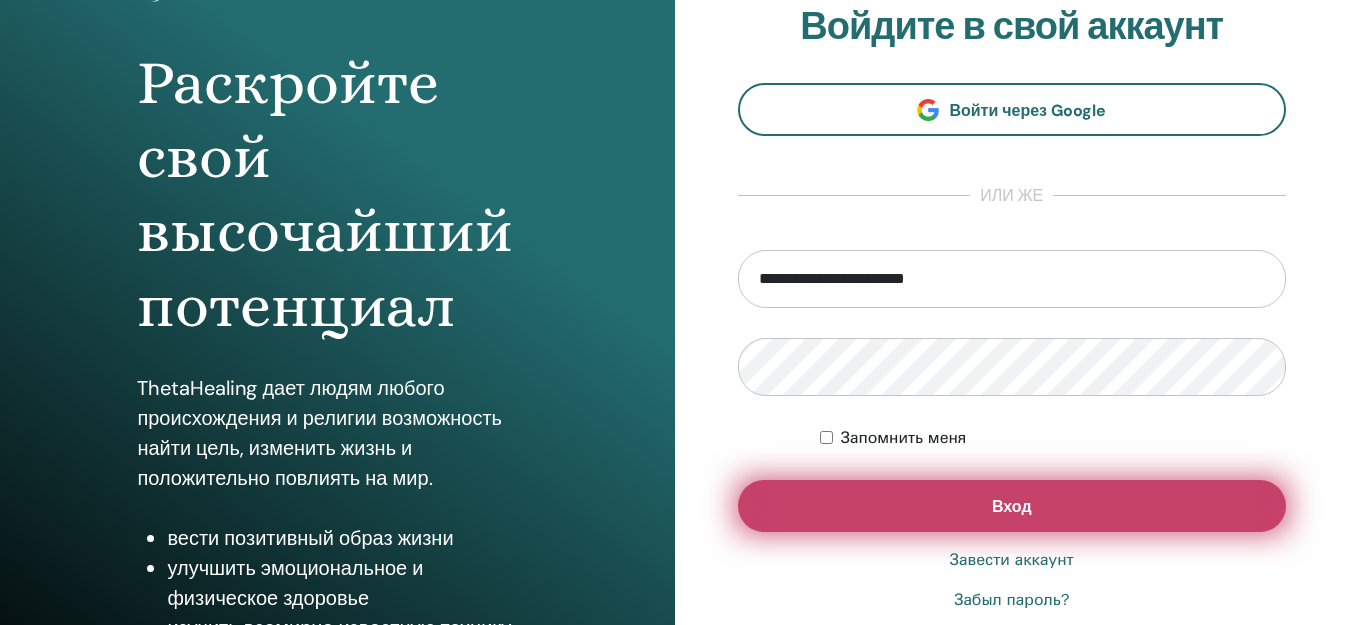 click on "Вход" at bounding box center (1012, 506) 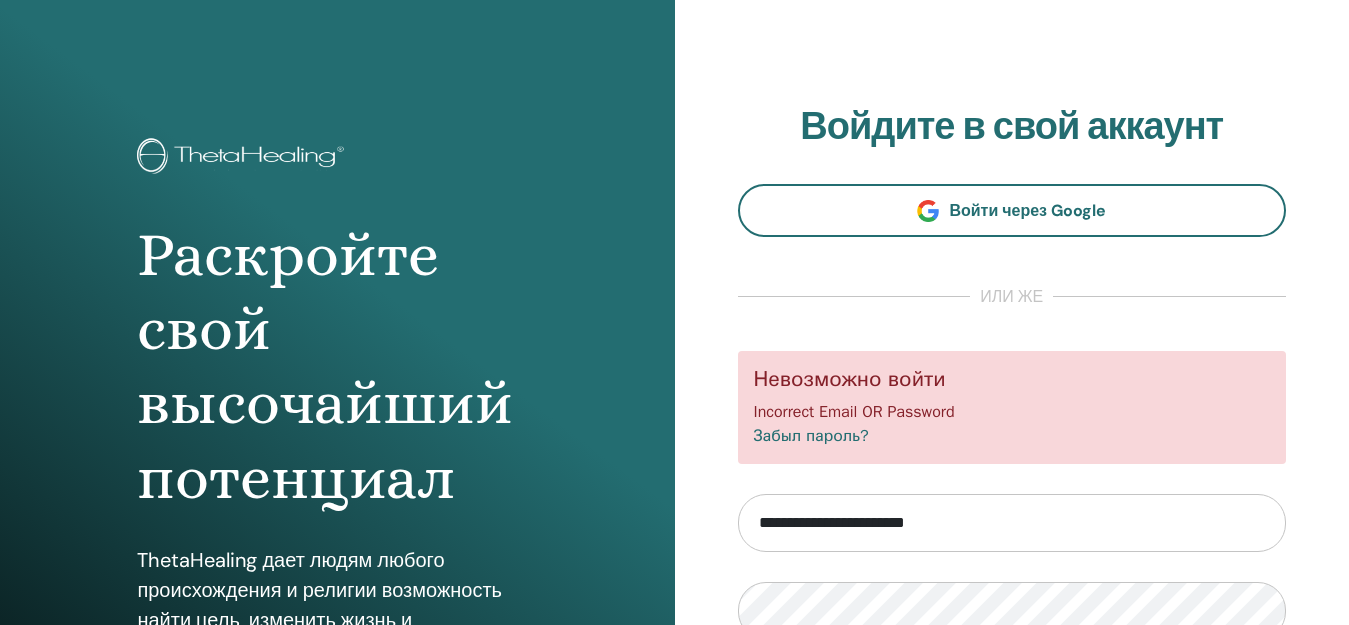 scroll, scrollTop: 0, scrollLeft: 0, axis: both 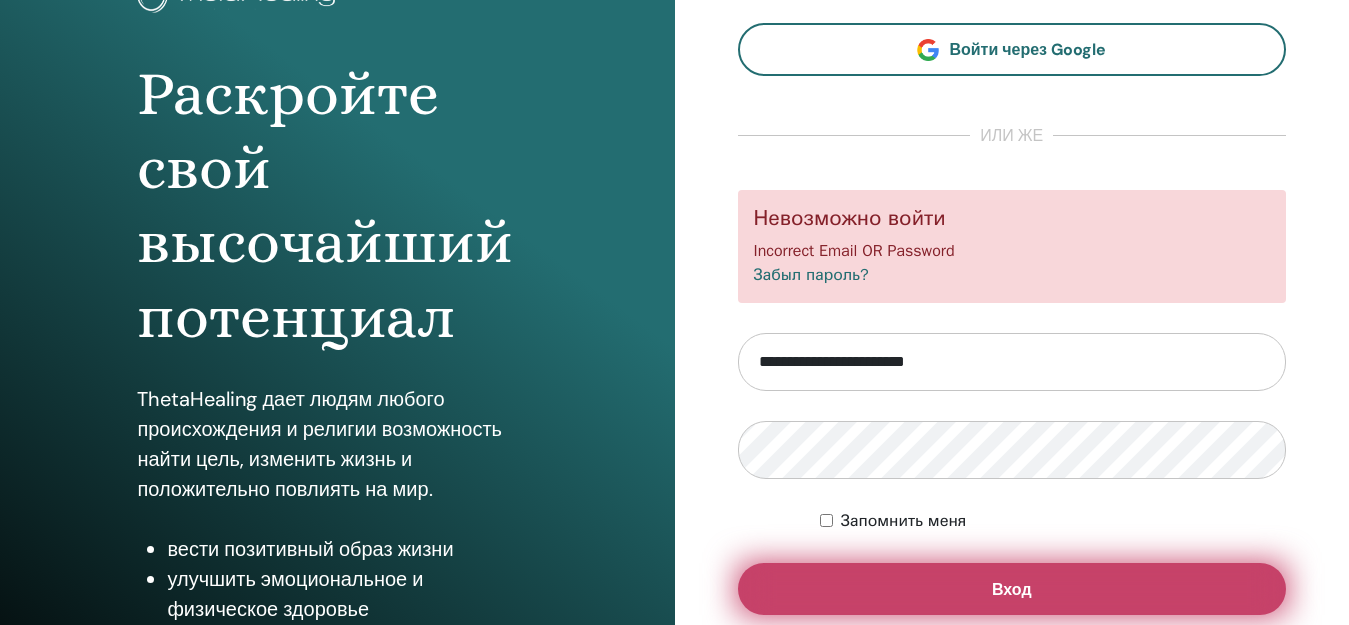 click on "Вход" at bounding box center [1012, 589] 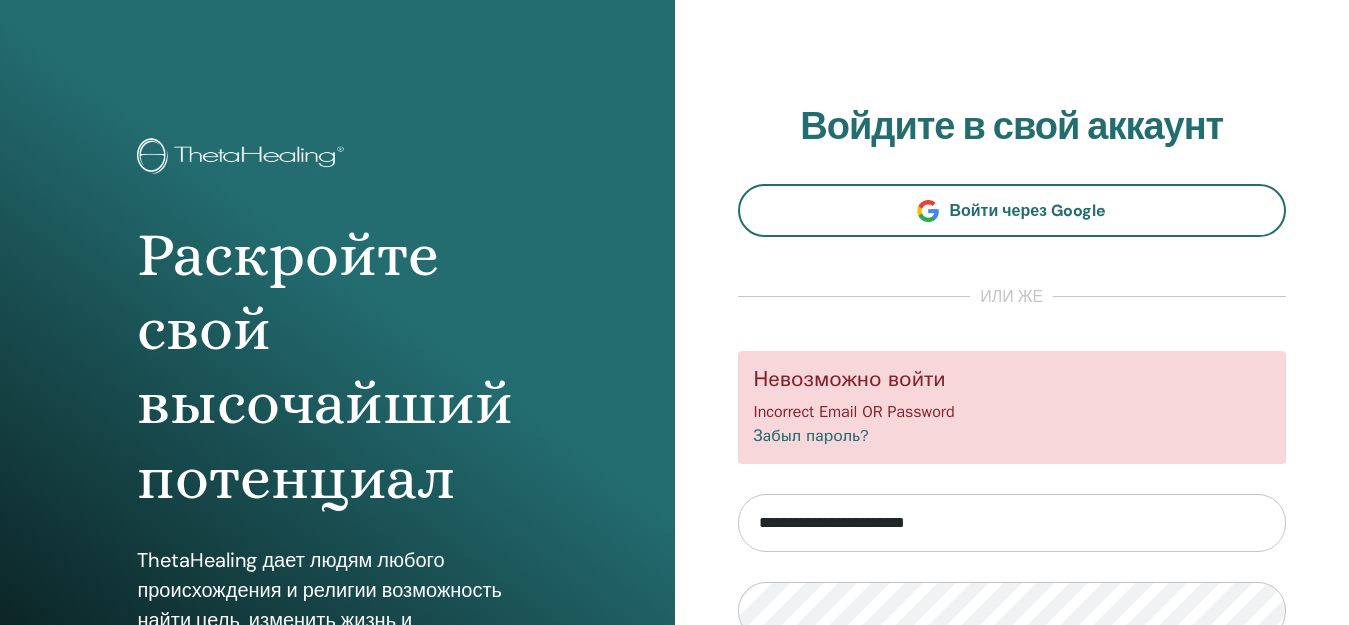 scroll, scrollTop: 0, scrollLeft: 0, axis: both 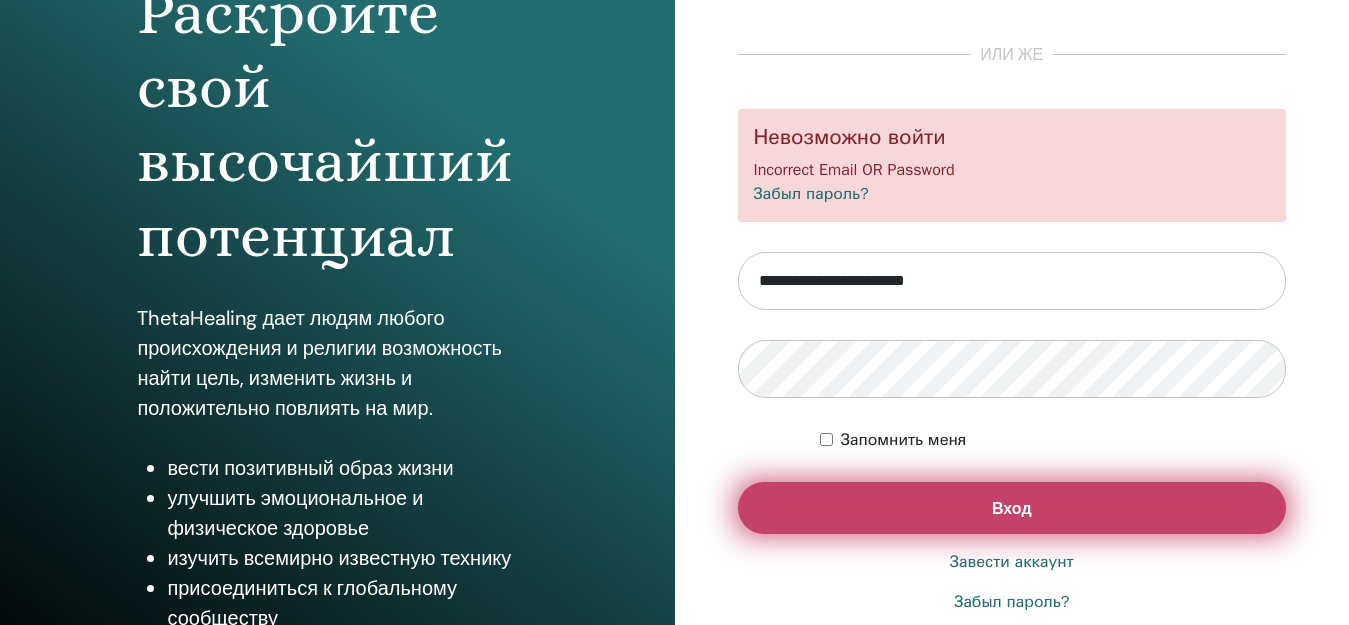 click on "Вход" at bounding box center [1012, 508] 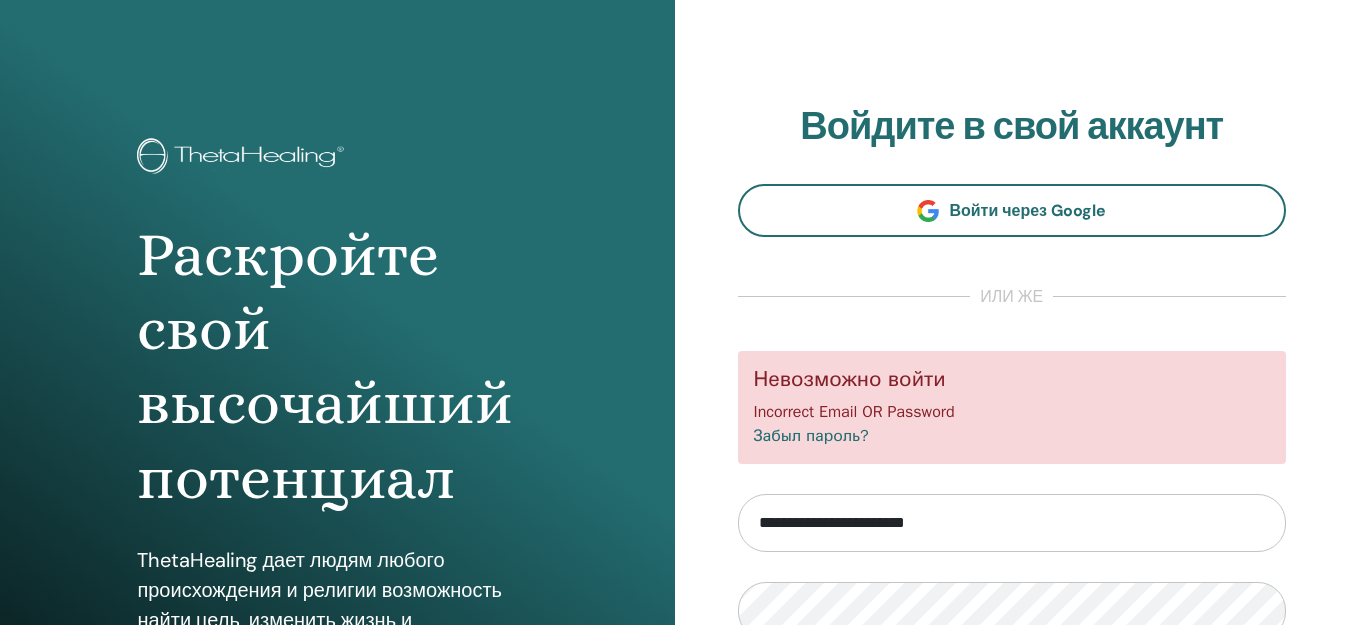 scroll, scrollTop: 0, scrollLeft: 0, axis: both 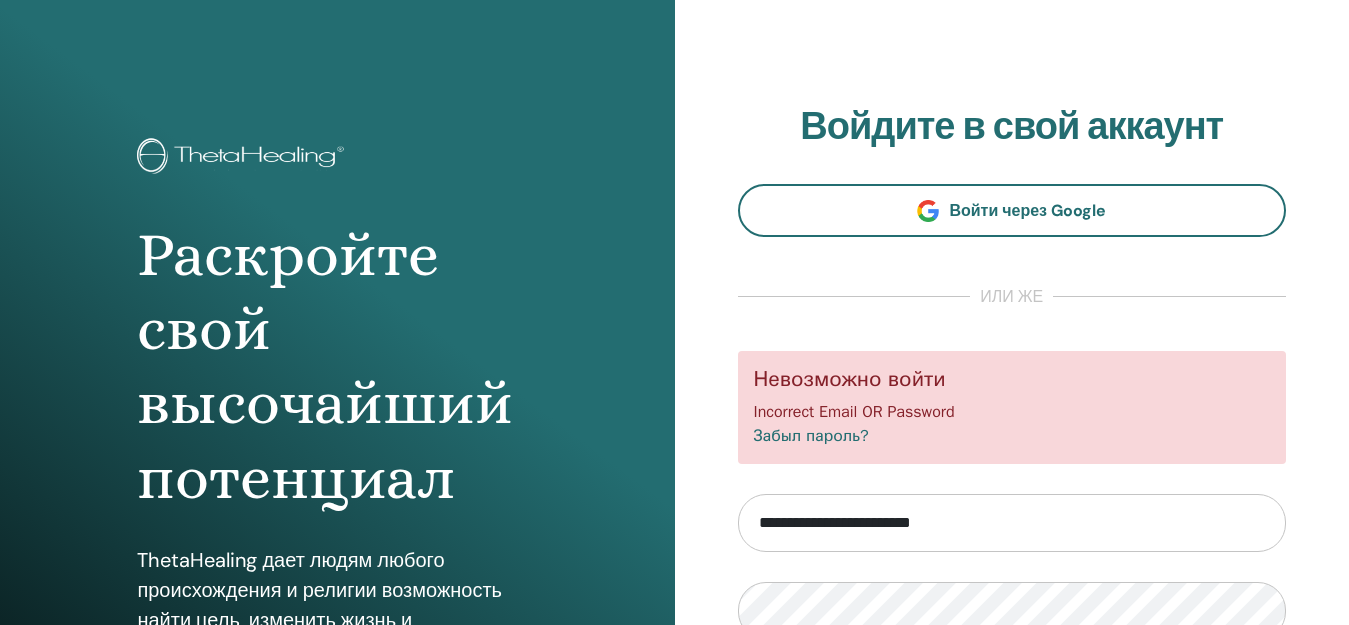 type on "**********" 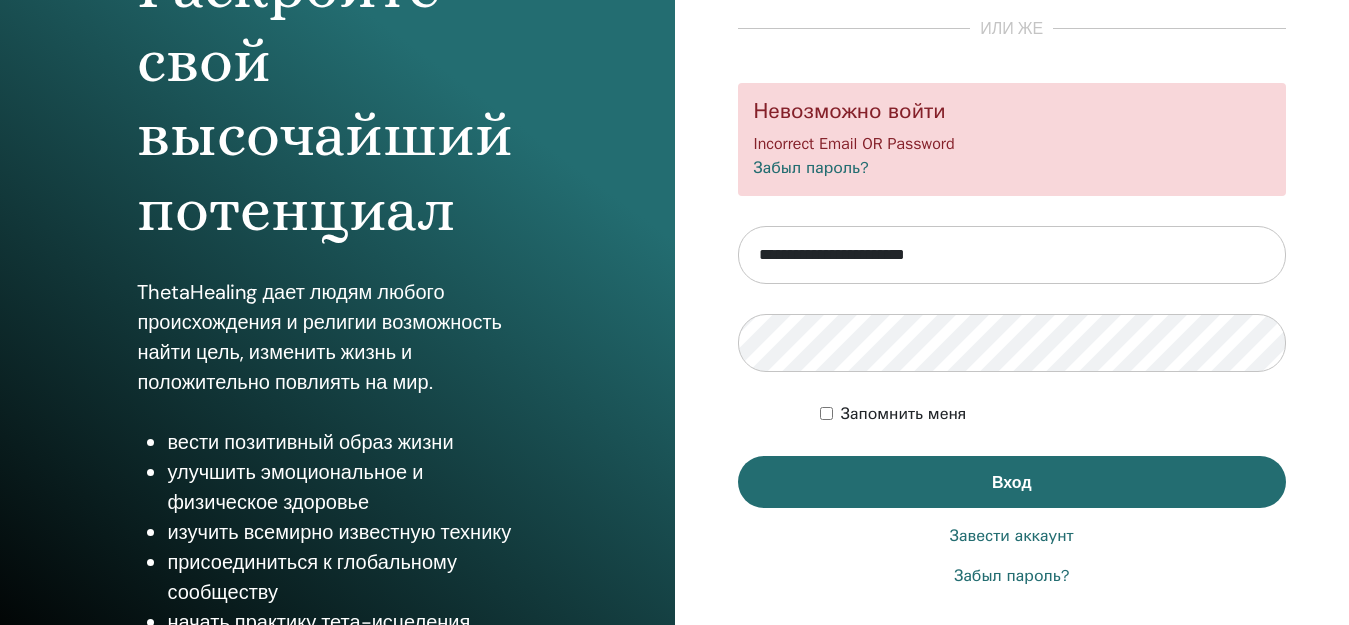 scroll, scrollTop: 286, scrollLeft: 0, axis: vertical 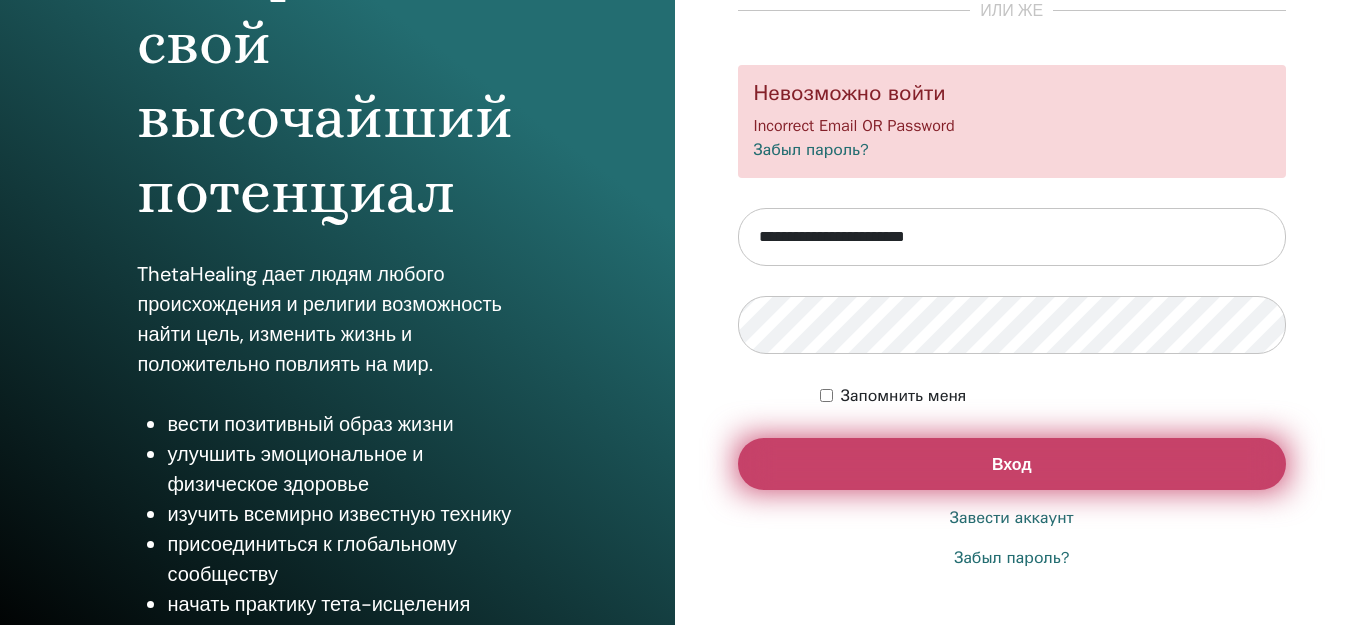 click on "Вход" at bounding box center [1012, 464] 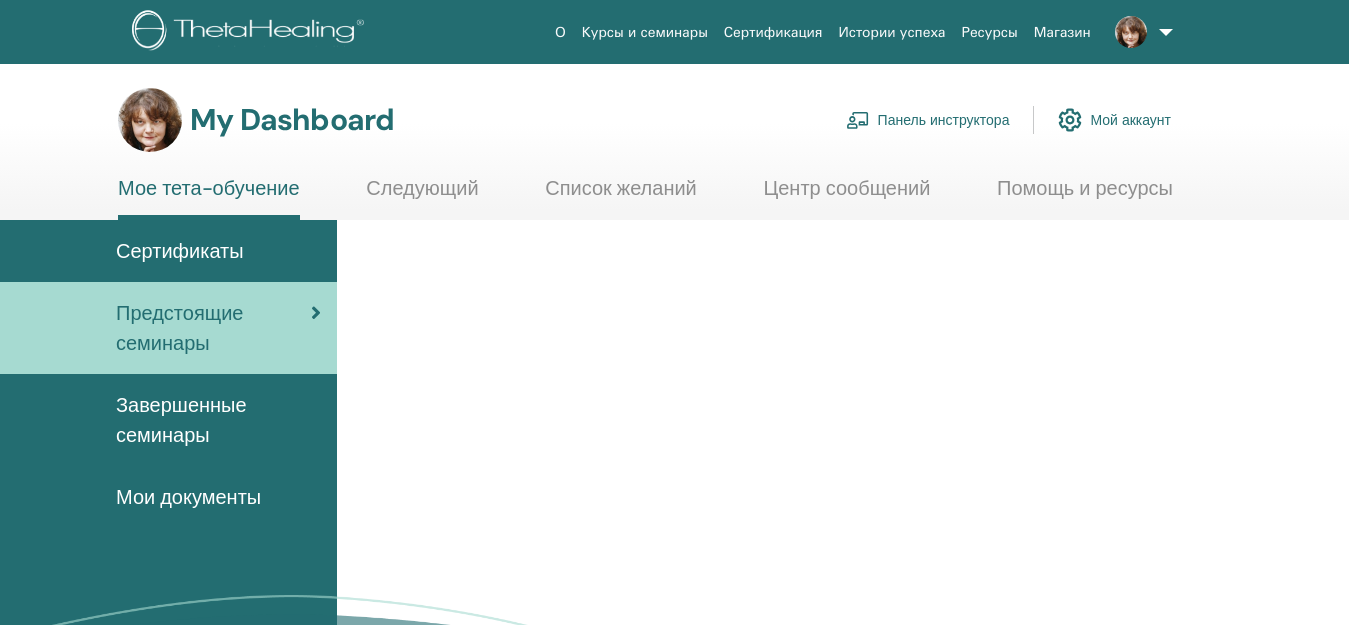 scroll, scrollTop: 0, scrollLeft: 0, axis: both 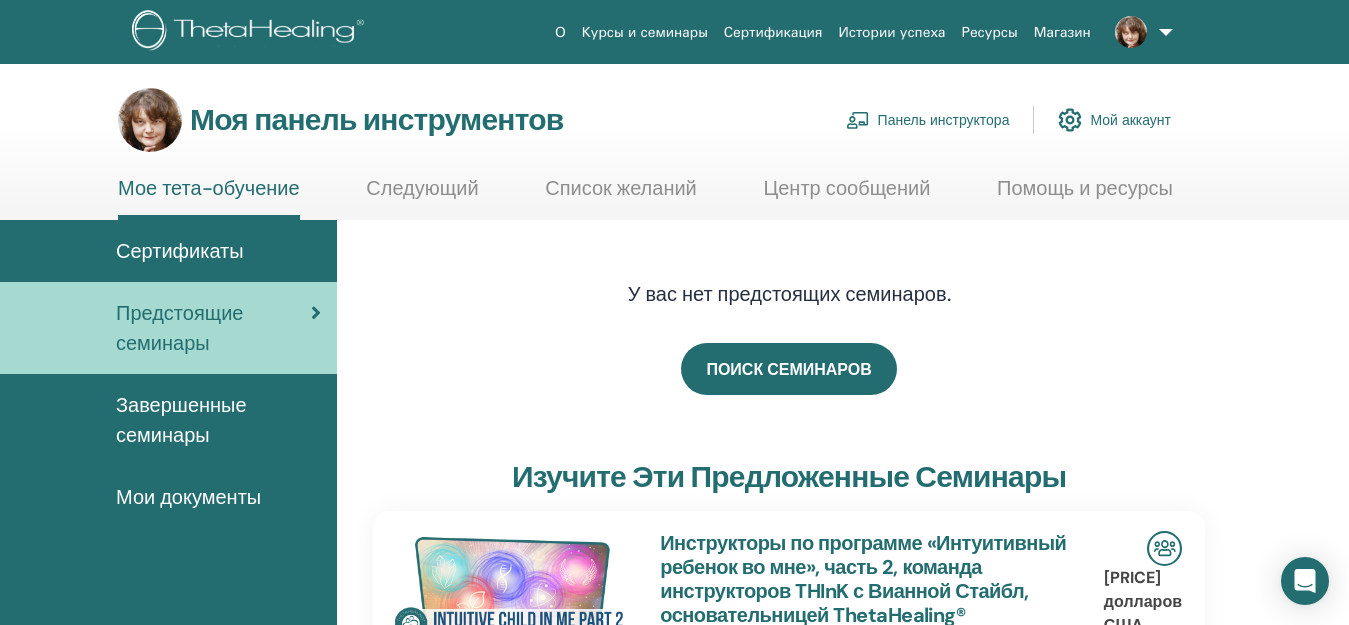 click on "Завершенные семинары" at bounding box center (181, 420) 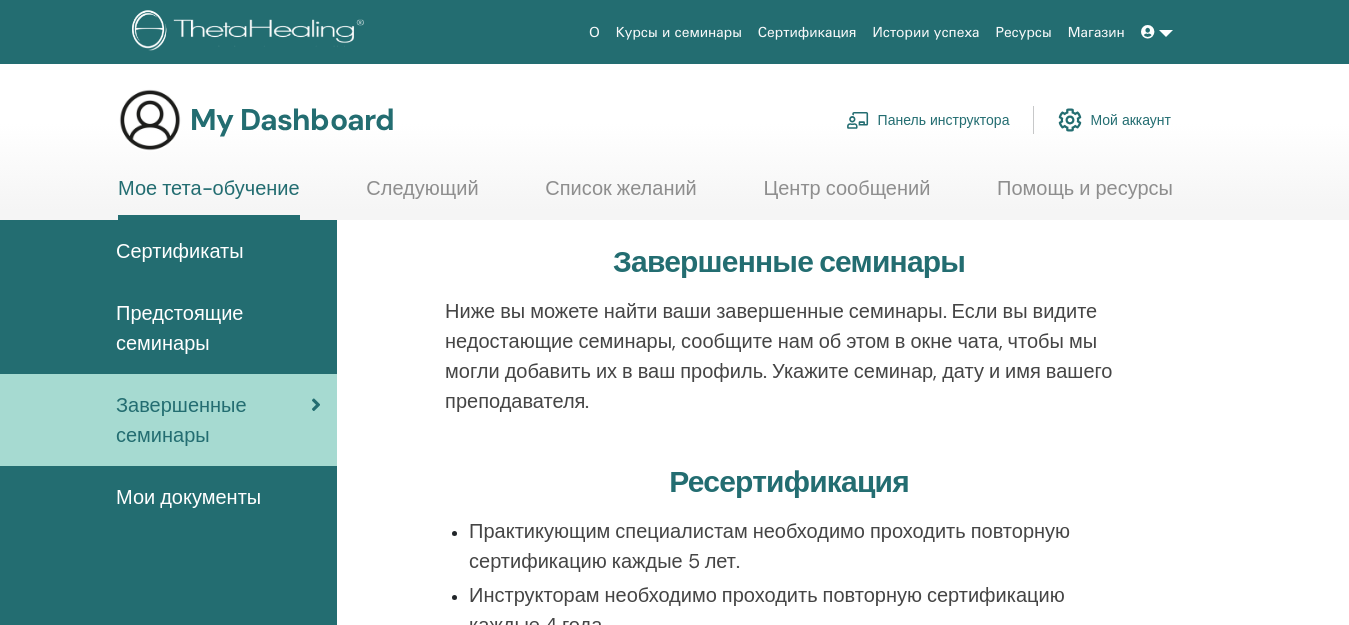 scroll, scrollTop: 0, scrollLeft: 0, axis: both 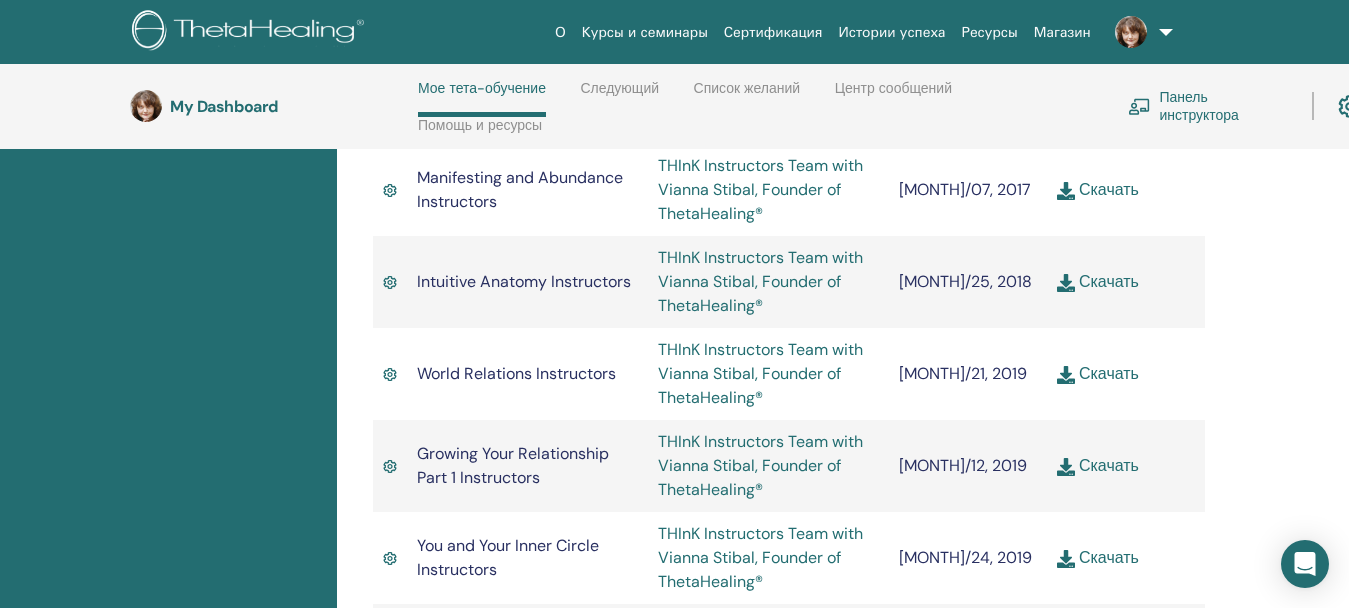 click on "Скачать" at bounding box center [1098, 373] 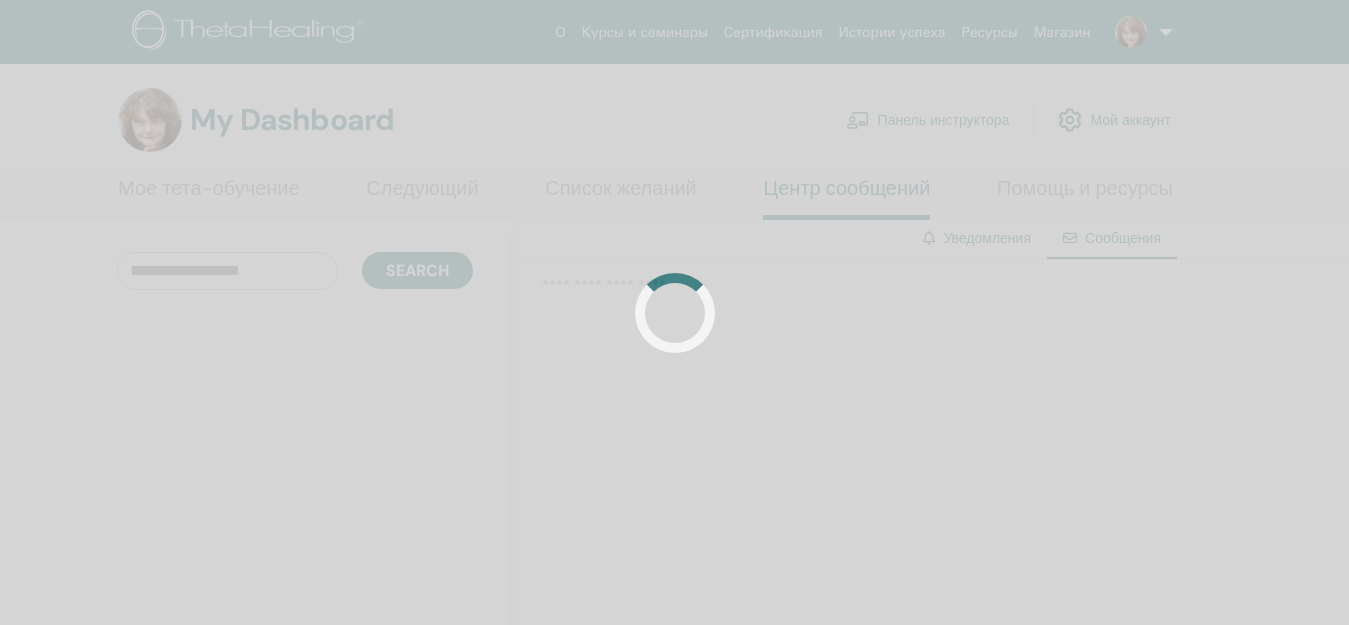 scroll, scrollTop: 0, scrollLeft: 0, axis: both 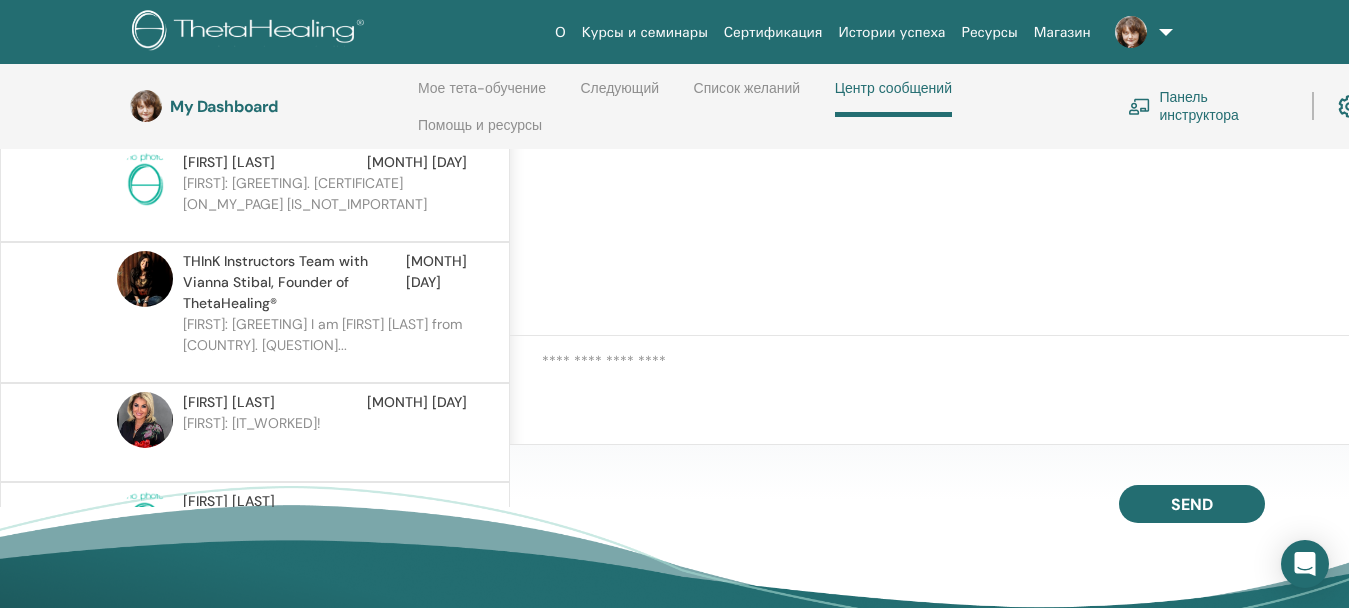 click on "THInK Instructors Team with Vianna Stibal,   Founder of ThetaHealing®" at bounding box center [294, 282] 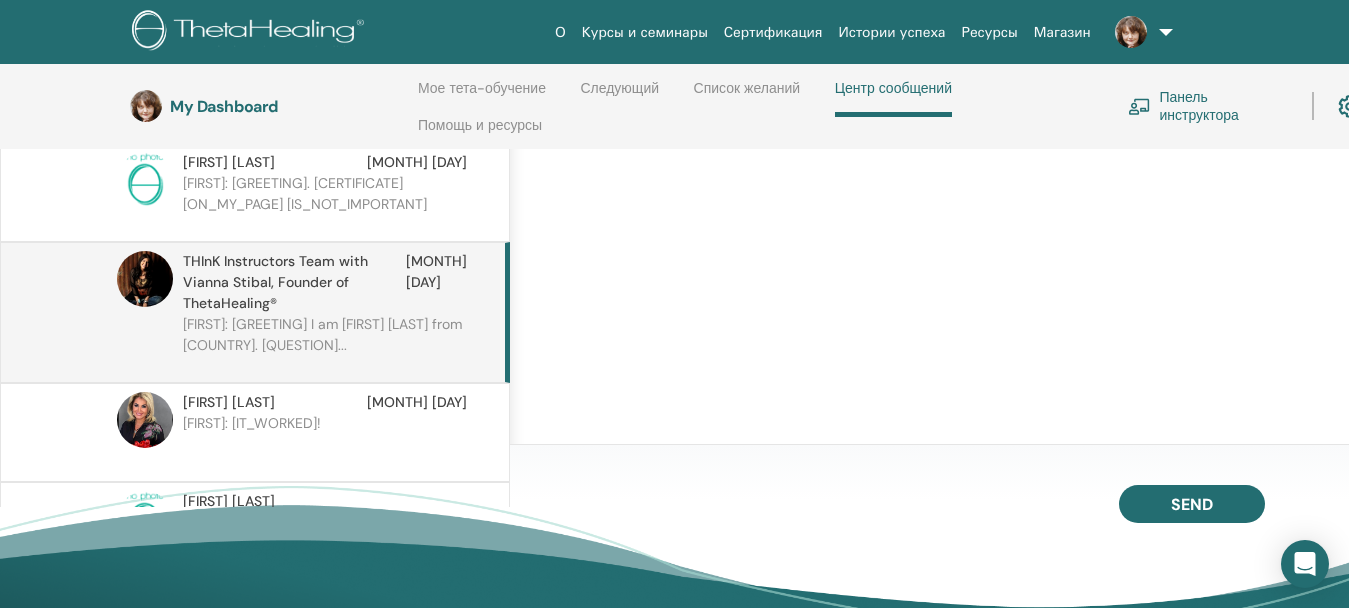 scroll, scrollTop: 264, scrollLeft: 99, axis: both 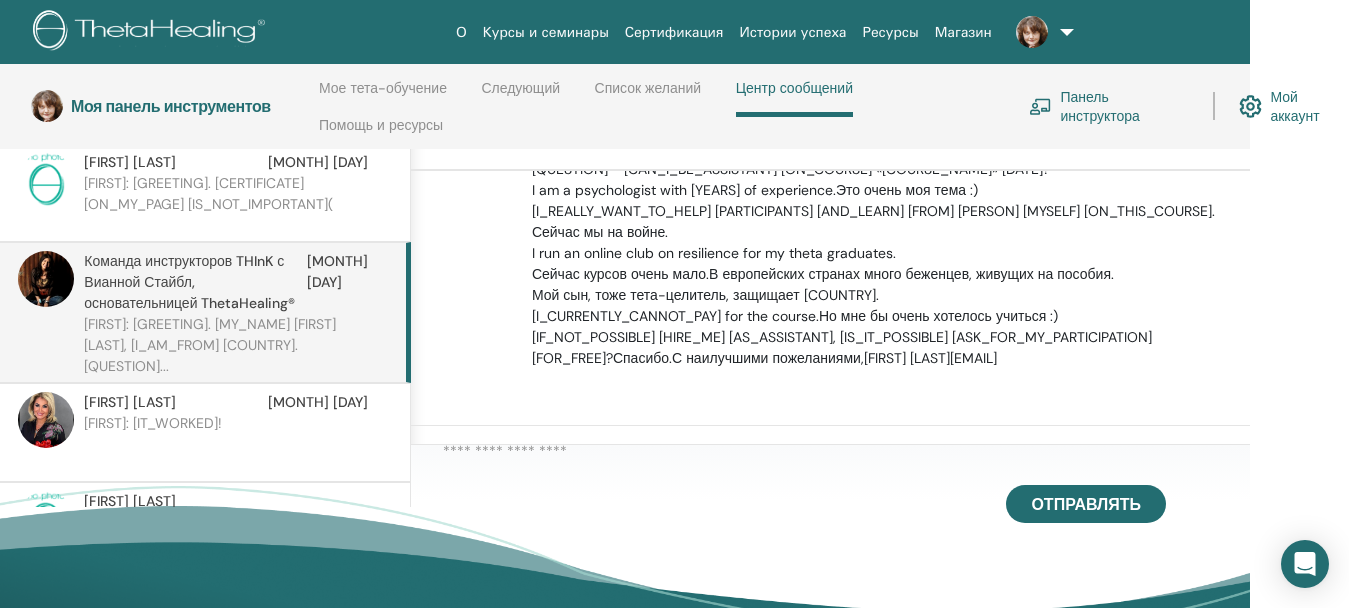 click on "Если нет возможности нанять меня в качестве помощника, можно ли попросить о моем участии бесплатно?" at bounding box center [842, 347] 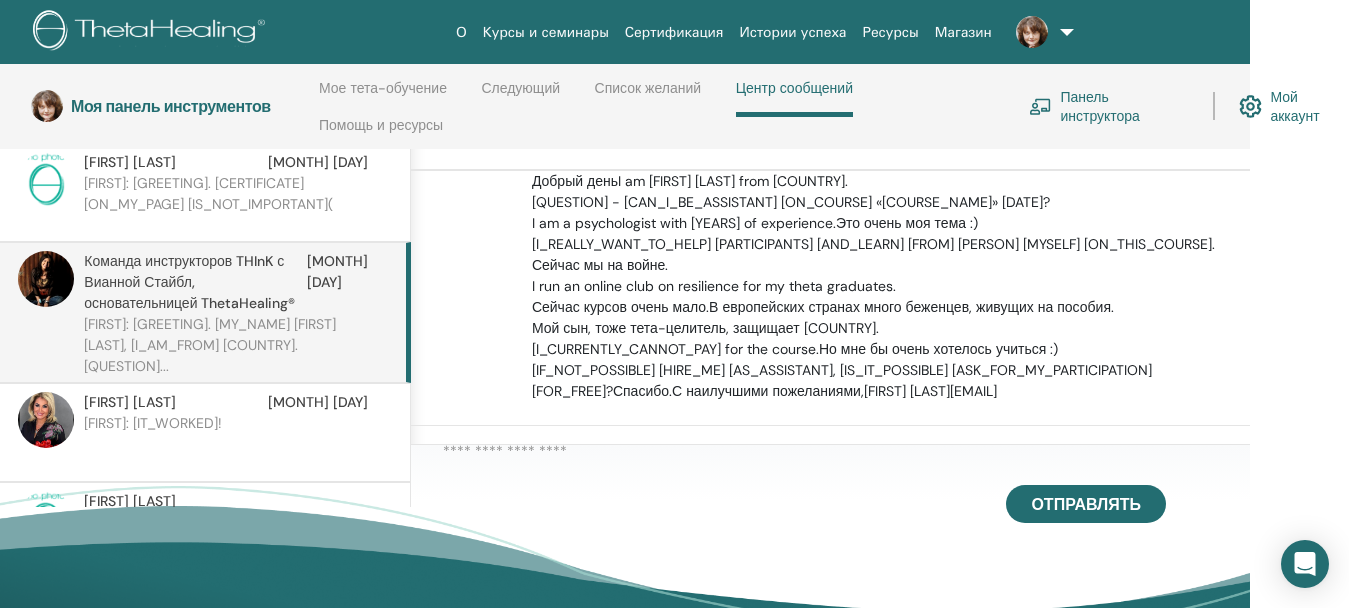 scroll, scrollTop: 23, scrollLeft: 0, axis: vertical 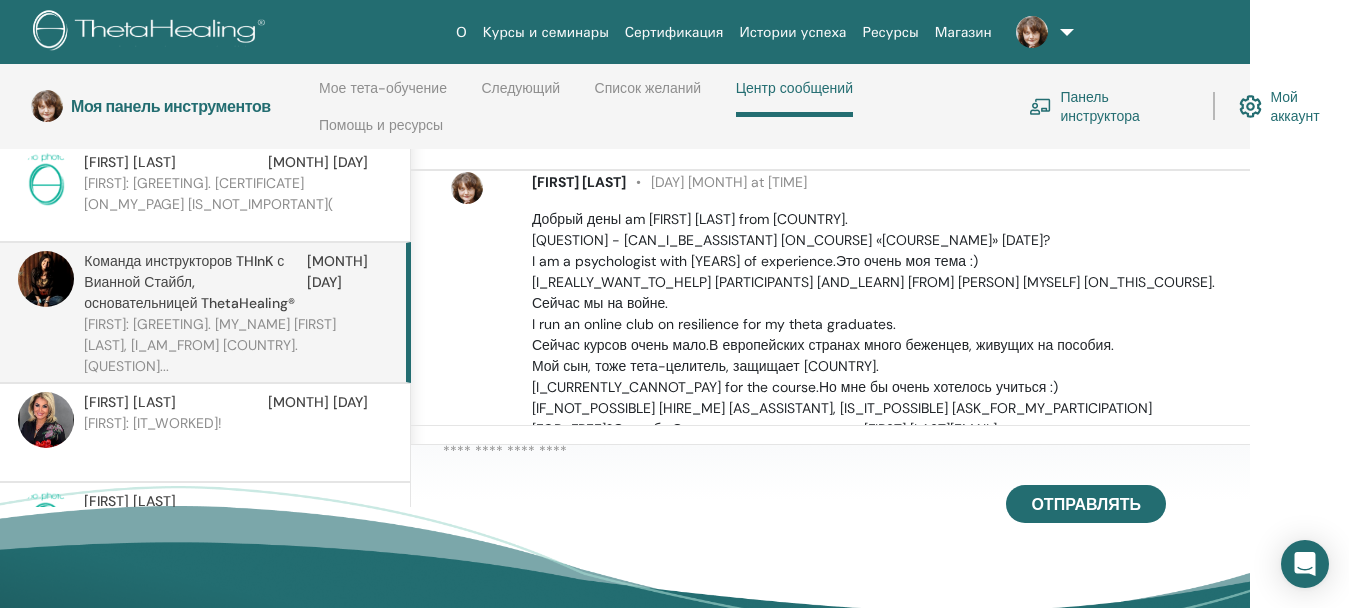 click on "Панель инструктора" at bounding box center (1100, 106) 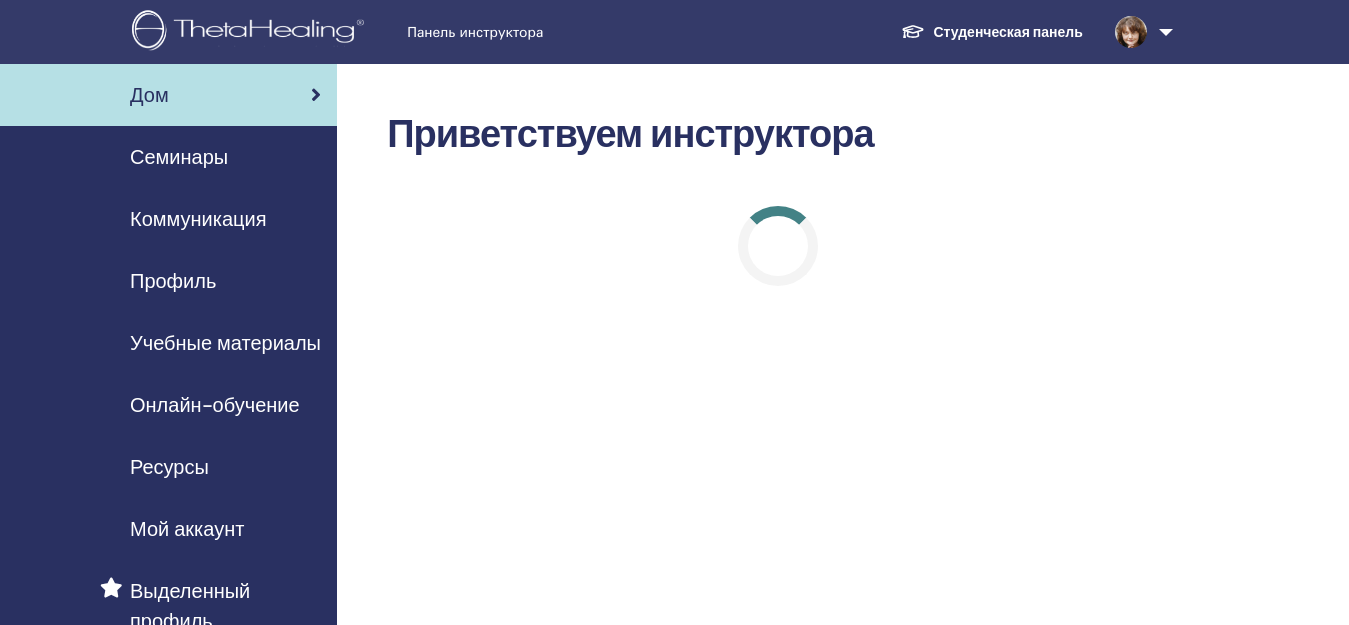 scroll, scrollTop: 0, scrollLeft: 0, axis: both 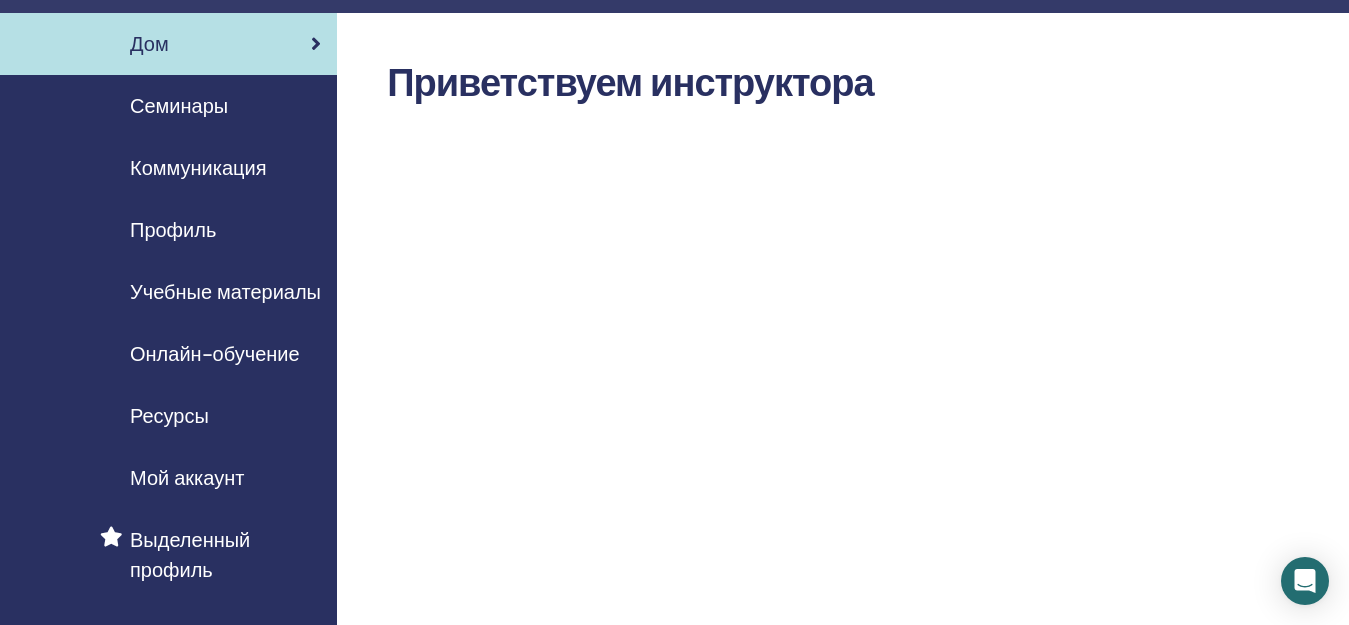 click on "Семинары" at bounding box center [179, 106] 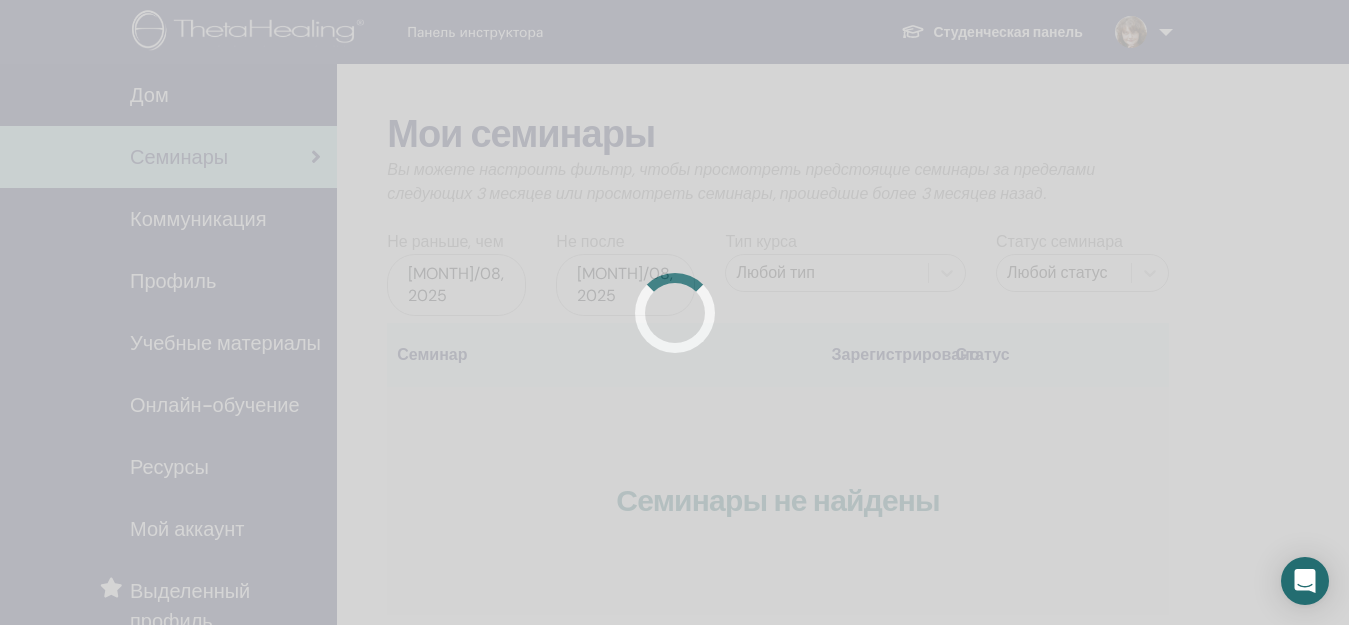 scroll, scrollTop: 0, scrollLeft: 0, axis: both 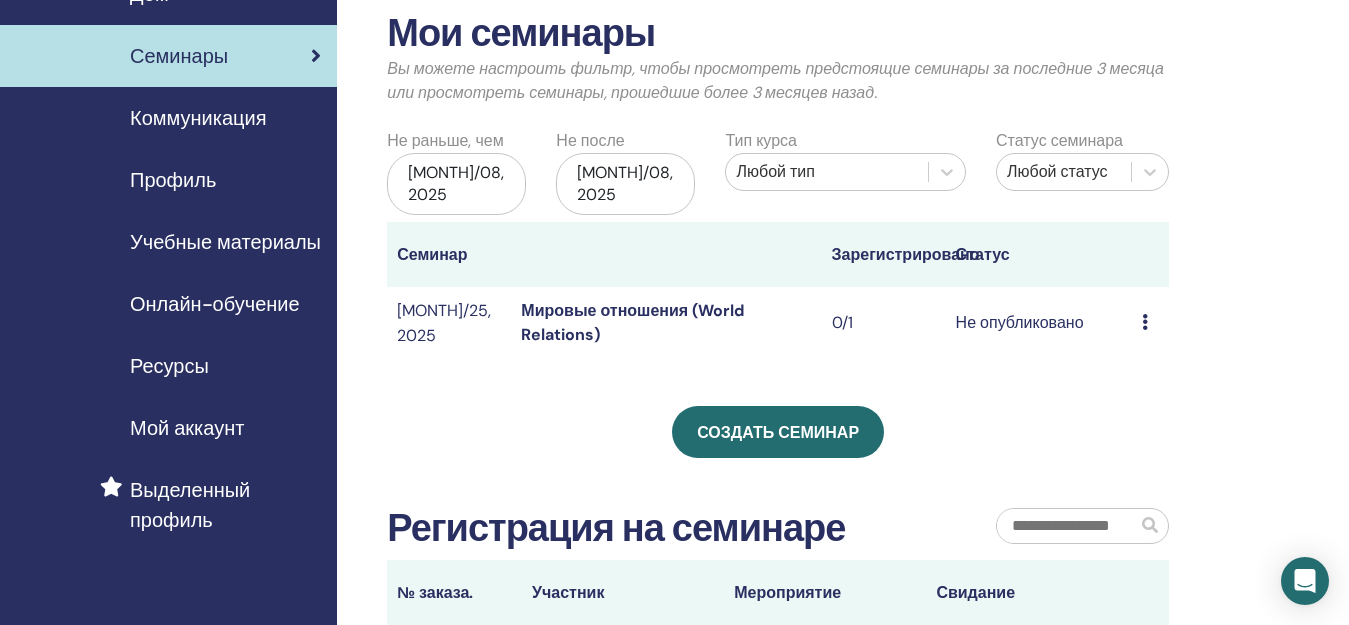 click on "Мировые отношения (World Relations)" at bounding box center (632, 322) 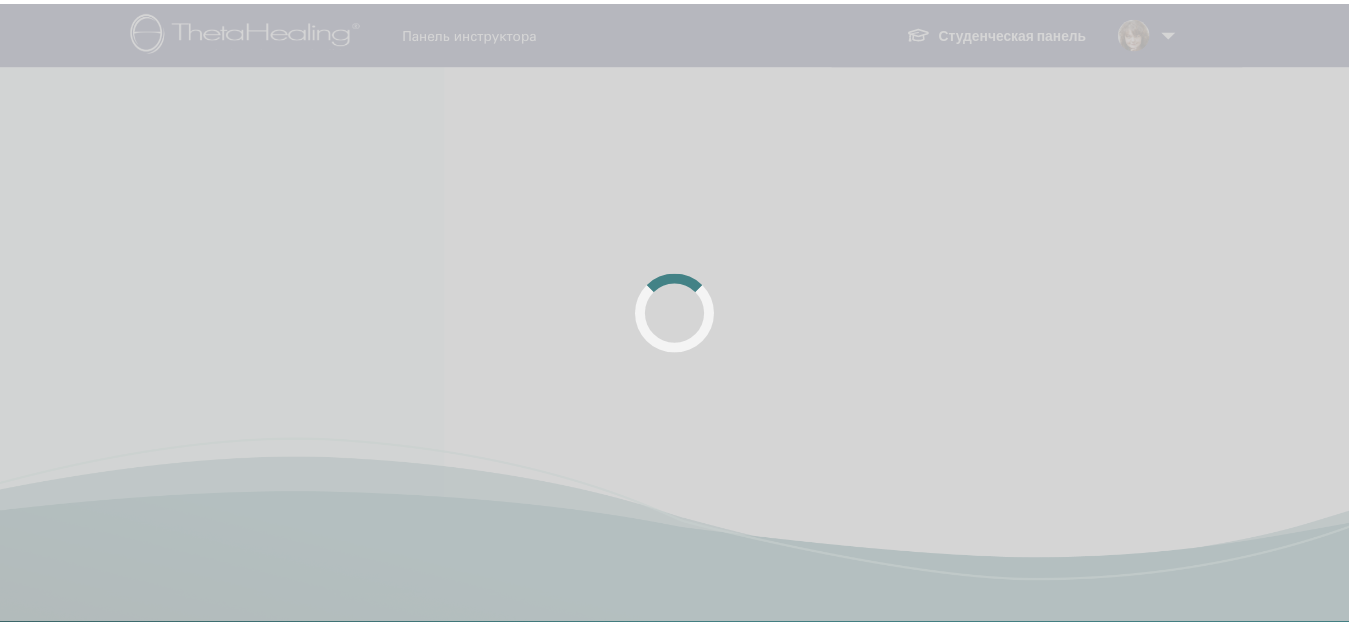 scroll, scrollTop: 0, scrollLeft: 0, axis: both 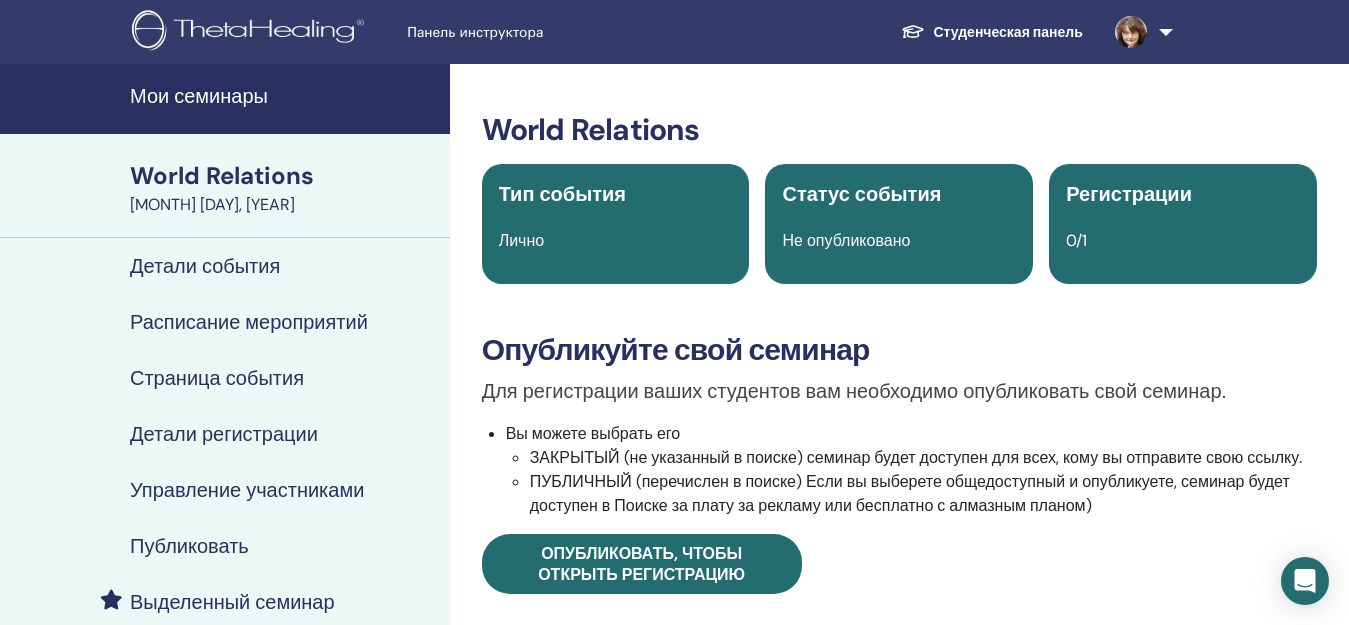 click on "Тип события Лично" at bounding box center [616, 224] 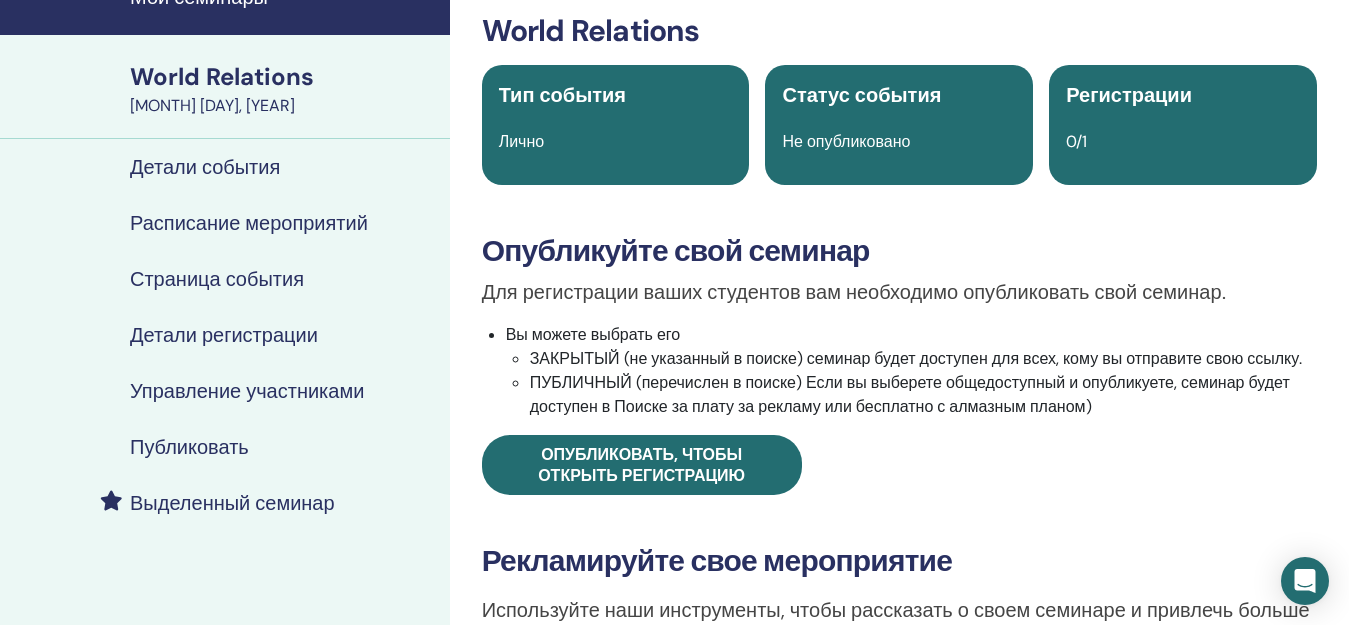 scroll, scrollTop: 111, scrollLeft: 0, axis: vertical 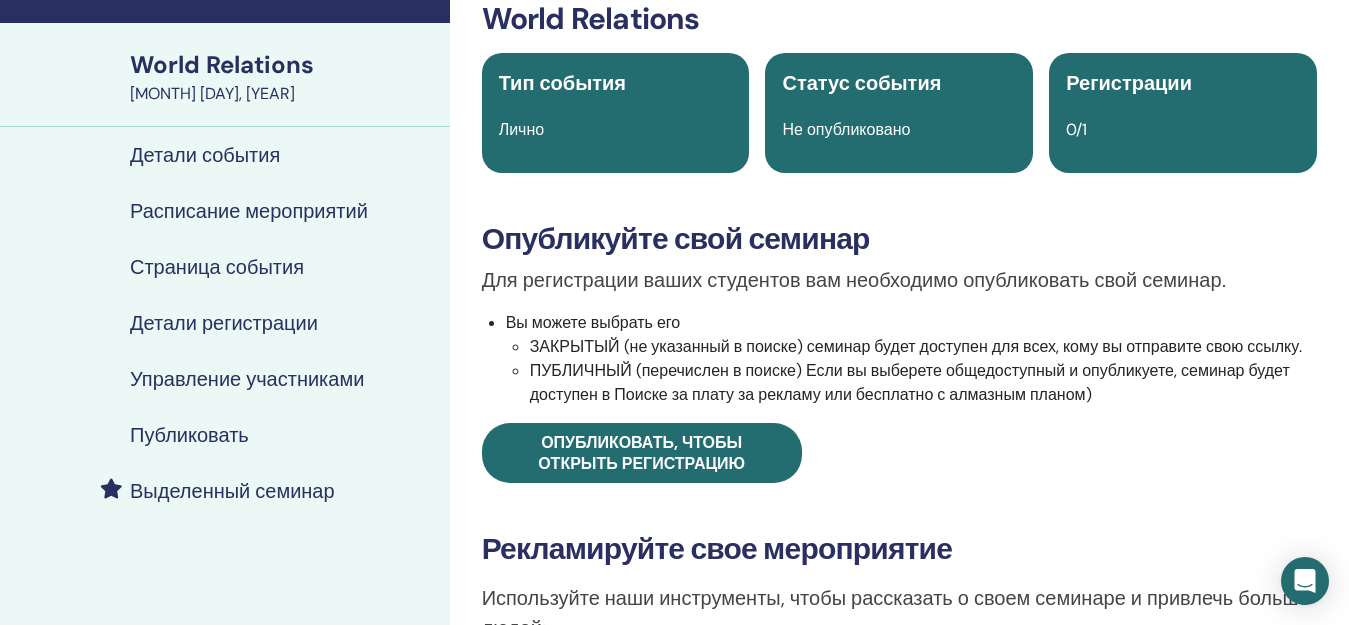 click on "Не опубликовано" at bounding box center [846, 129] 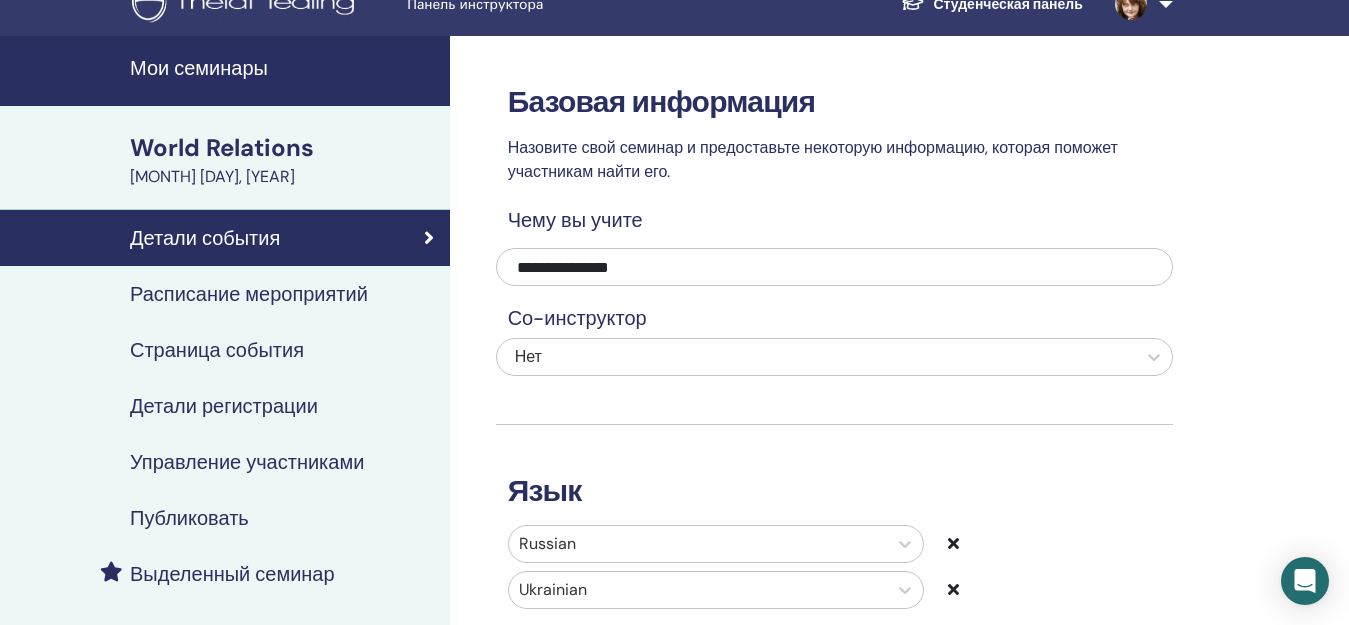 scroll, scrollTop: 12, scrollLeft: 0, axis: vertical 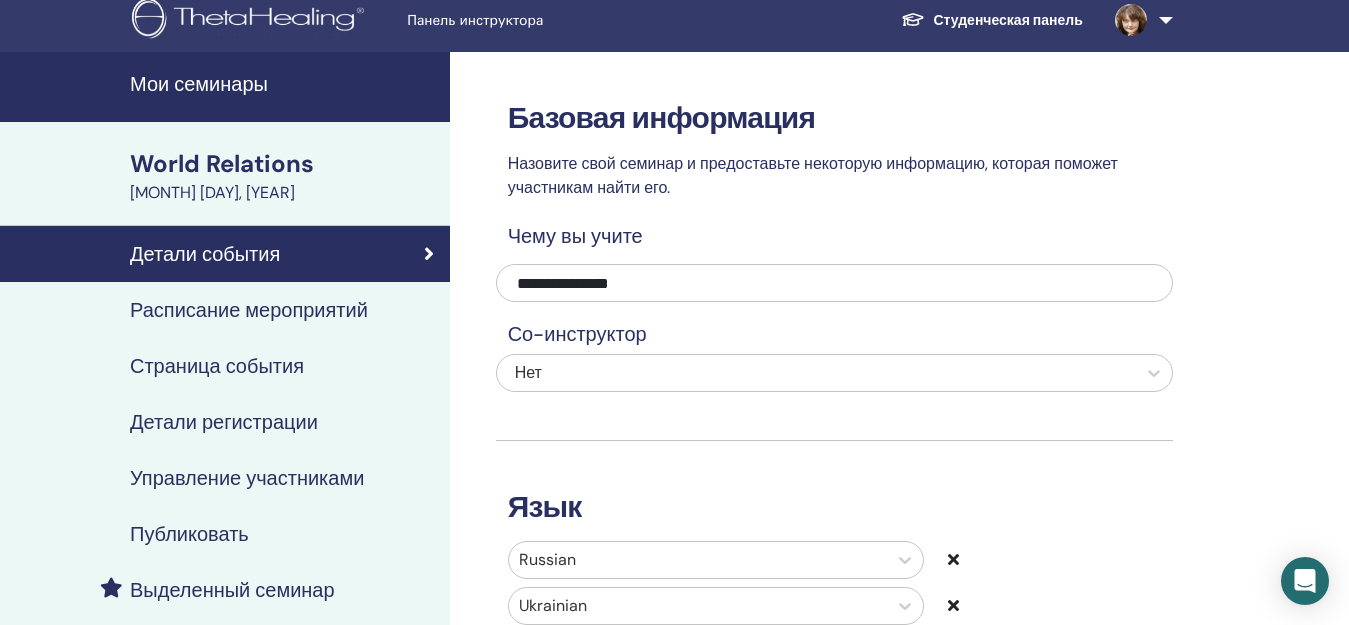 click on "Детали регистрации" at bounding box center [224, 422] 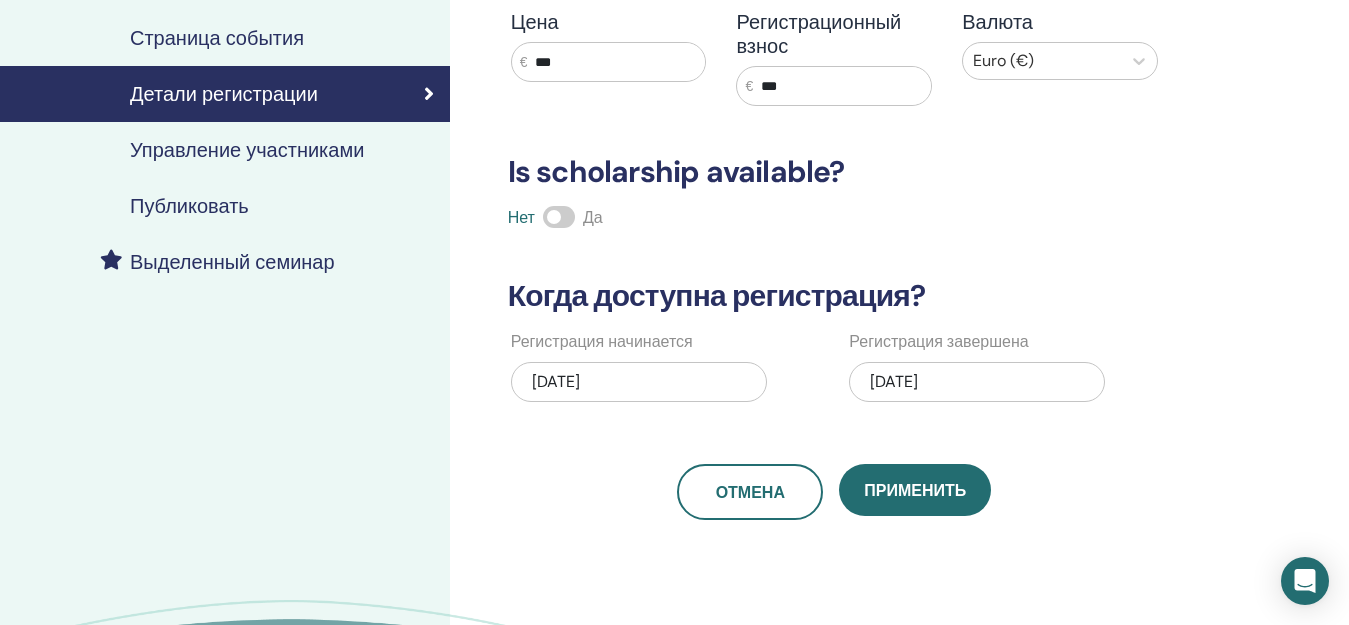 scroll, scrollTop: 433, scrollLeft: 0, axis: vertical 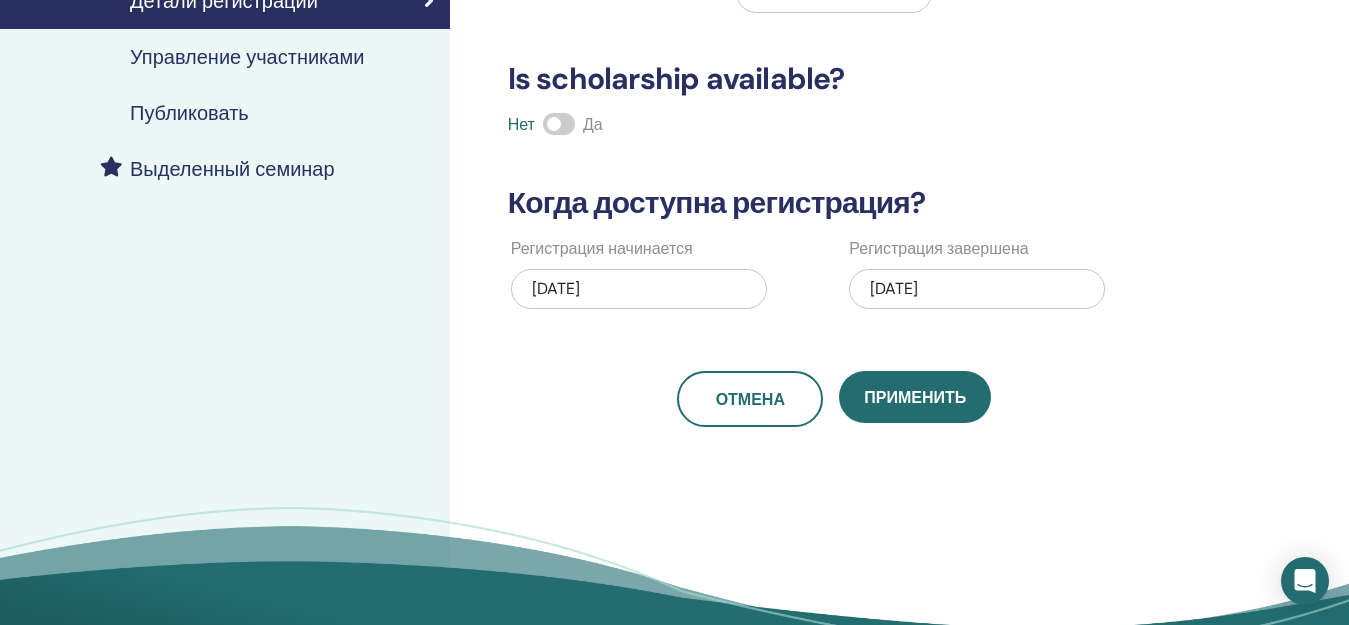 click on "07/13/2025" at bounding box center (639, 289) 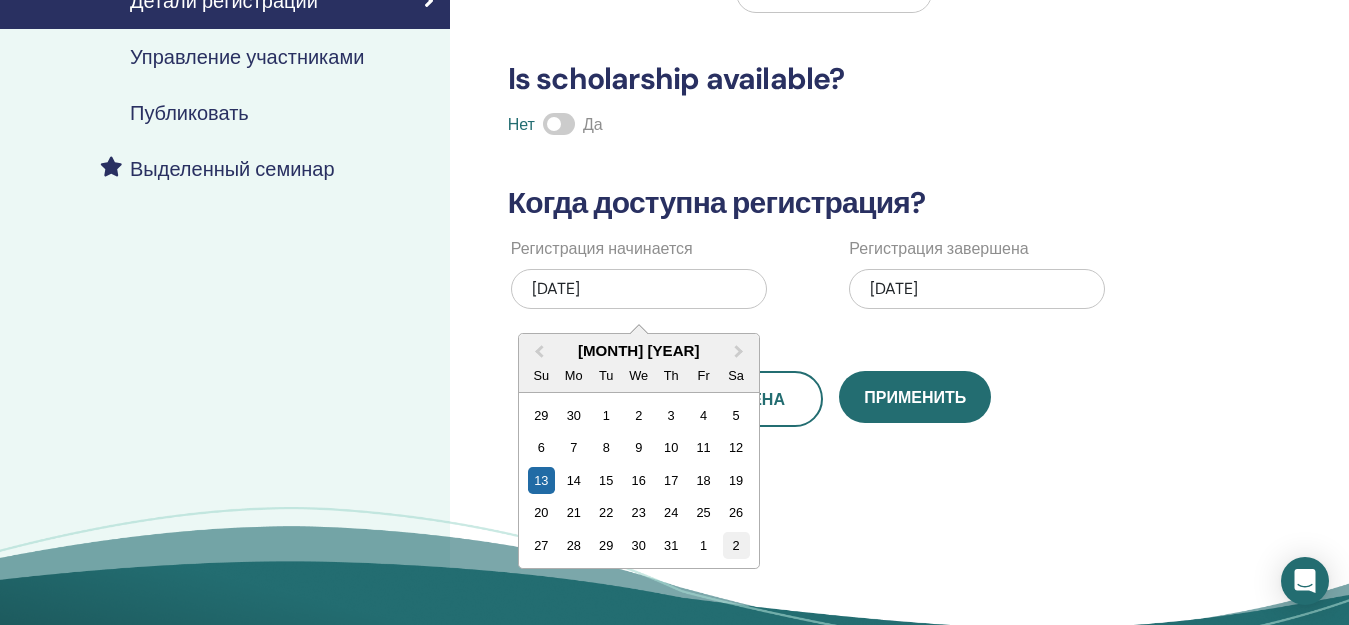 click on "2" at bounding box center [736, 545] 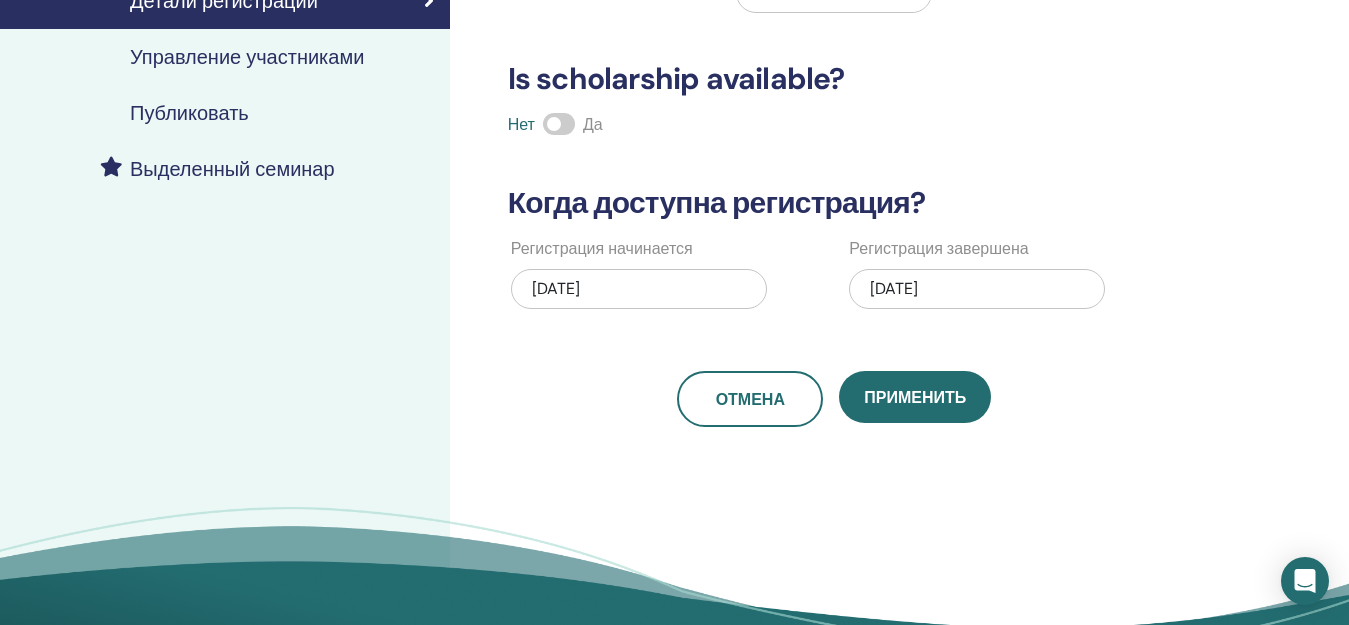 click on "08/02/2025" at bounding box center (639, 289) 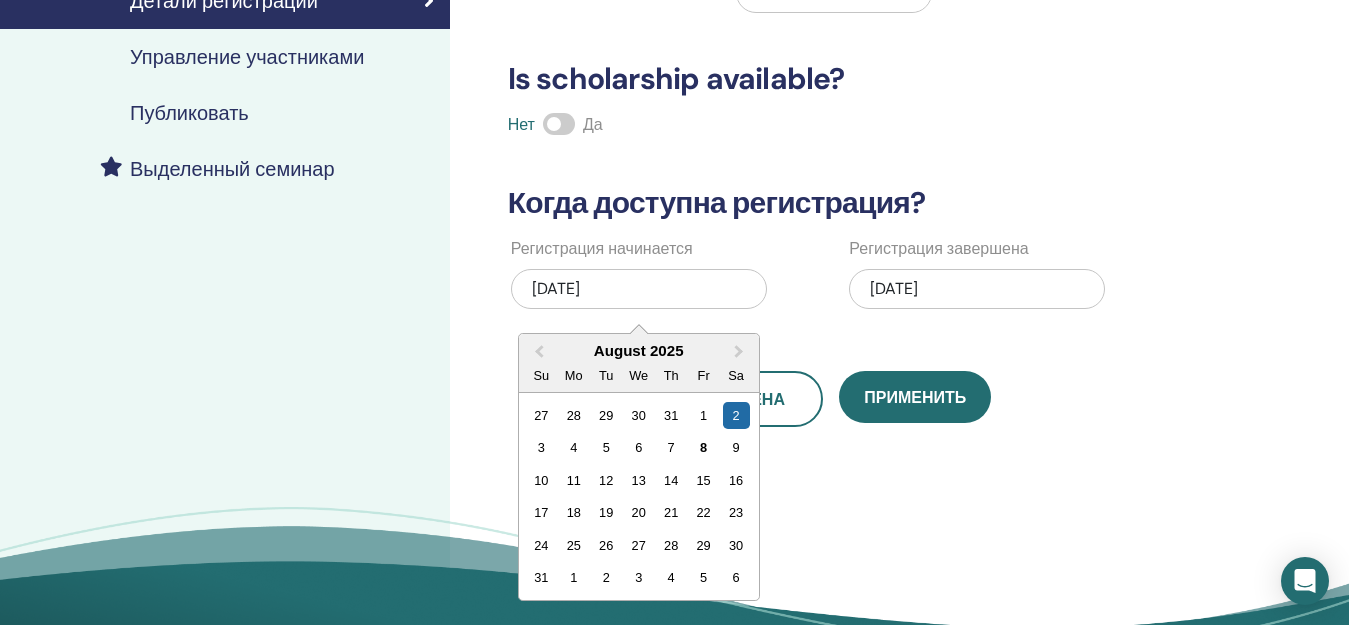 click on "08/02/2025" at bounding box center [639, 289] 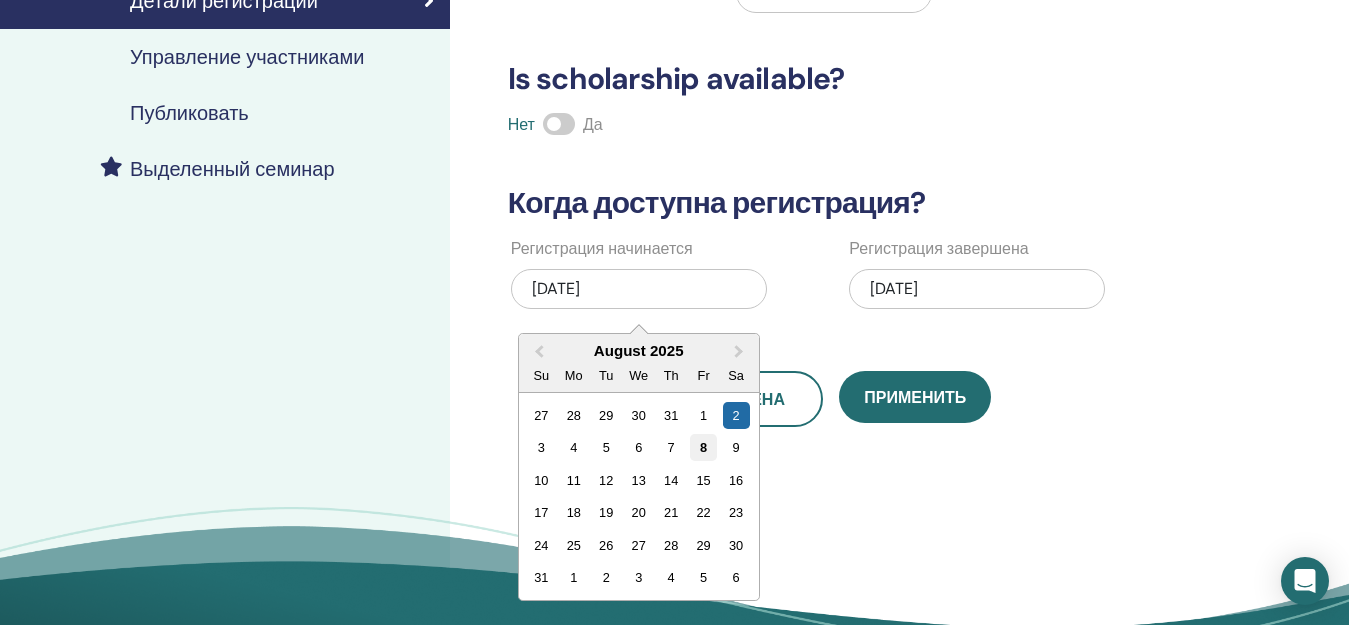click on "8" at bounding box center (703, 447) 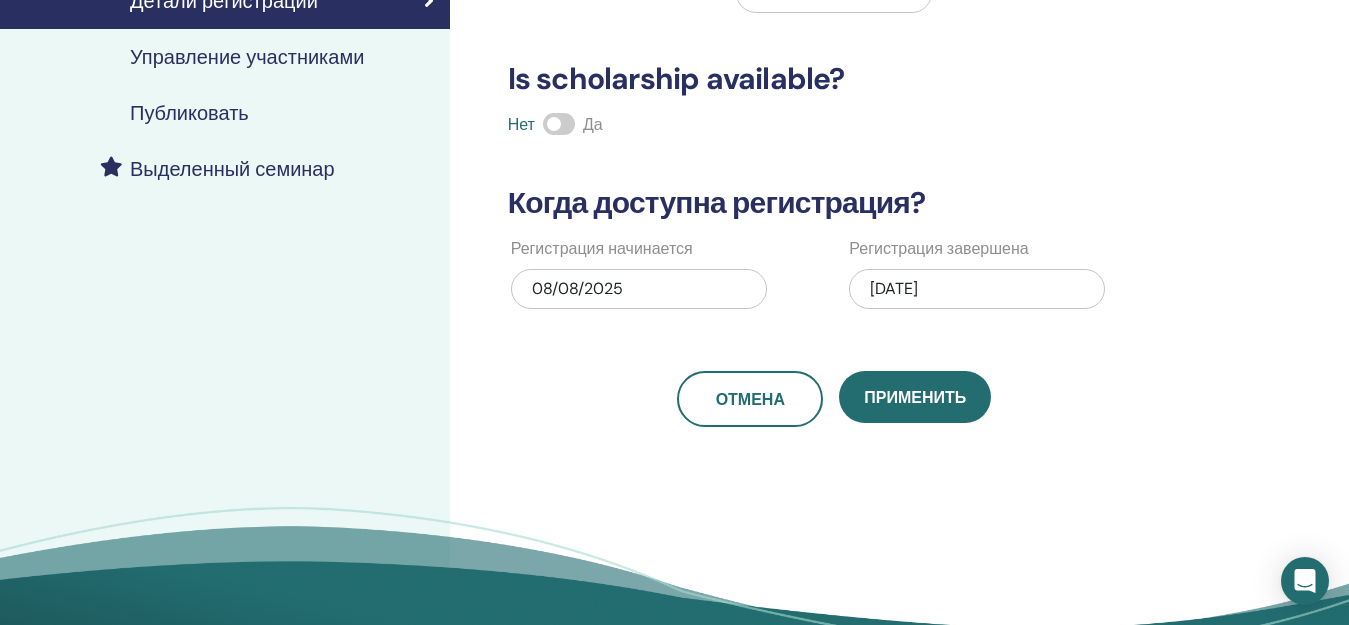 click on "07/29/2025" at bounding box center [977, 289] 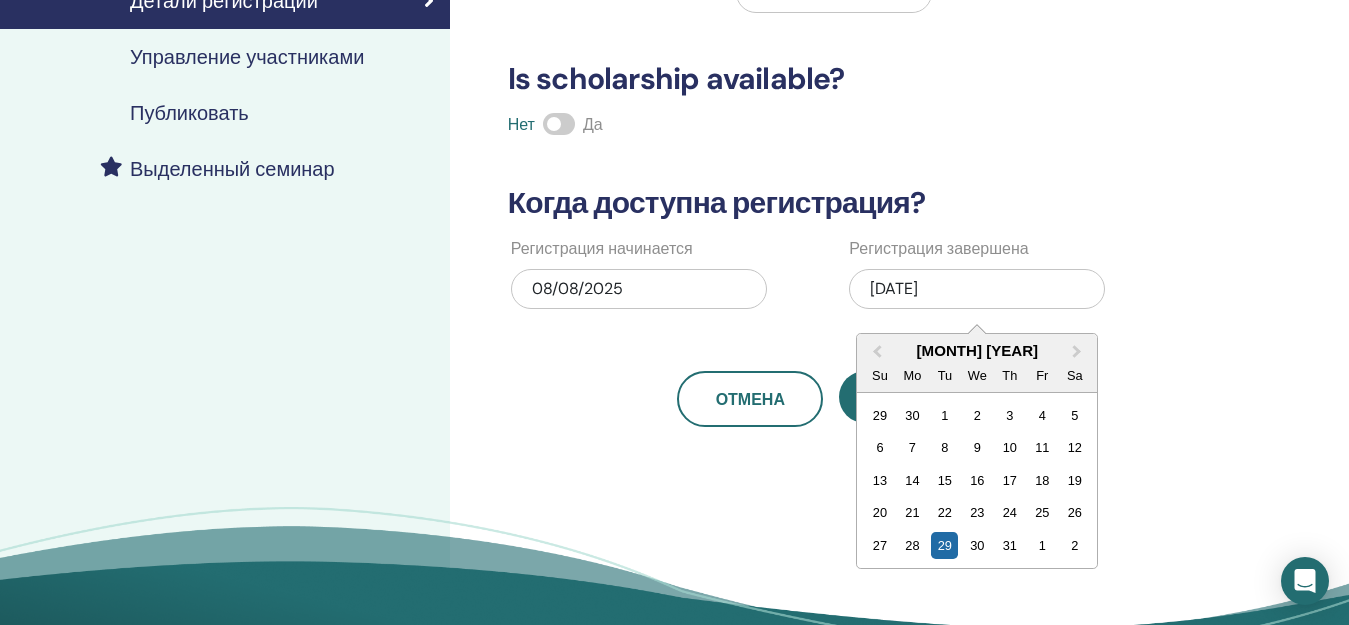 click on "07/29/2025" at bounding box center (977, 289) 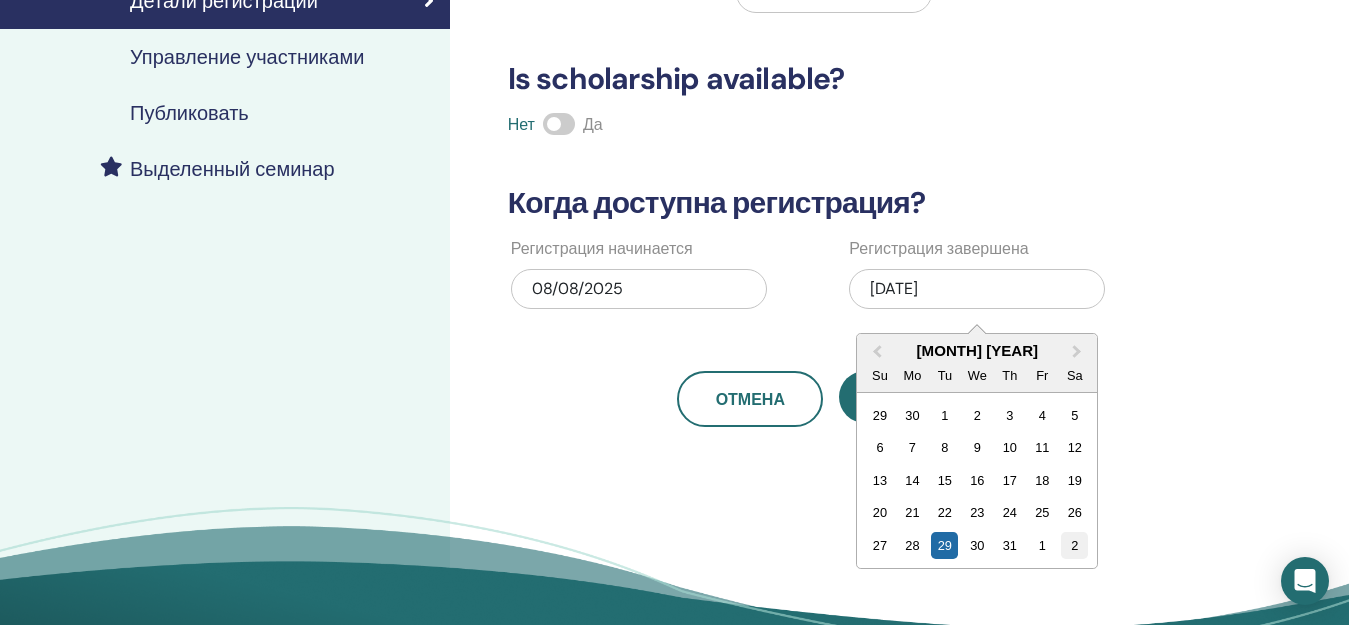 click on "2" at bounding box center [1074, 545] 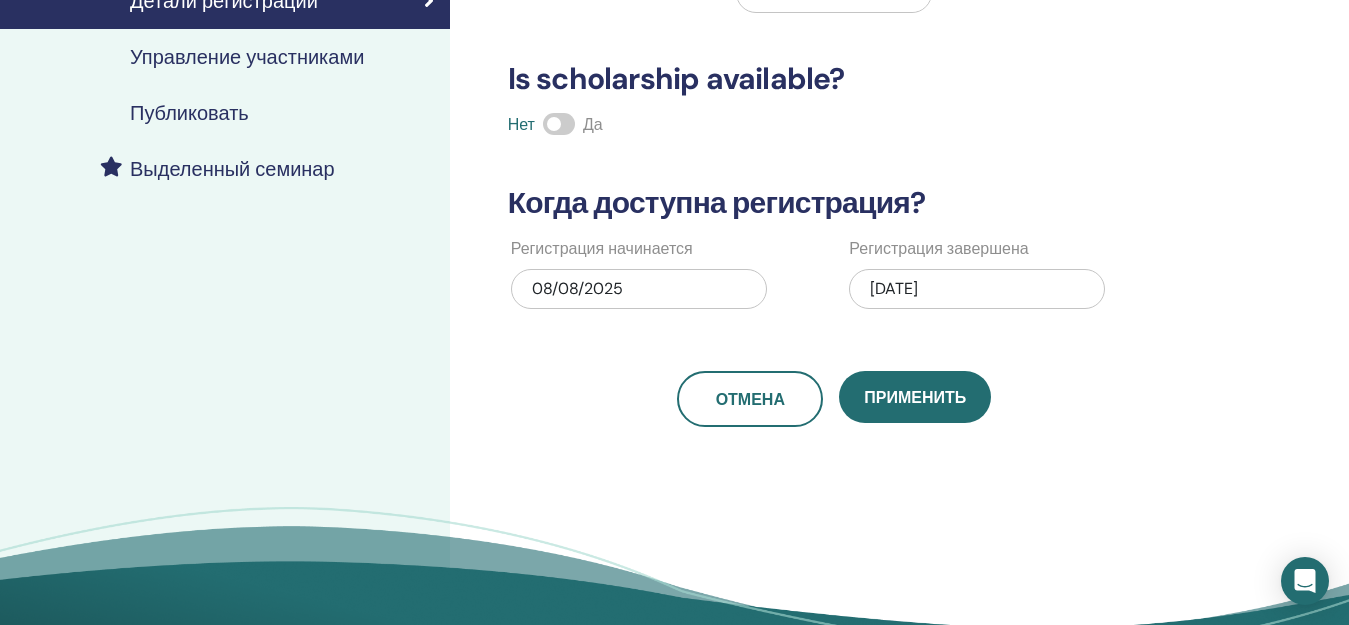 click on "08/02/2025" at bounding box center (977, 289) 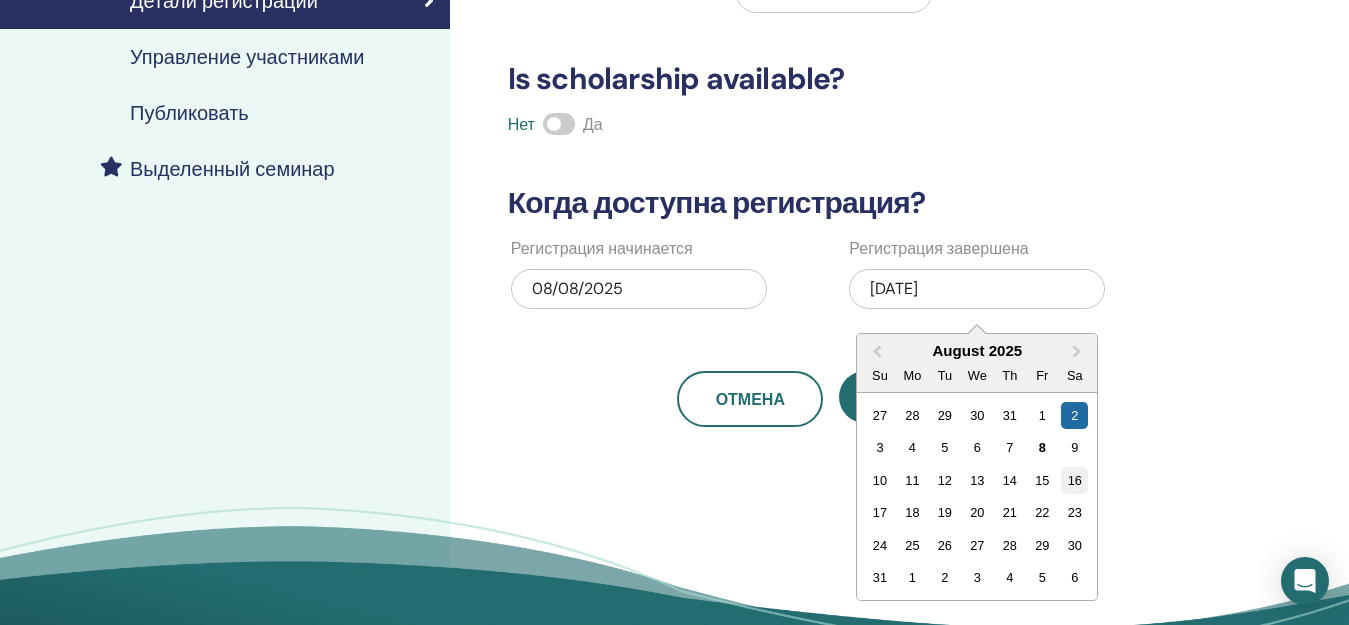 click on "16" at bounding box center [1074, 480] 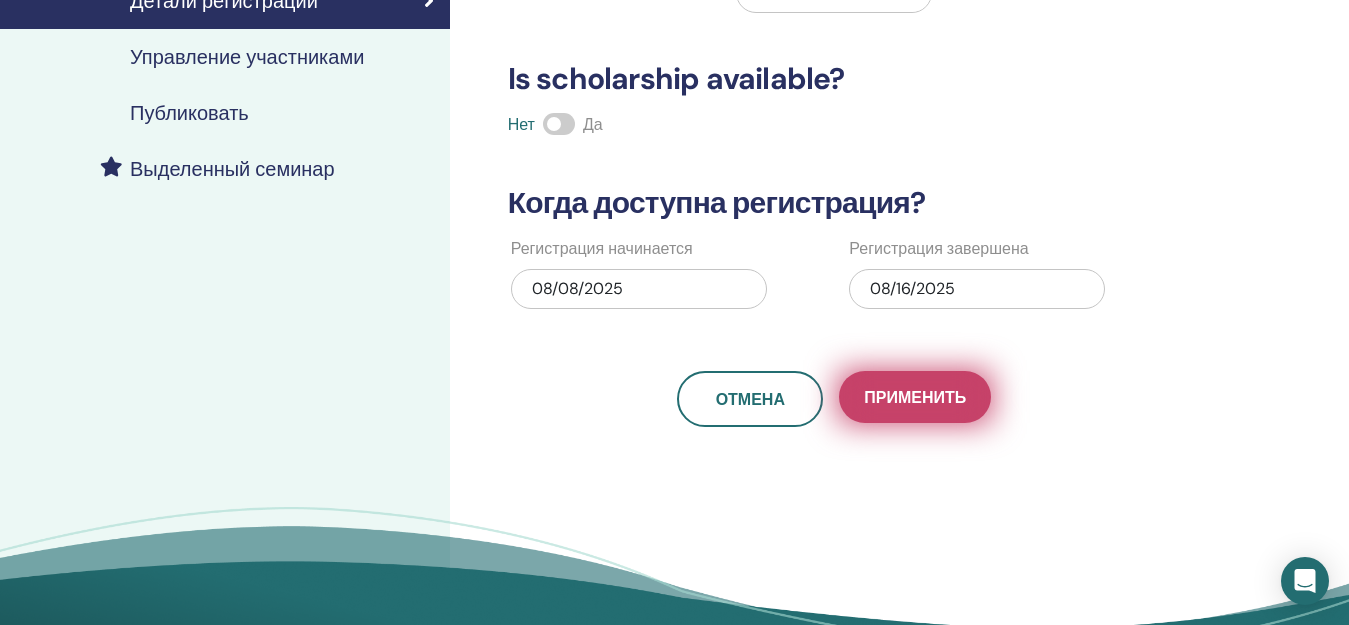 click on "Применить" at bounding box center (915, 397) 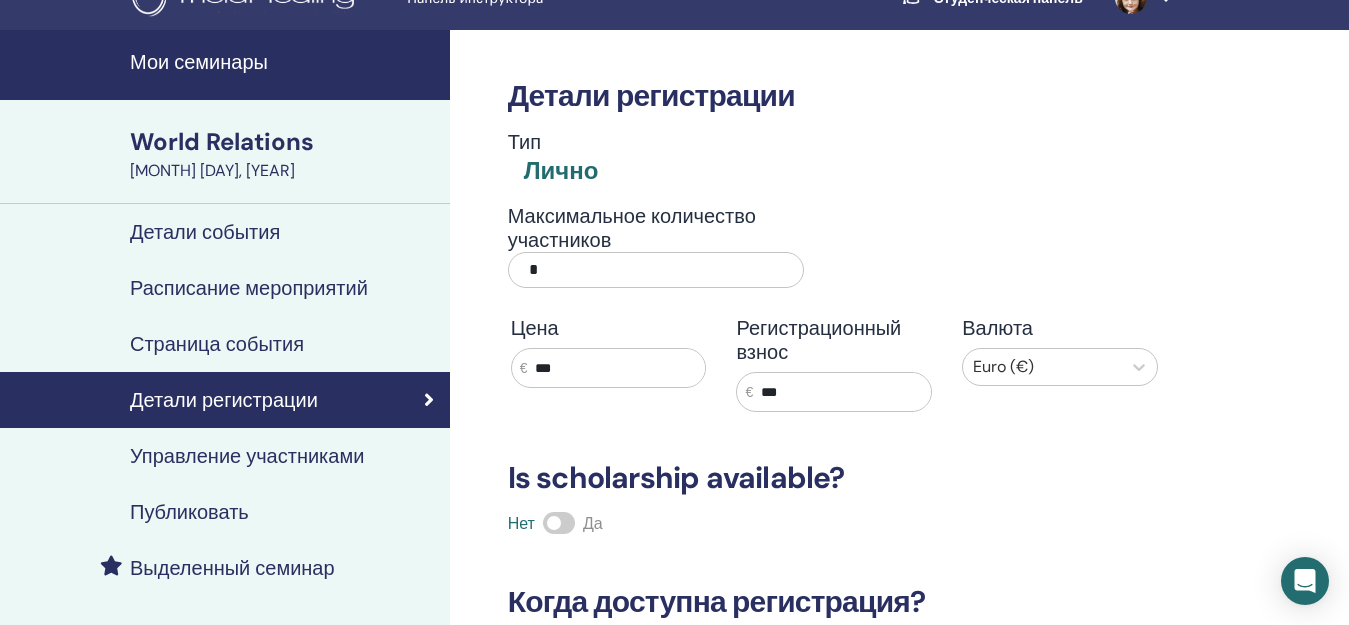 scroll, scrollTop: 31, scrollLeft: 0, axis: vertical 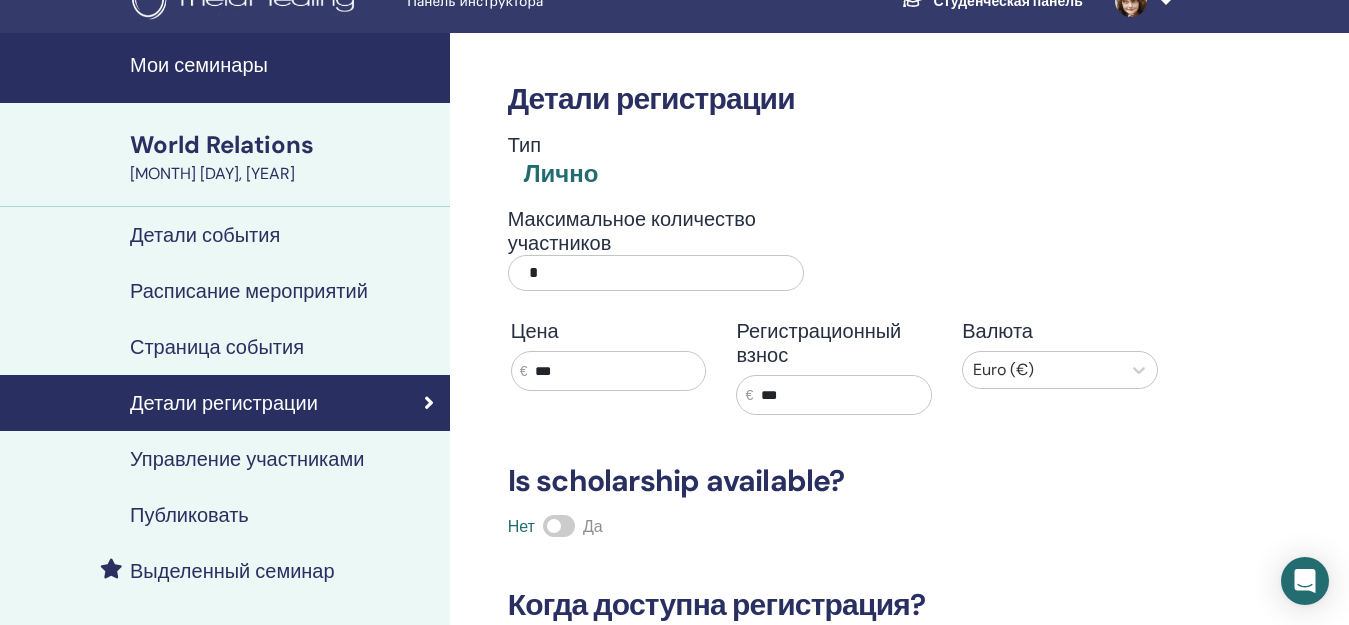 click on "*" at bounding box center [656, 273] 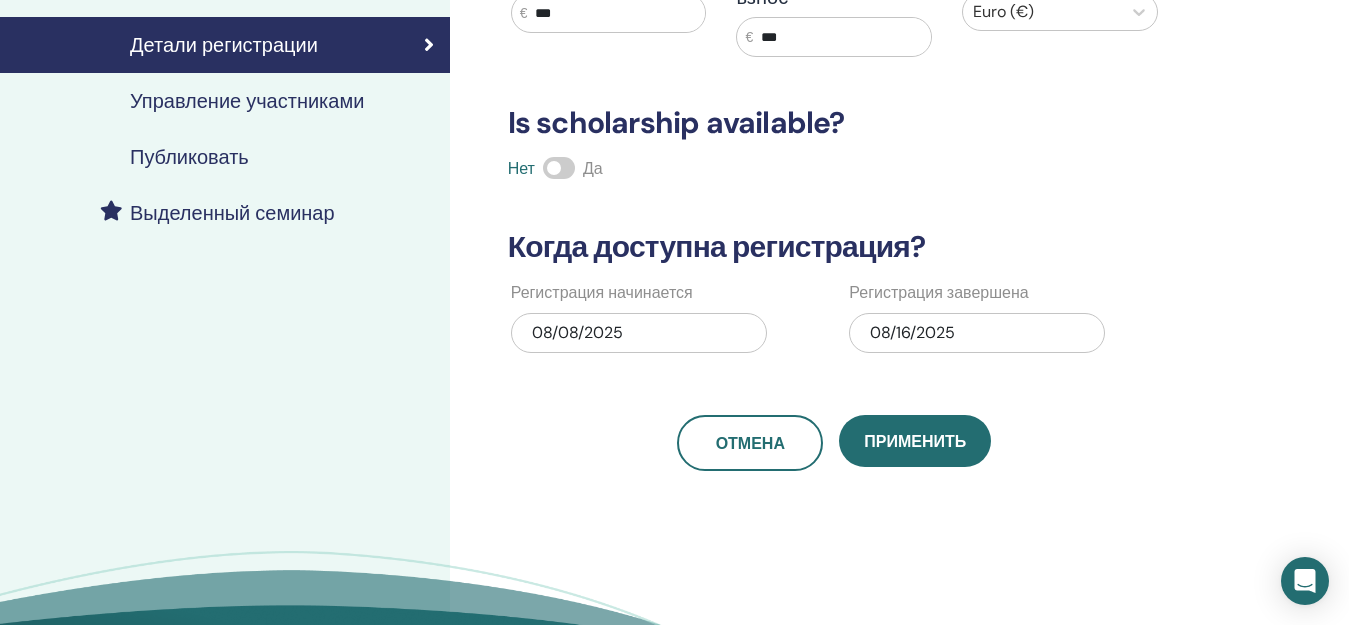 scroll, scrollTop: 465, scrollLeft: 0, axis: vertical 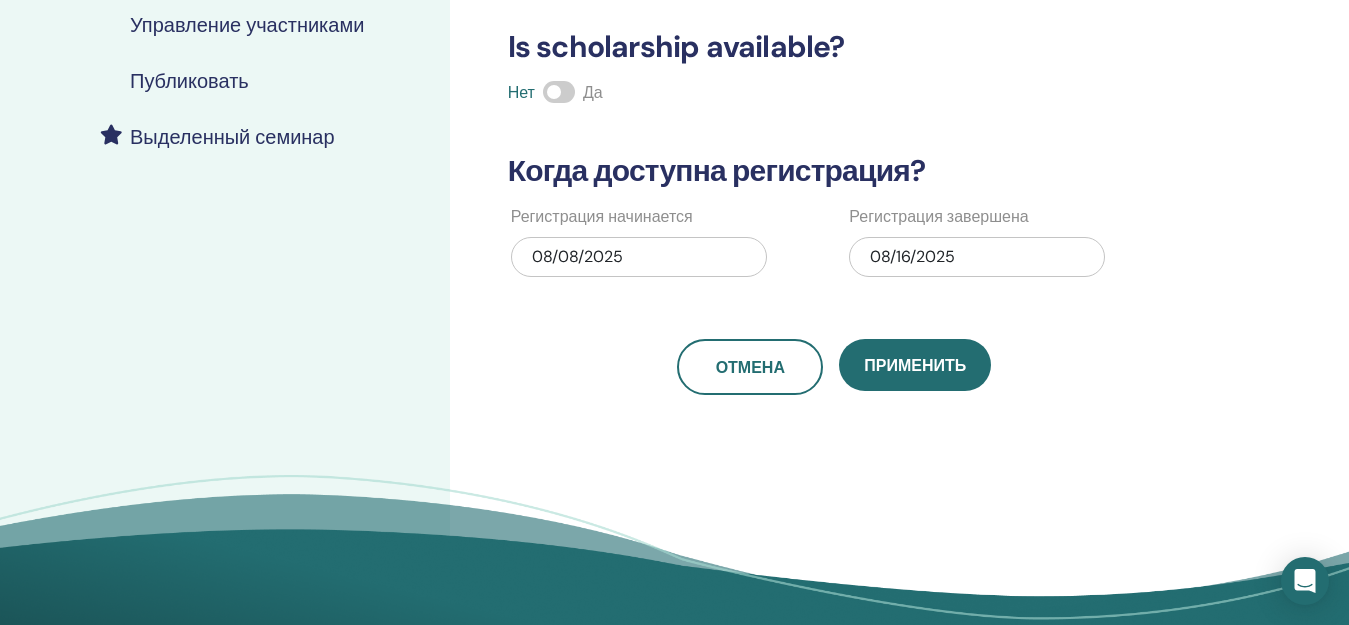 type on "**" 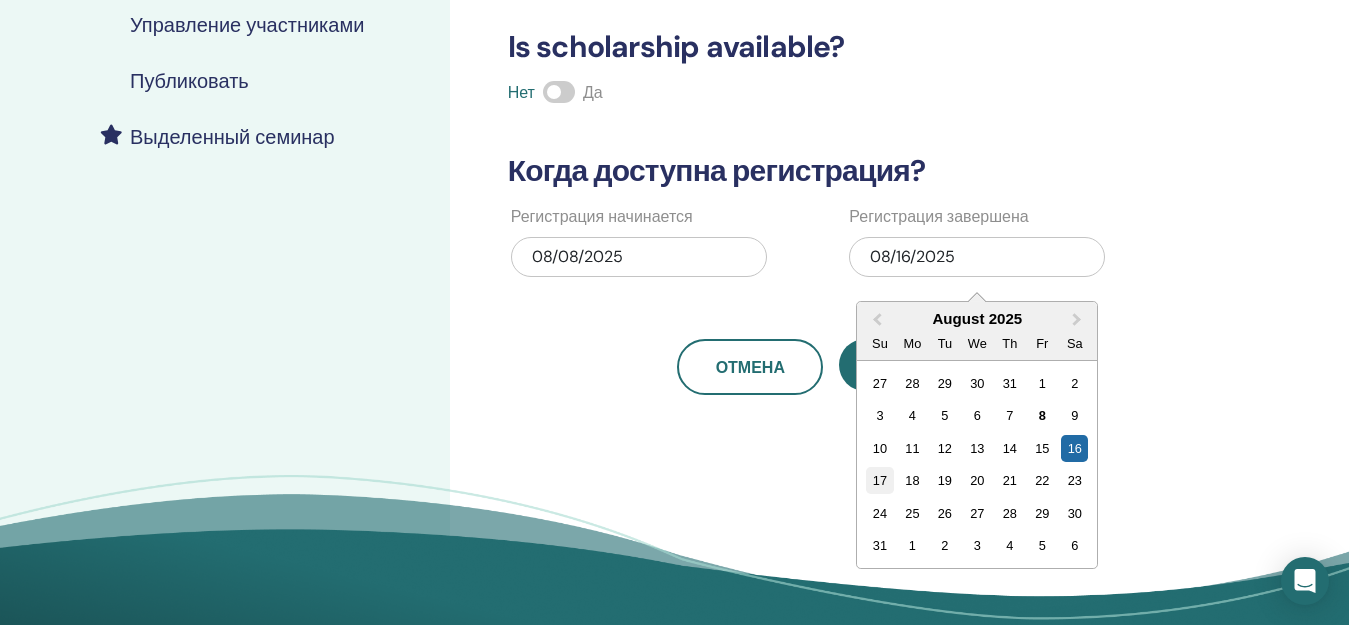click on "17" at bounding box center (879, 480) 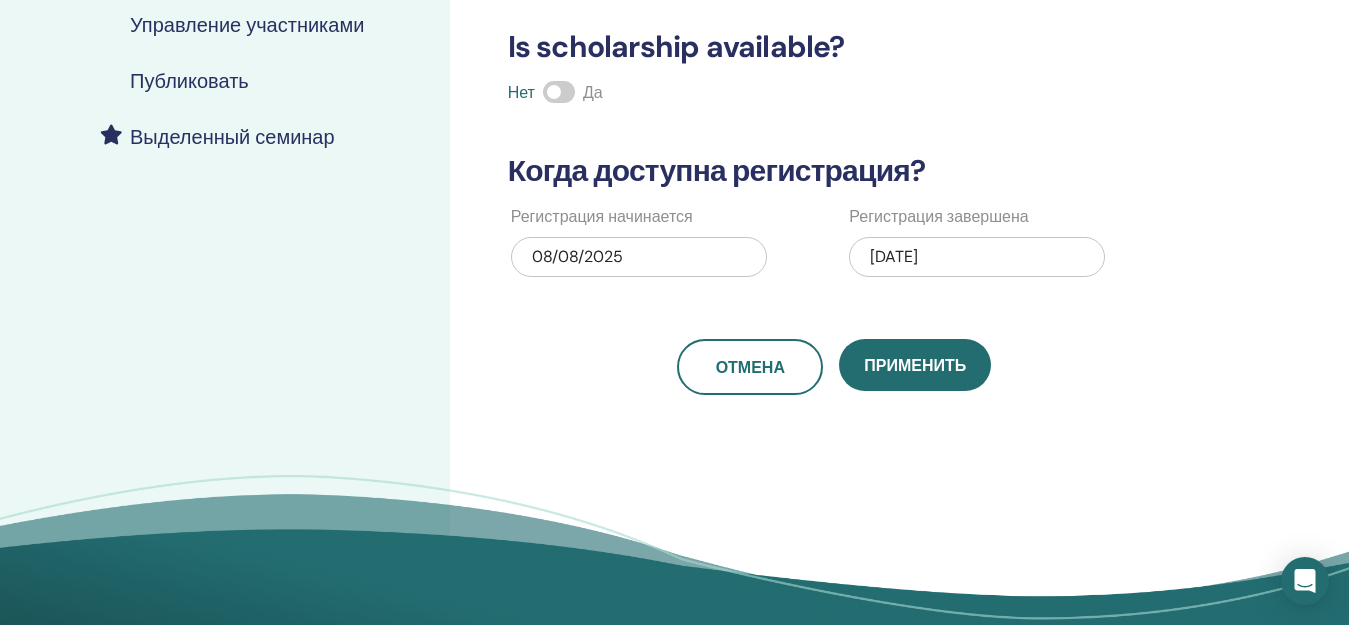 click on "08/17/2025" at bounding box center [977, 257] 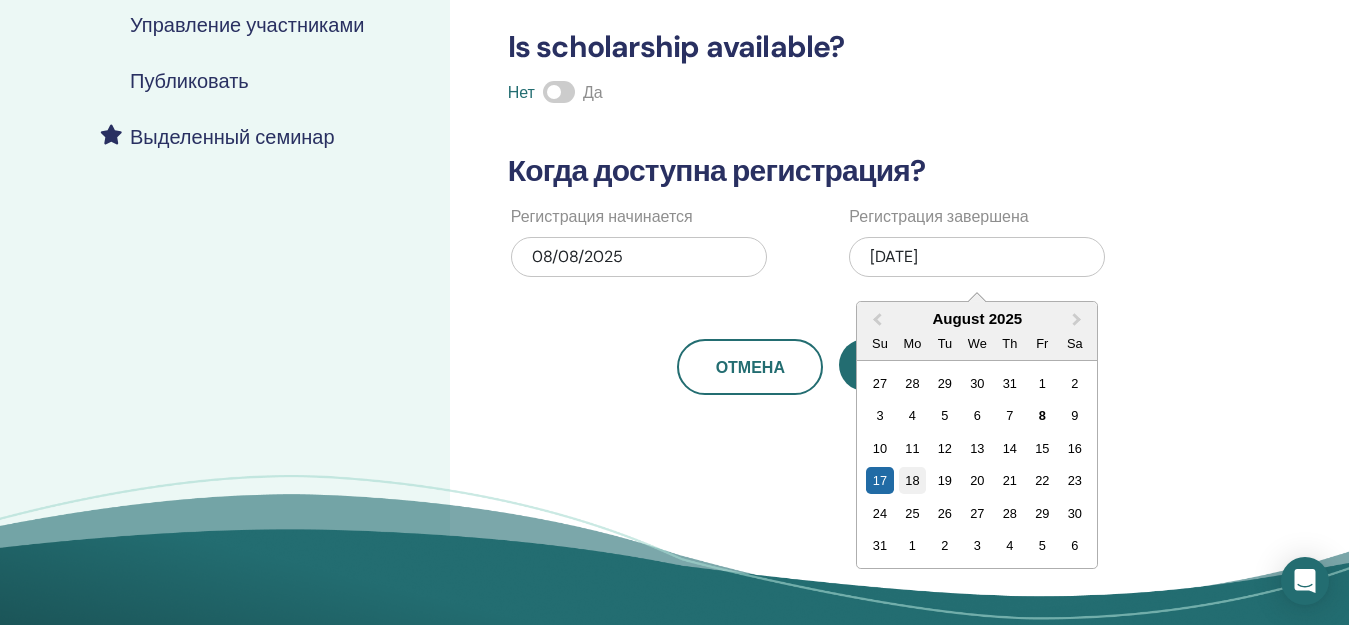 click on "18" at bounding box center (912, 480) 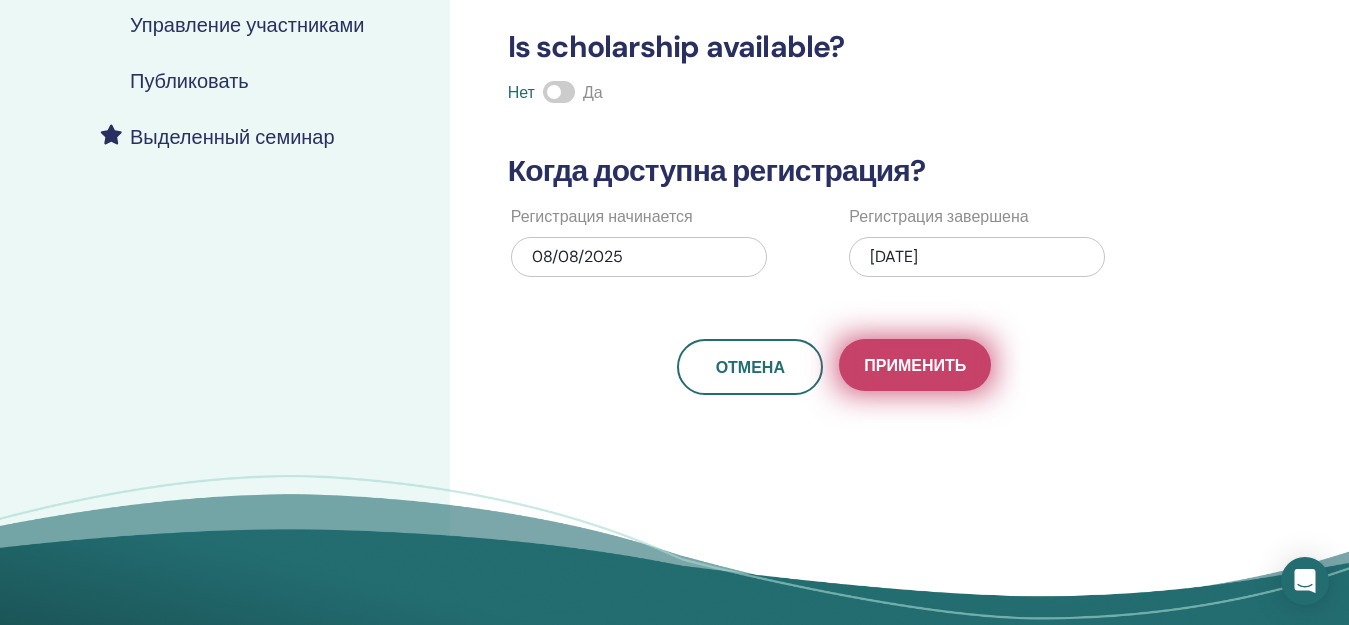click on "Применить" at bounding box center (915, 365) 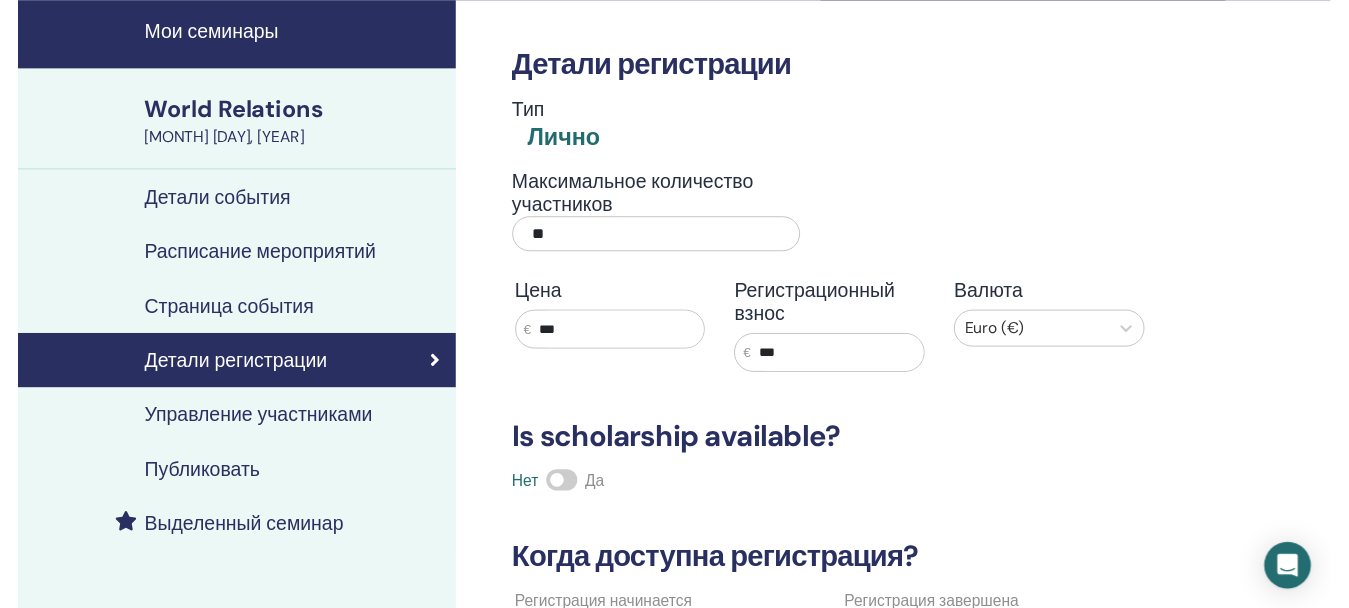 scroll, scrollTop: 58, scrollLeft: 0, axis: vertical 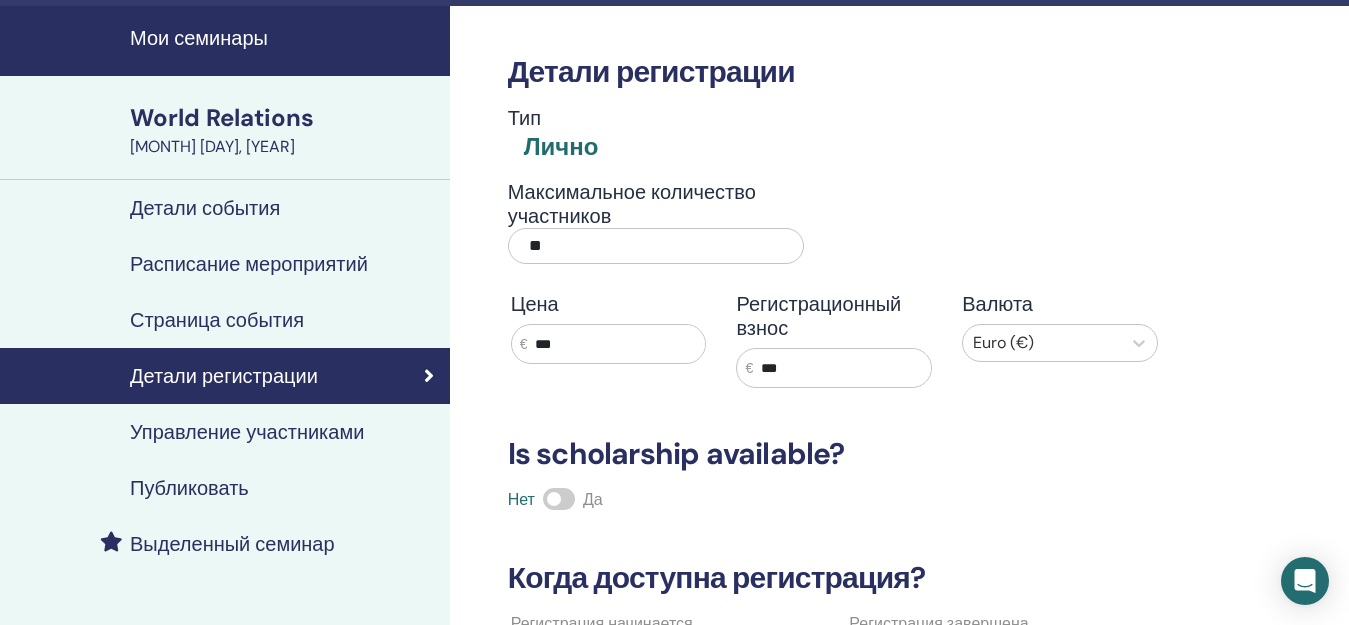 click on "July 25, 2025" at bounding box center (284, 147) 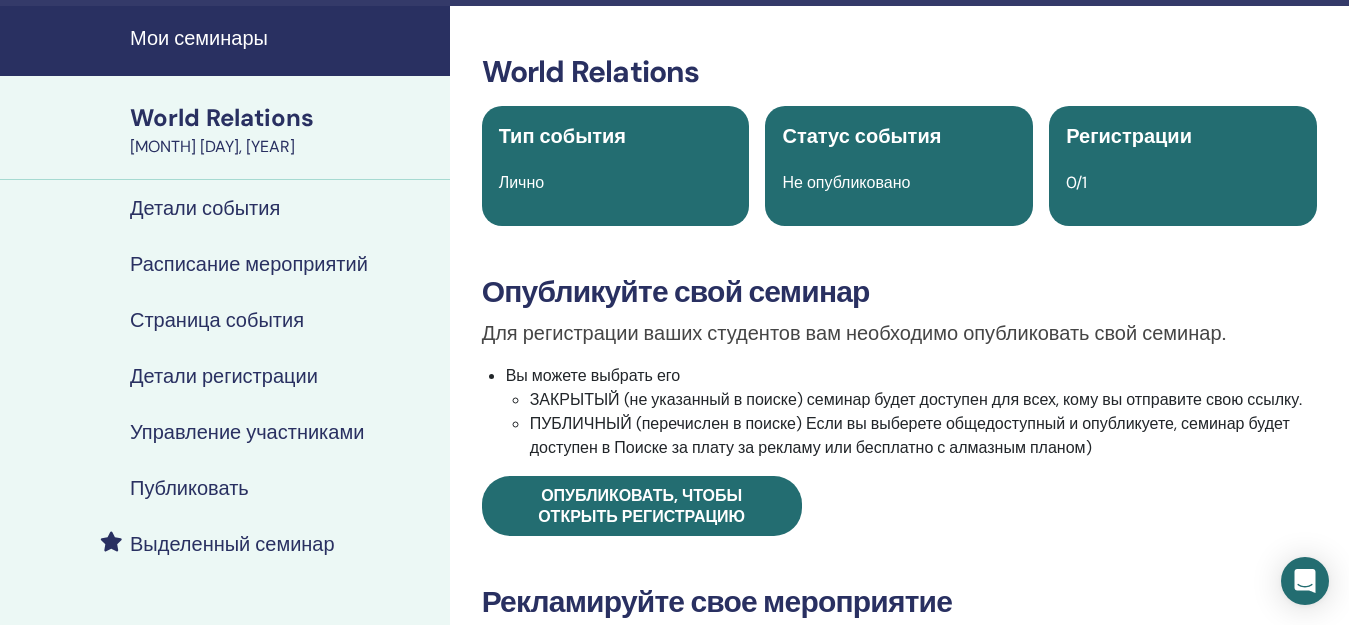click on "Детали события" at bounding box center [205, 208] 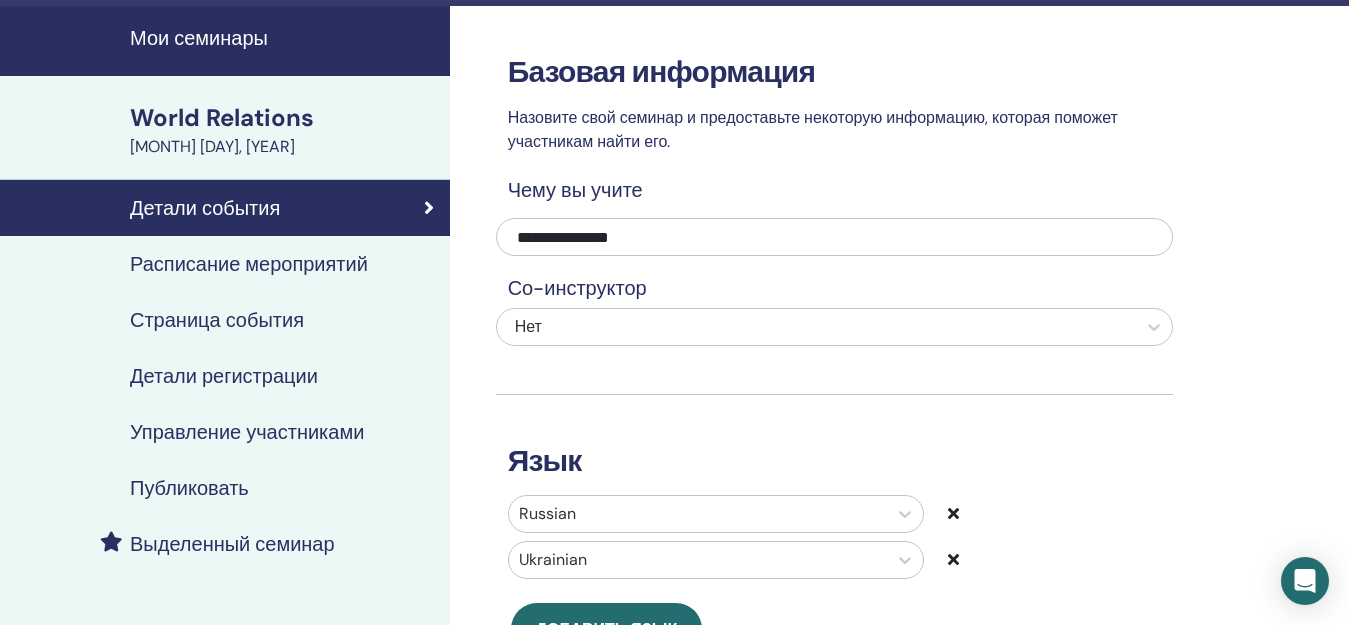 click on "Расписание мероприятий" at bounding box center (249, 264) 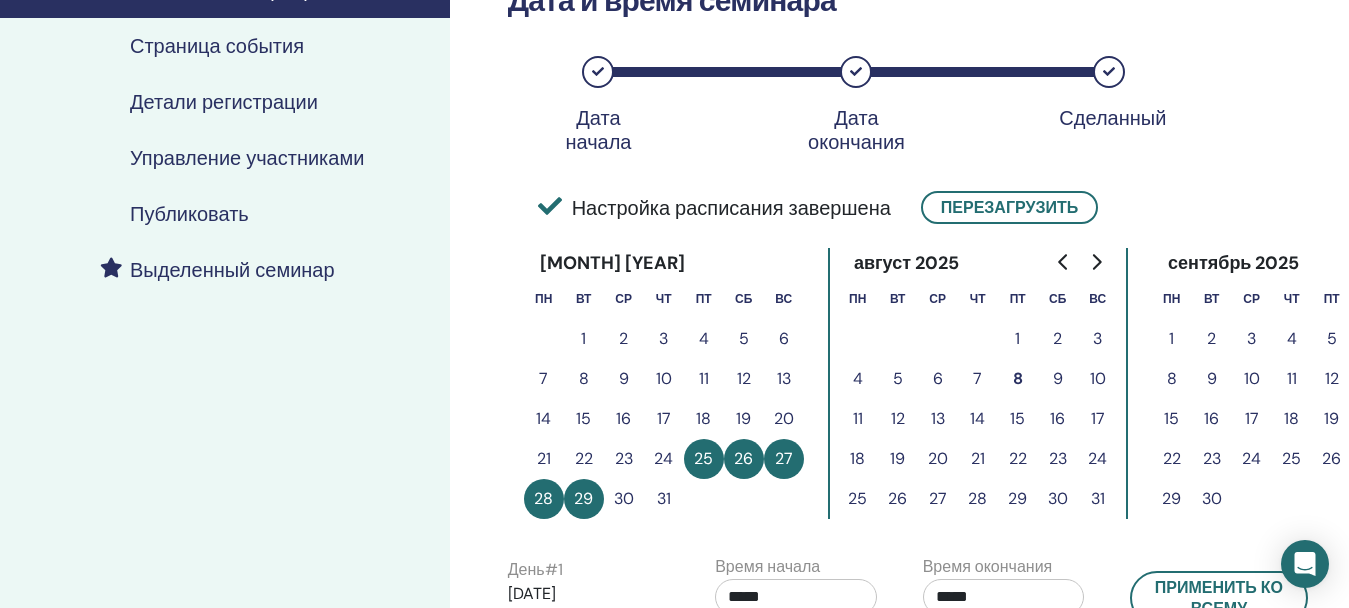 scroll, scrollTop: 358, scrollLeft: 0, axis: vertical 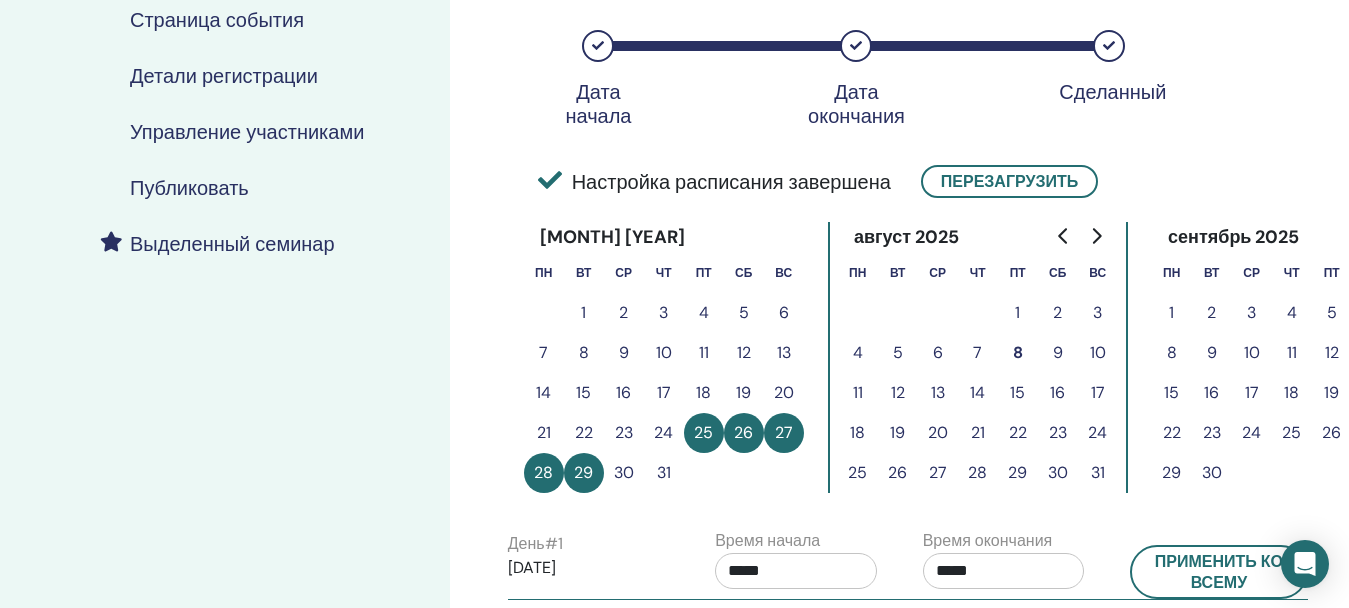 click on "25" at bounding box center (704, 433) 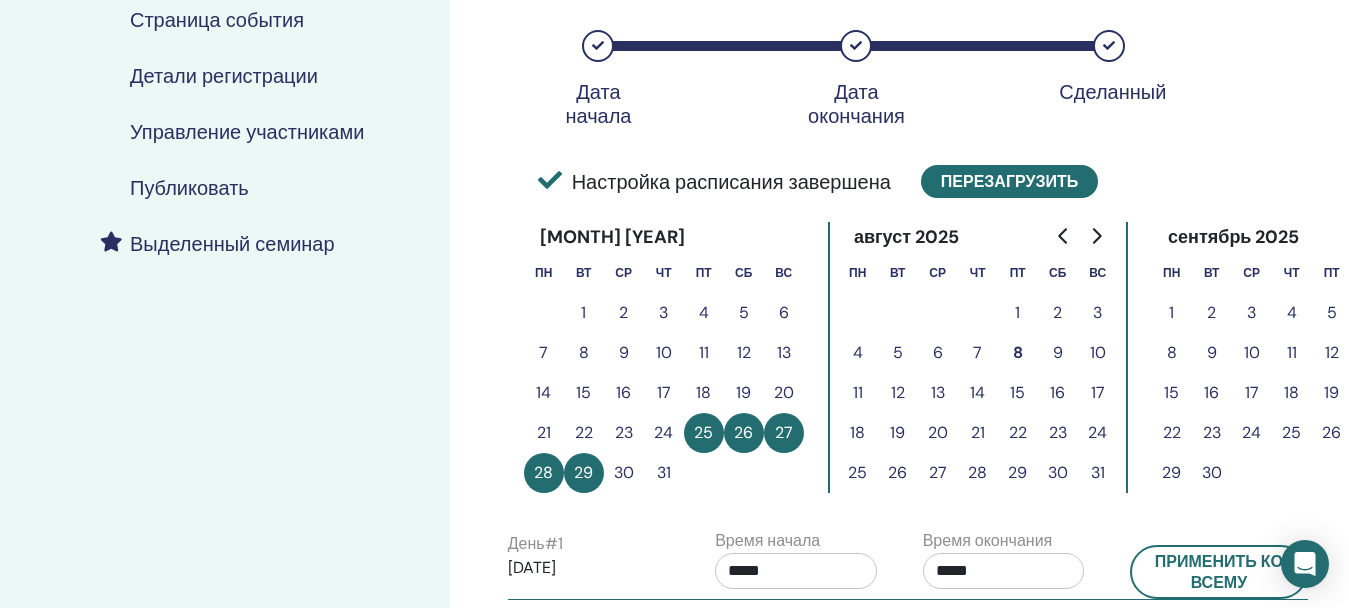 click on "Перезагрузить" at bounding box center [1009, 181] 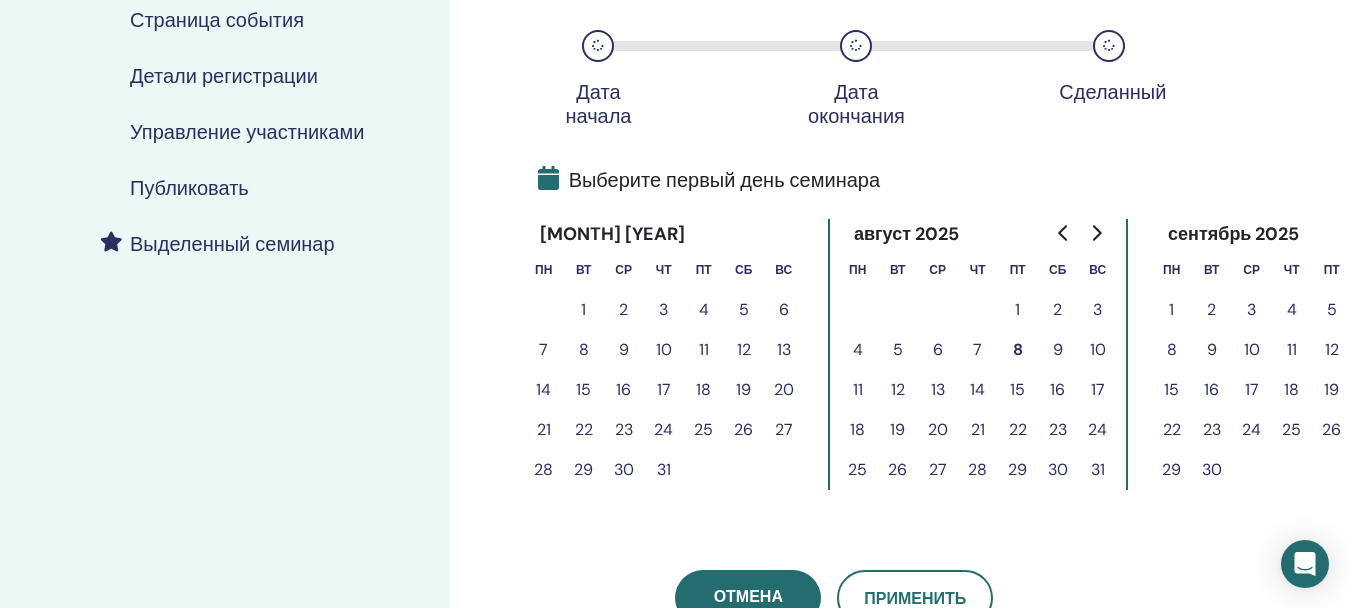 click on "8" at bounding box center (1018, 350) 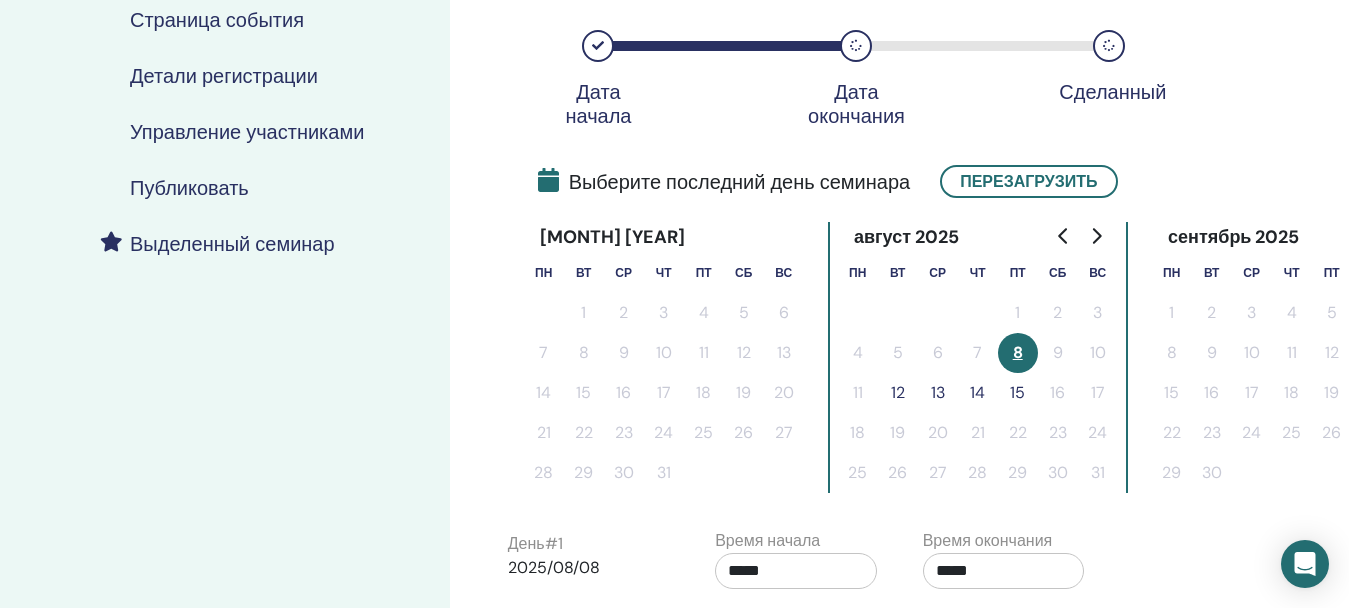 click on "15" at bounding box center (1018, 393) 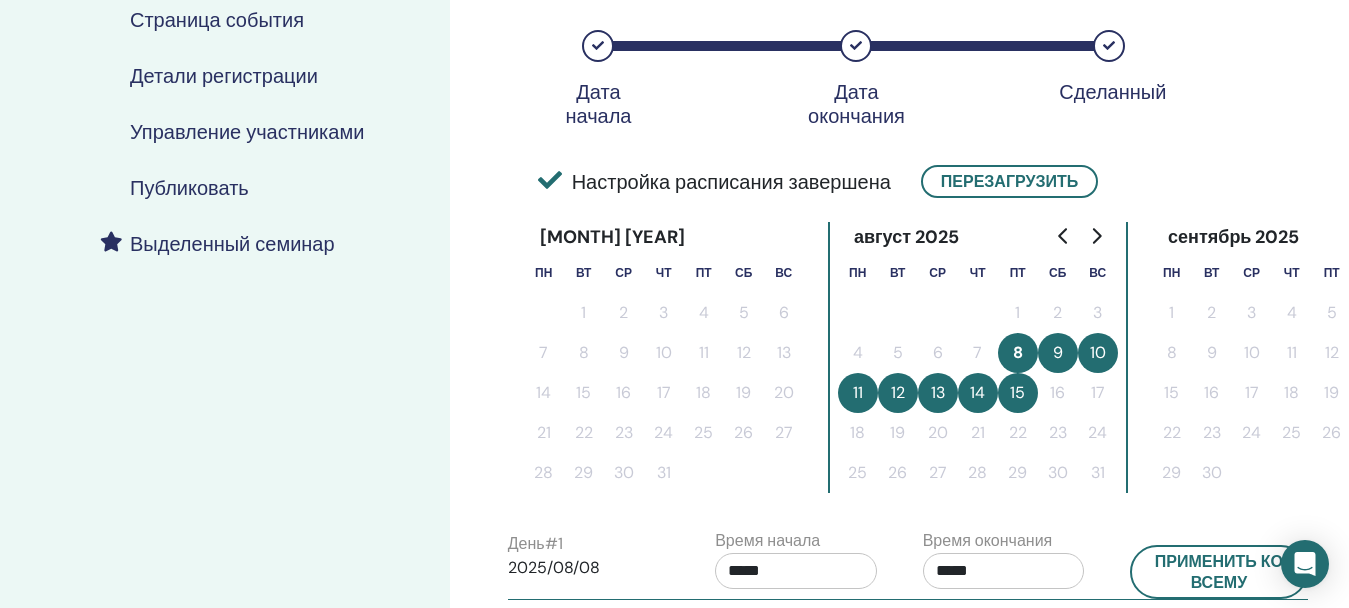click on "13" at bounding box center (938, 393) 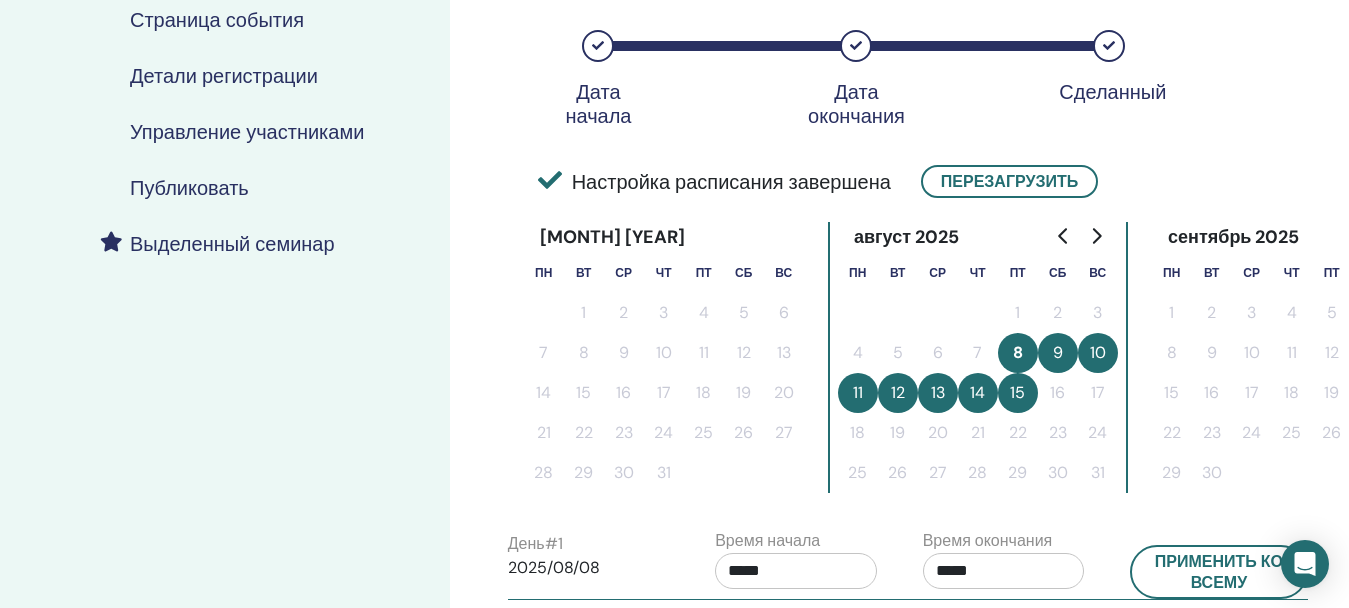 click on "12" at bounding box center [898, 393] 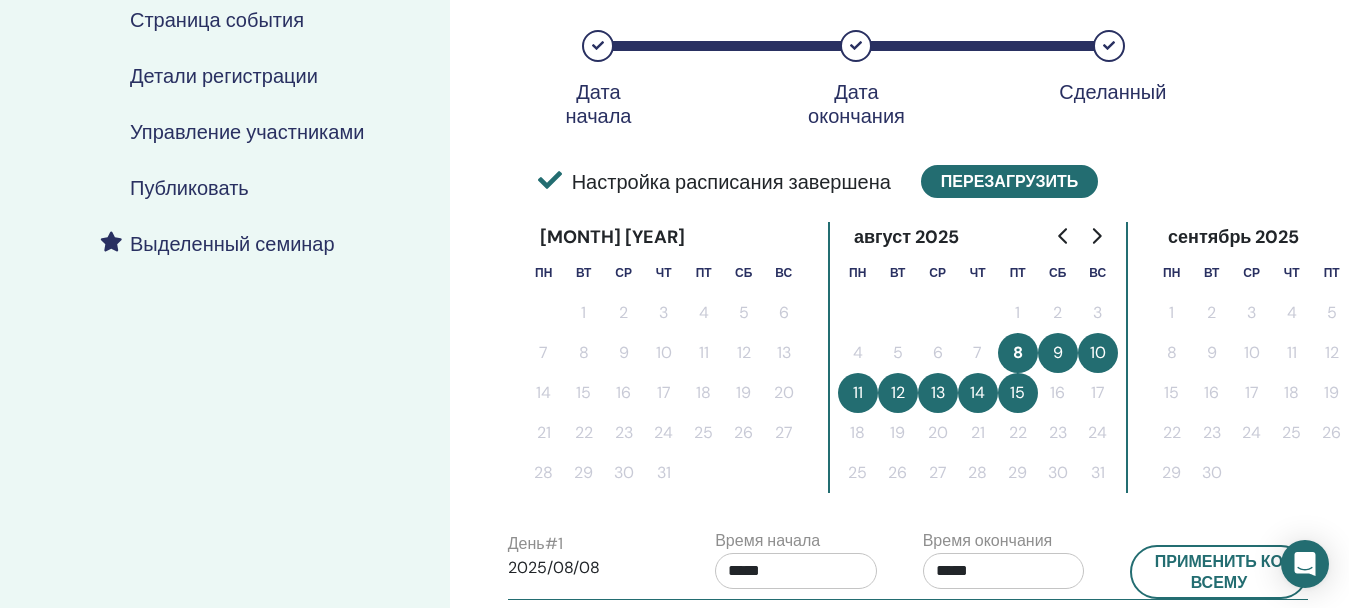 click on "Перезагрузить" at bounding box center [1009, 181] 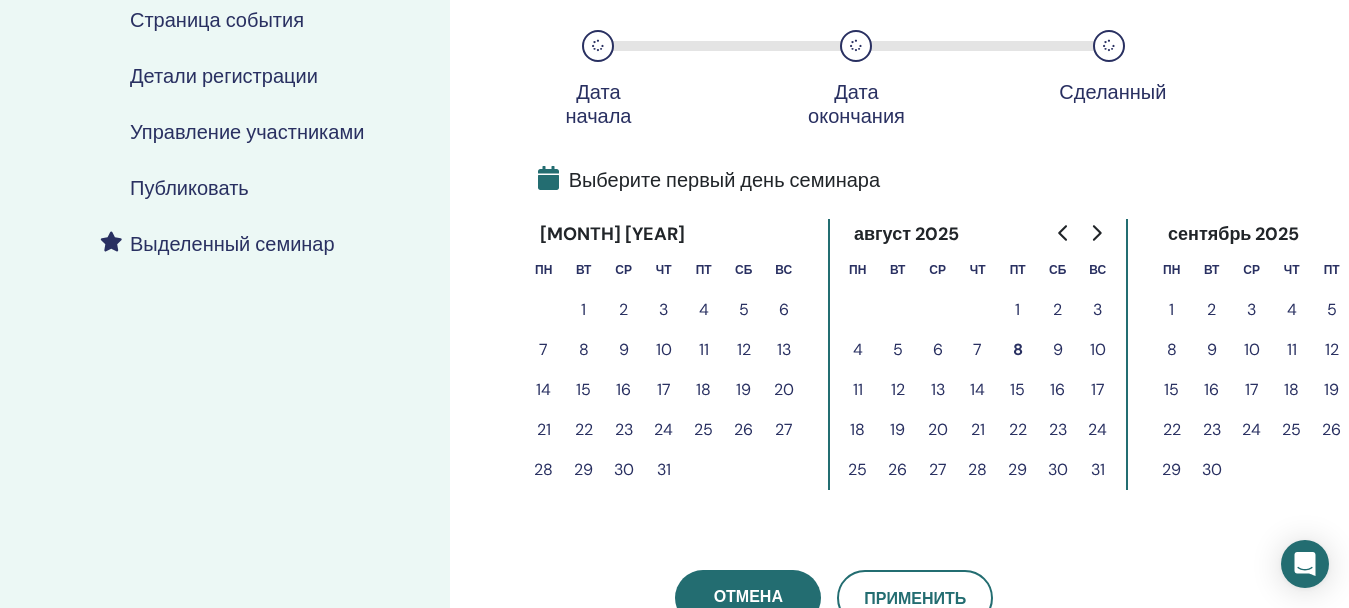 click on "8" at bounding box center [1018, 350] 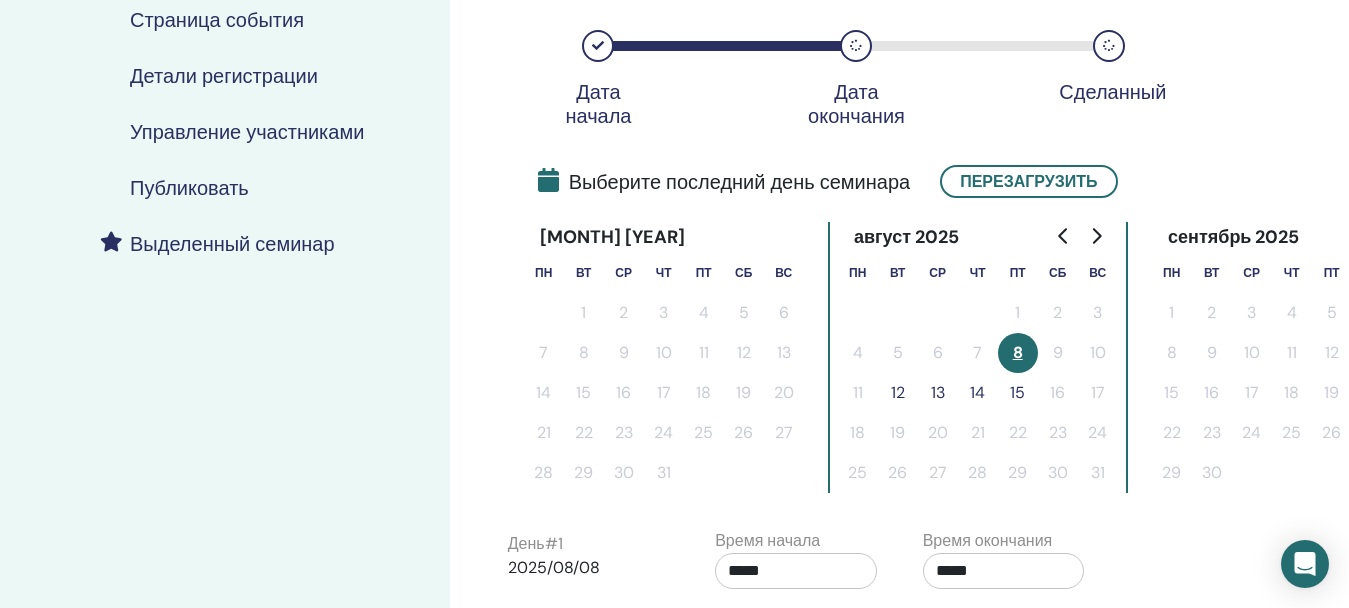 click on "12" at bounding box center (898, 393) 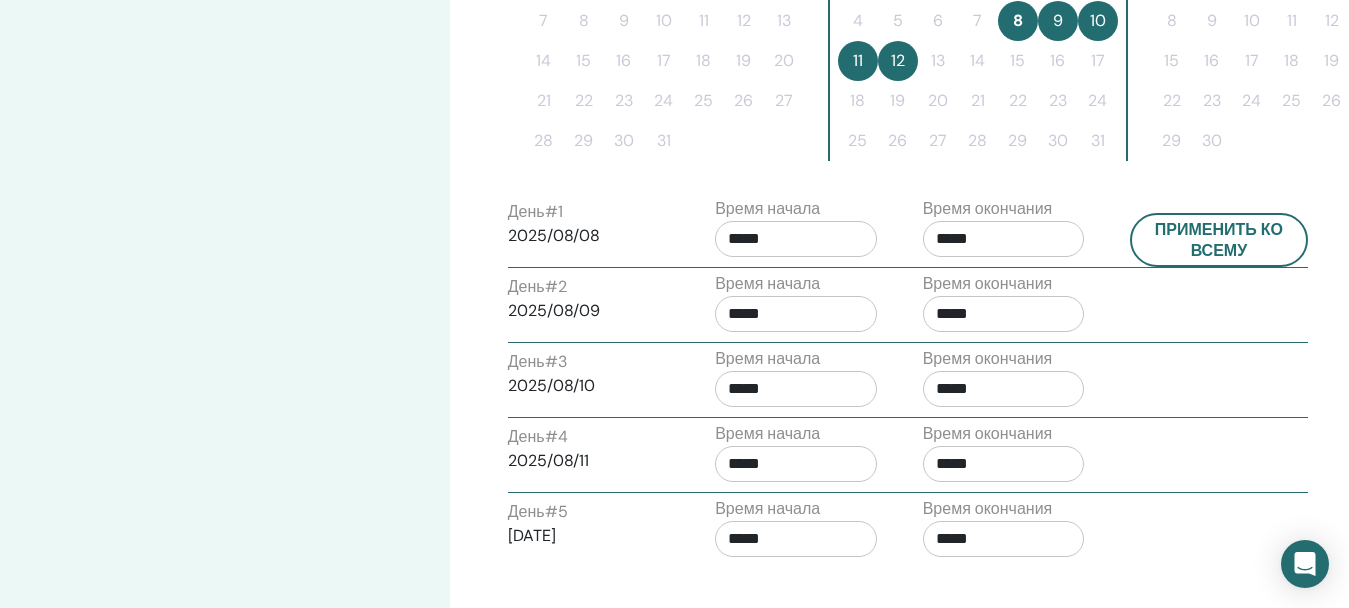 scroll, scrollTop: 694, scrollLeft: 0, axis: vertical 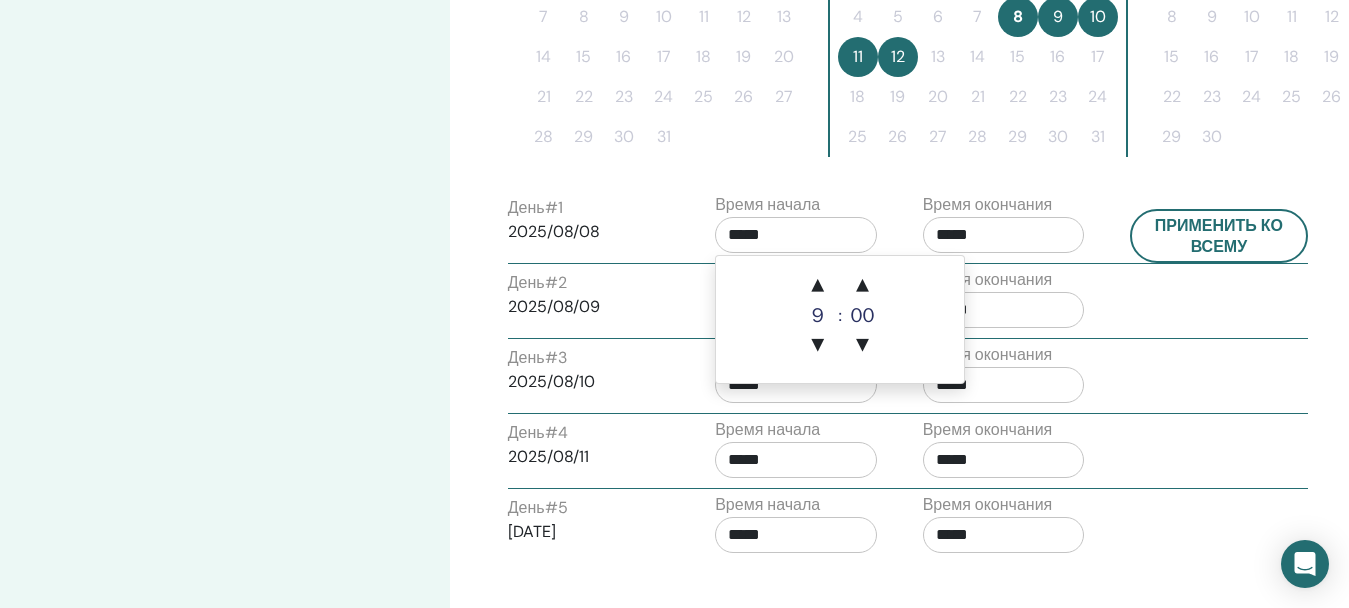 click on "*****" at bounding box center (796, 235) 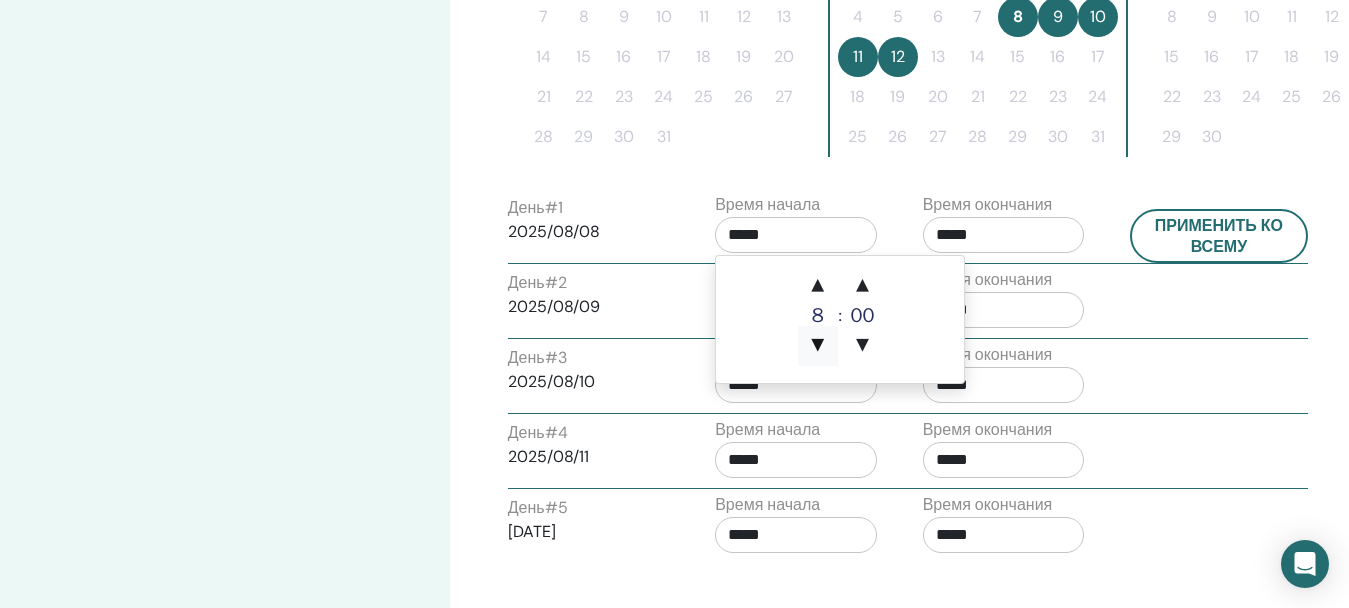 click on "▼" at bounding box center (818, 346) 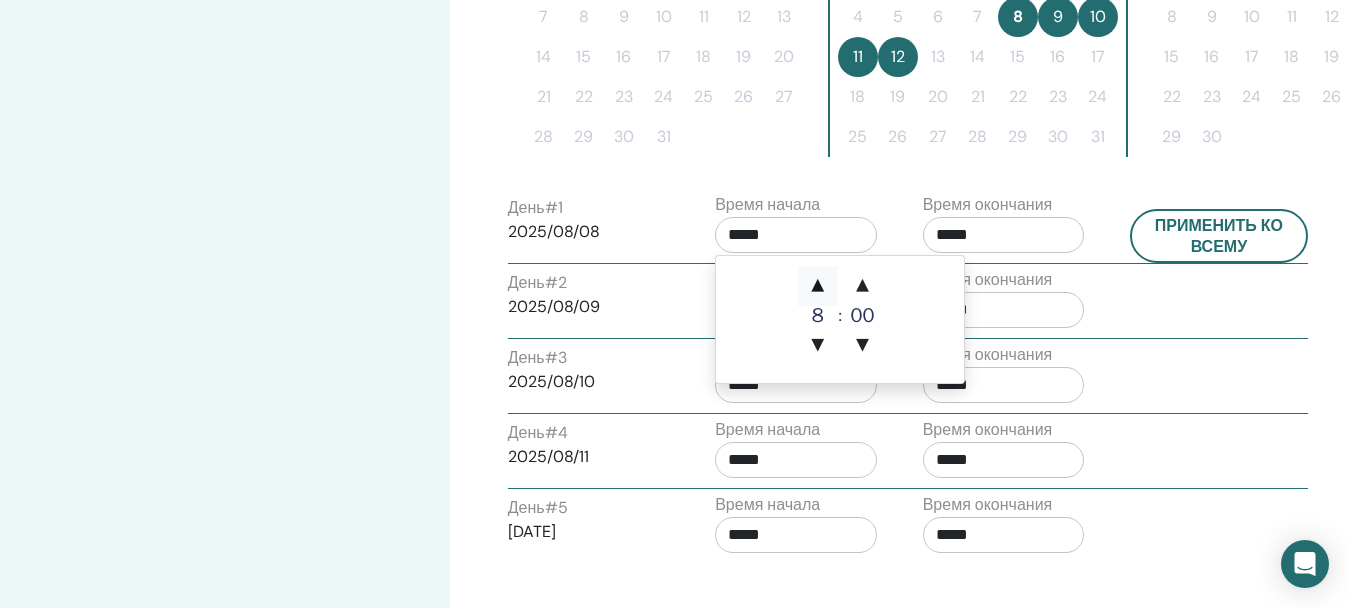 click on "▲" at bounding box center (818, 286) 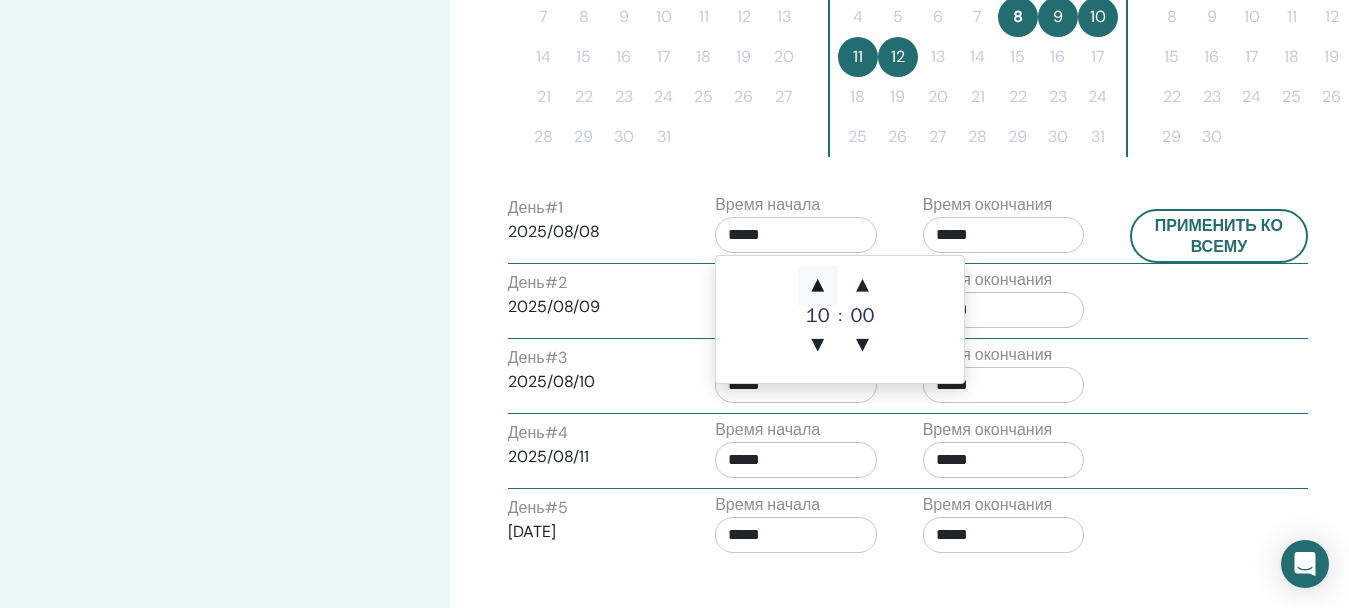 click on "▲" at bounding box center (818, 286) 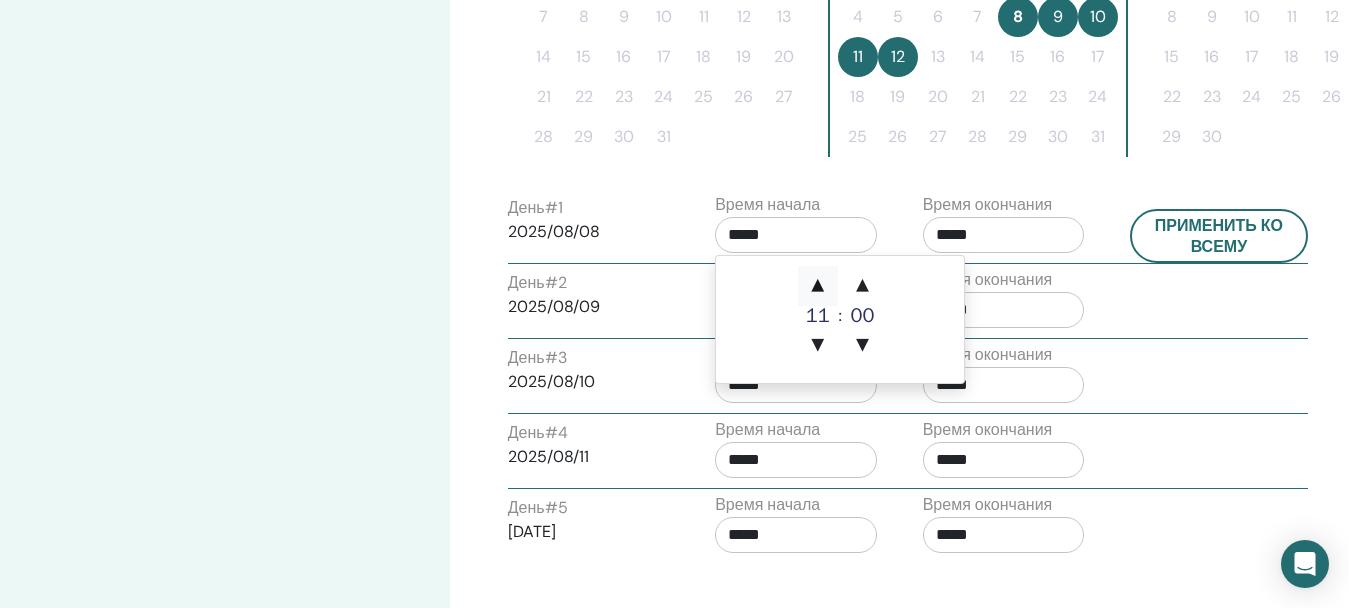 click on "▲" at bounding box center [818, 286] 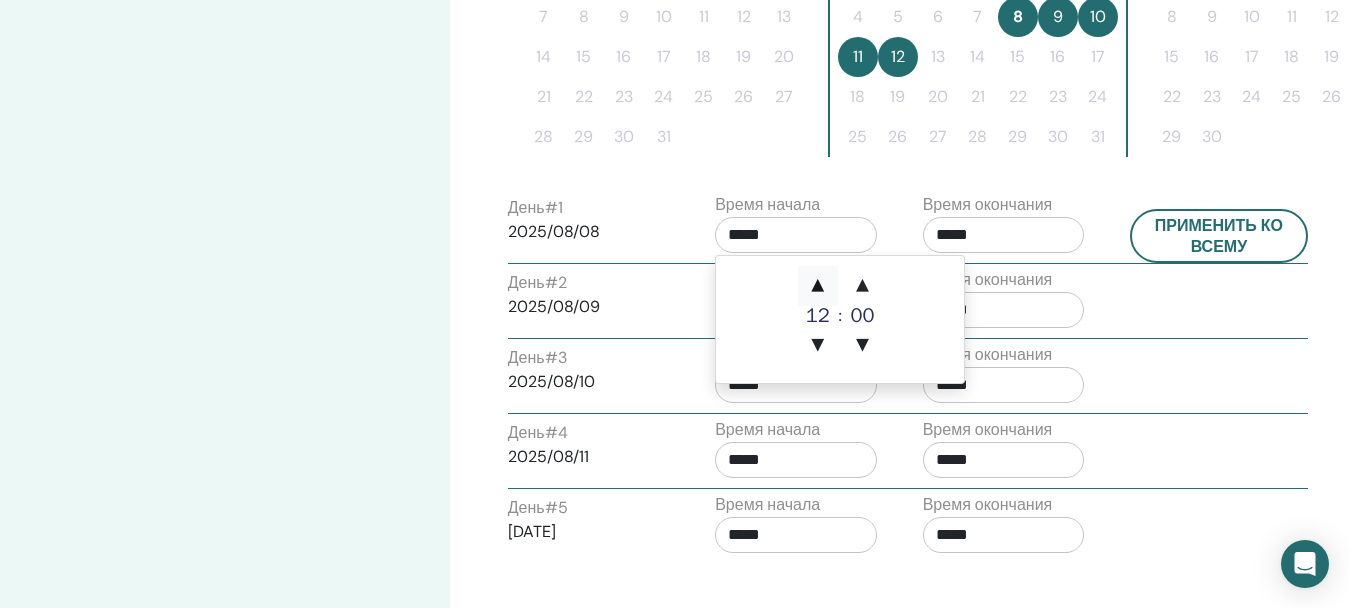 click on "▲" at bounding box center [818, 286] 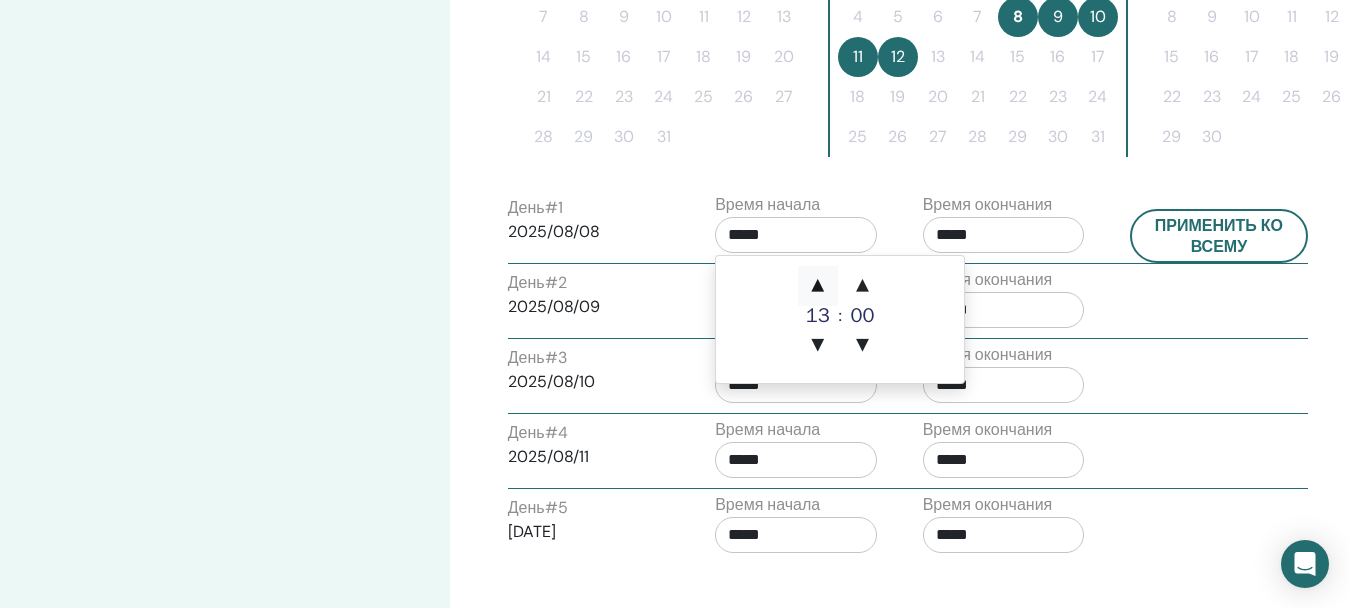 click on "▲" at bounding box center (818, 286) 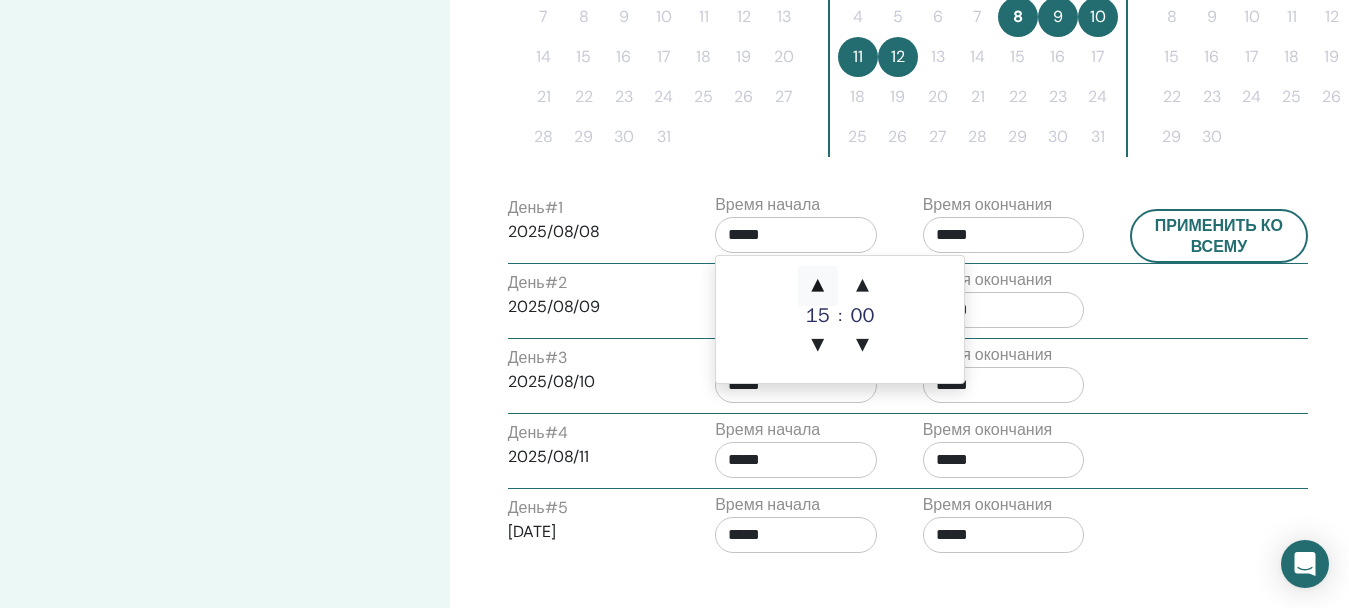 click on "▲" at bounding box center [818, 286] 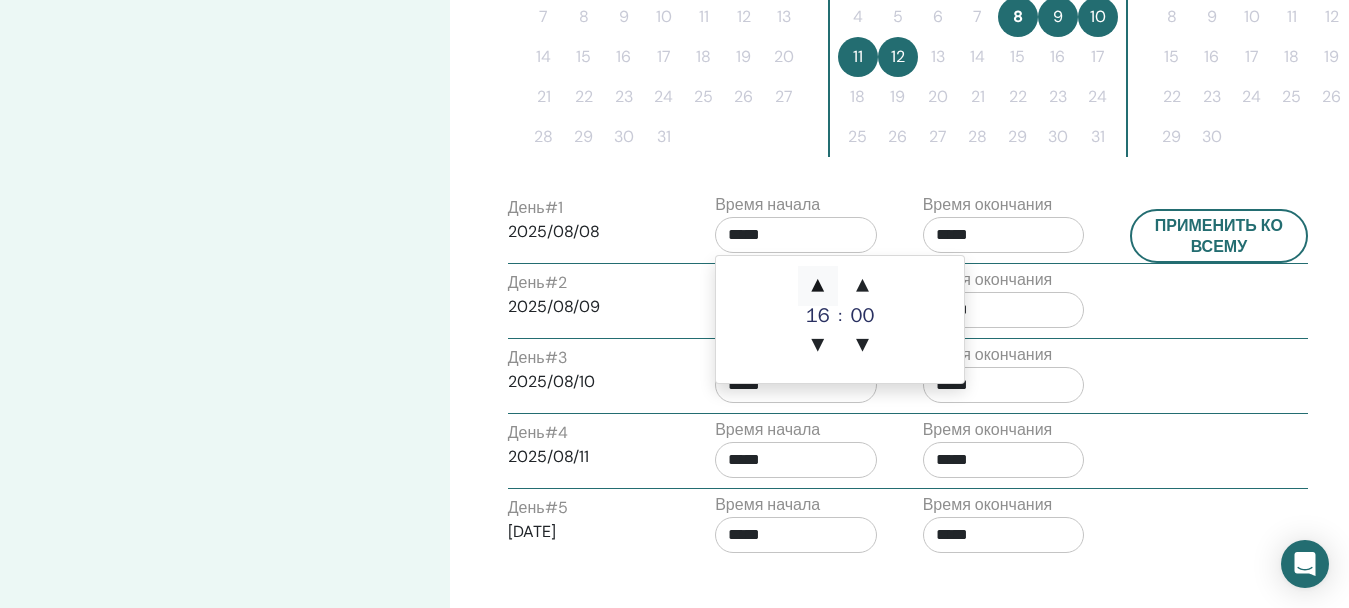 click on "▲" at bounding box center [818, 286] 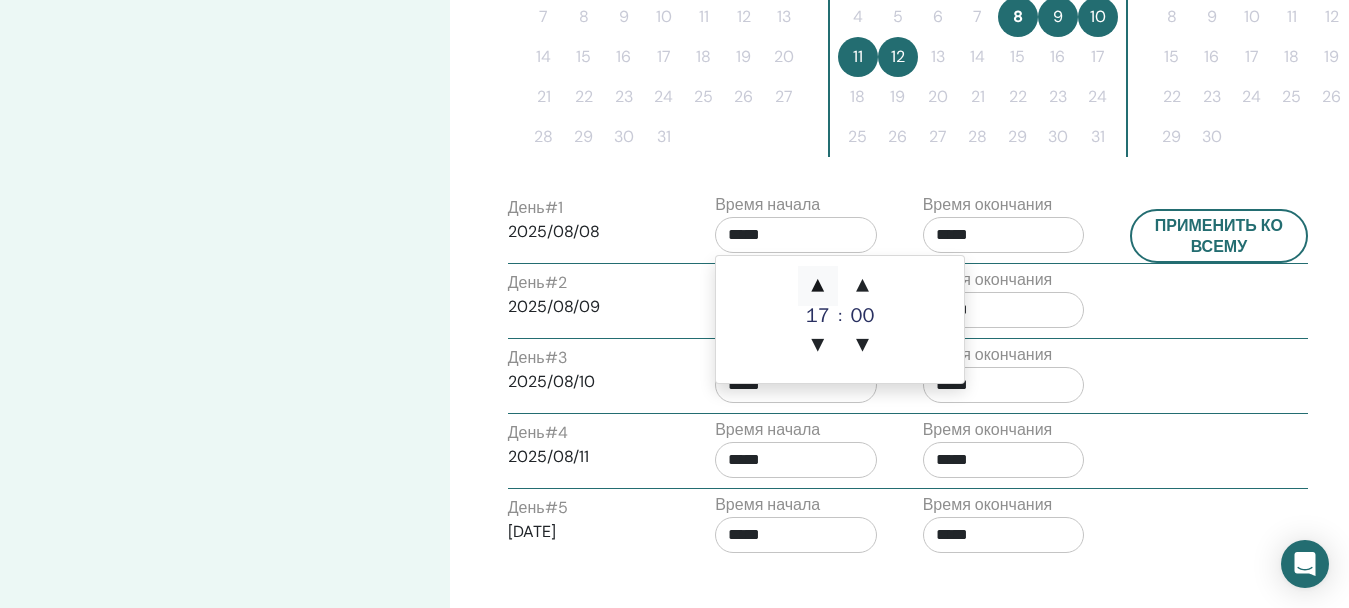 click on "▲" at bounding box center (818, 286) 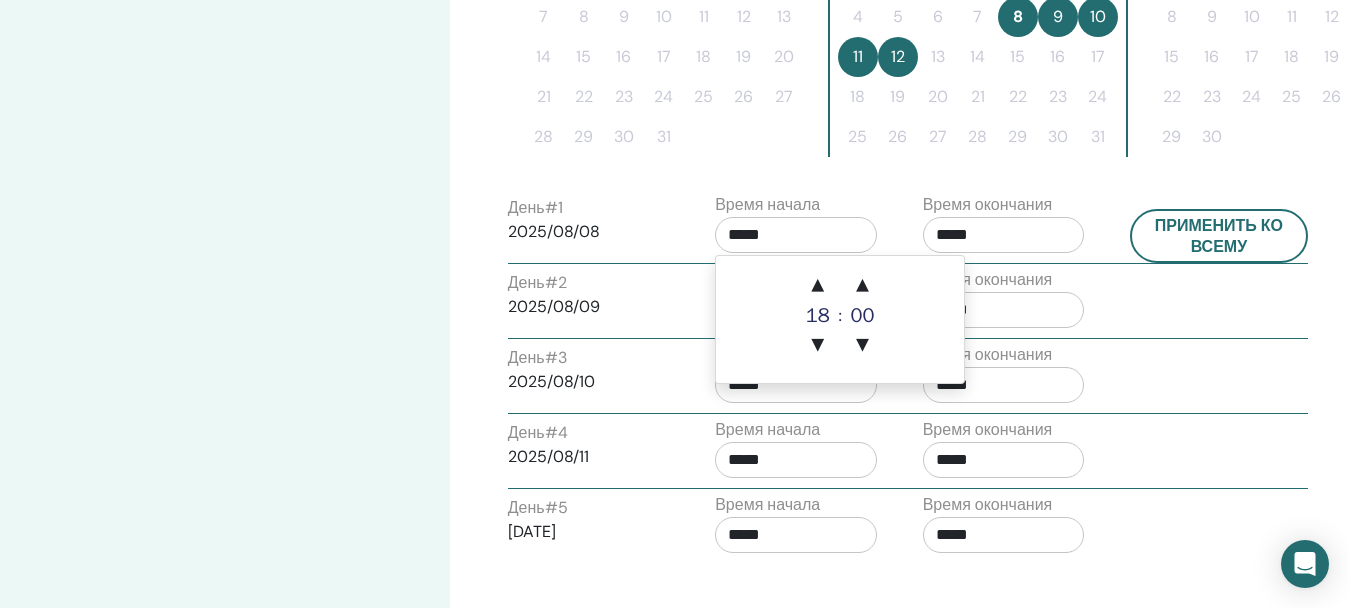 click on "*****" at bounding box center [1004, 235] 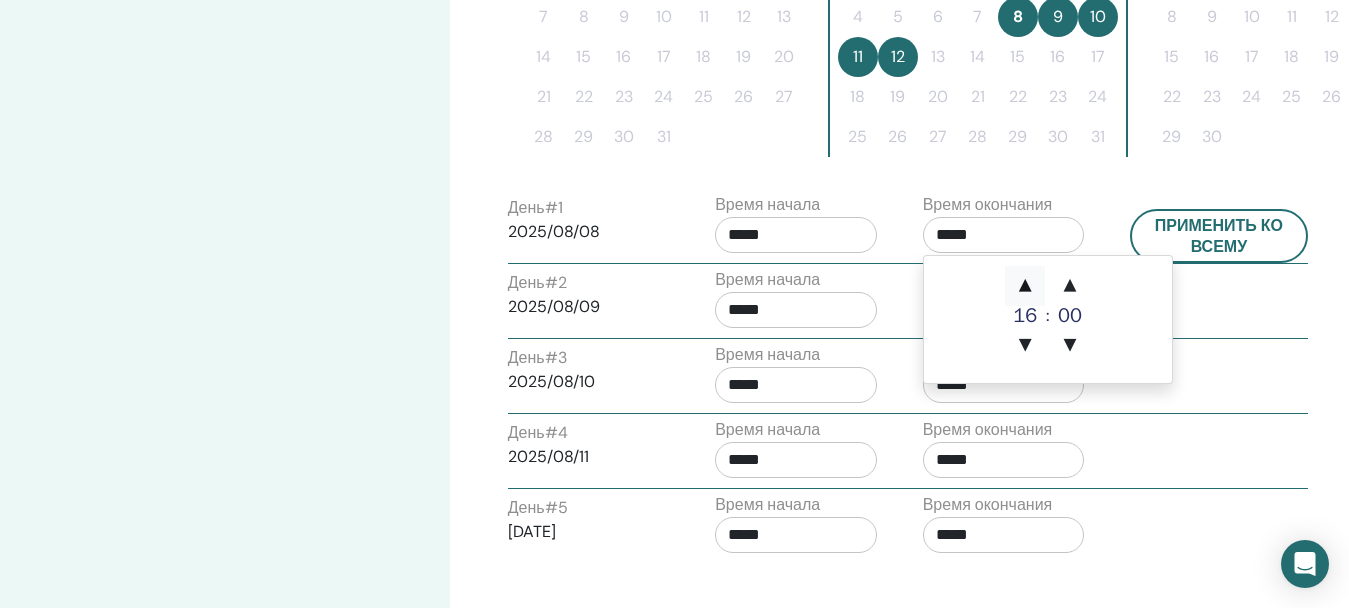 click on "▲" at bounding box center [1025, 286] 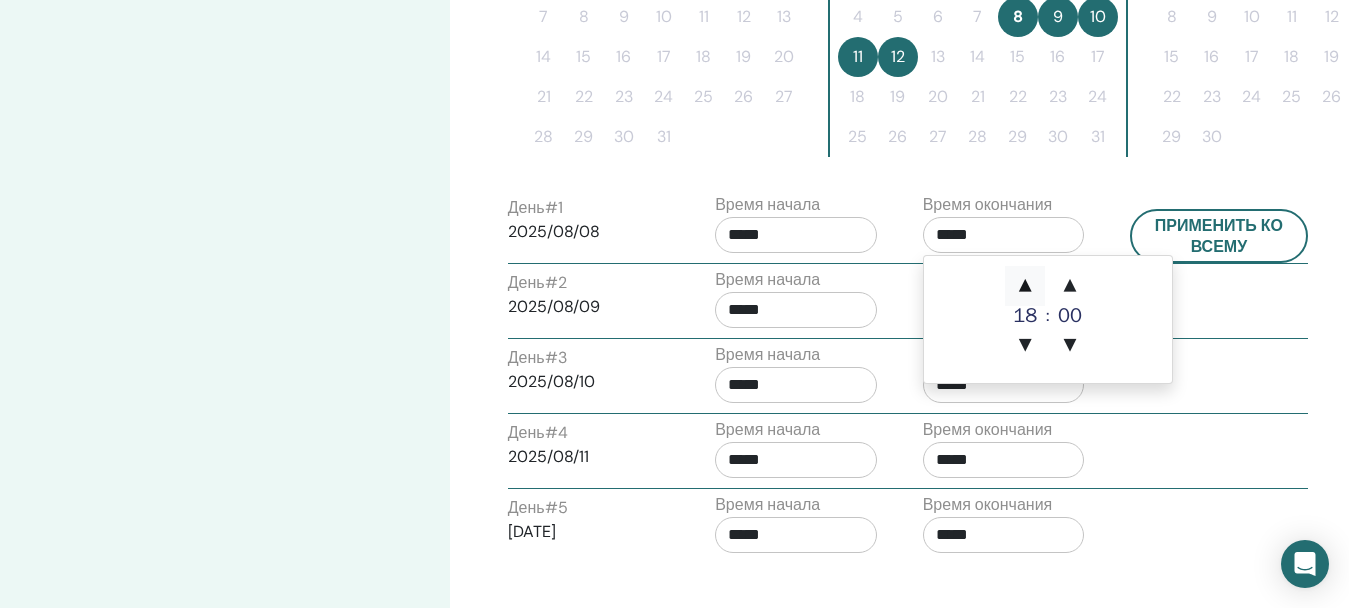 click on "▲" at bounding box center [1025, 286] 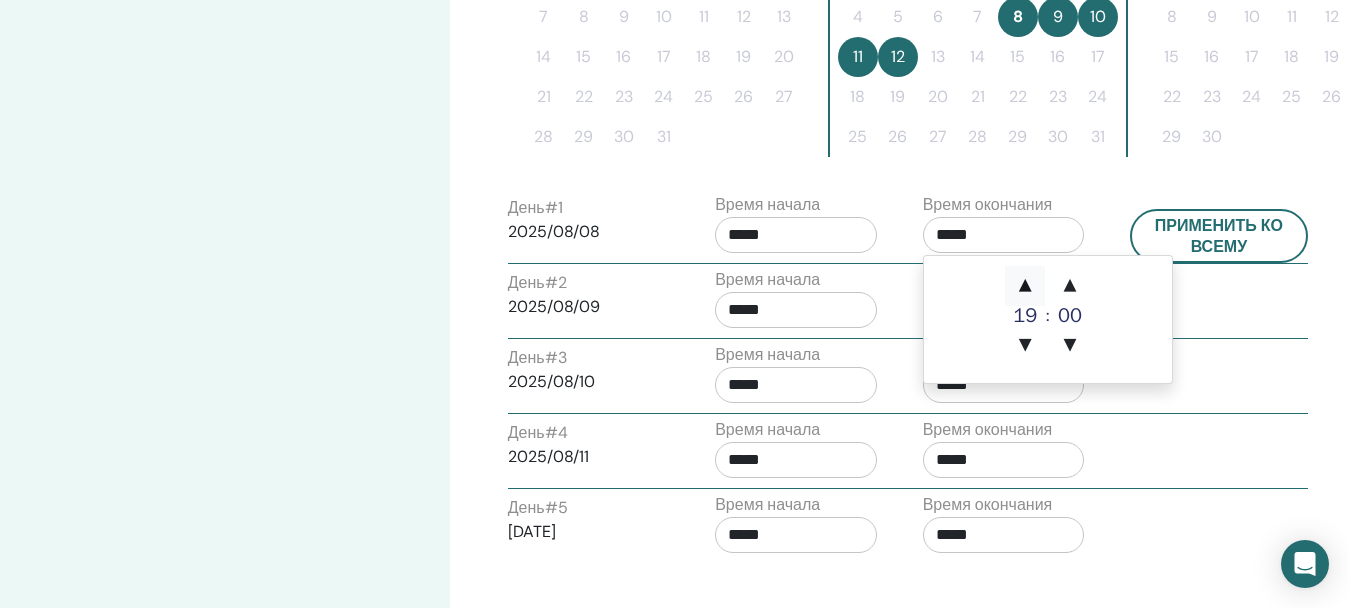 click on "▲" at bounding box center [1025, 286] 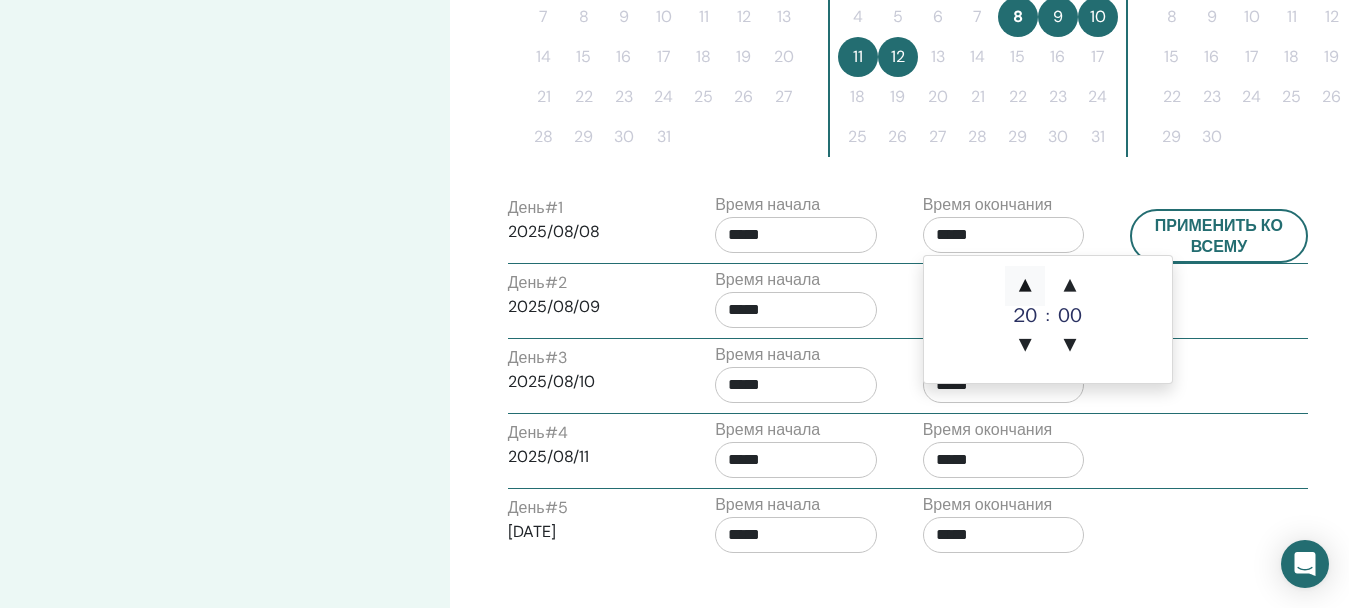 click on "▲" at bounding box center [1025, 286] 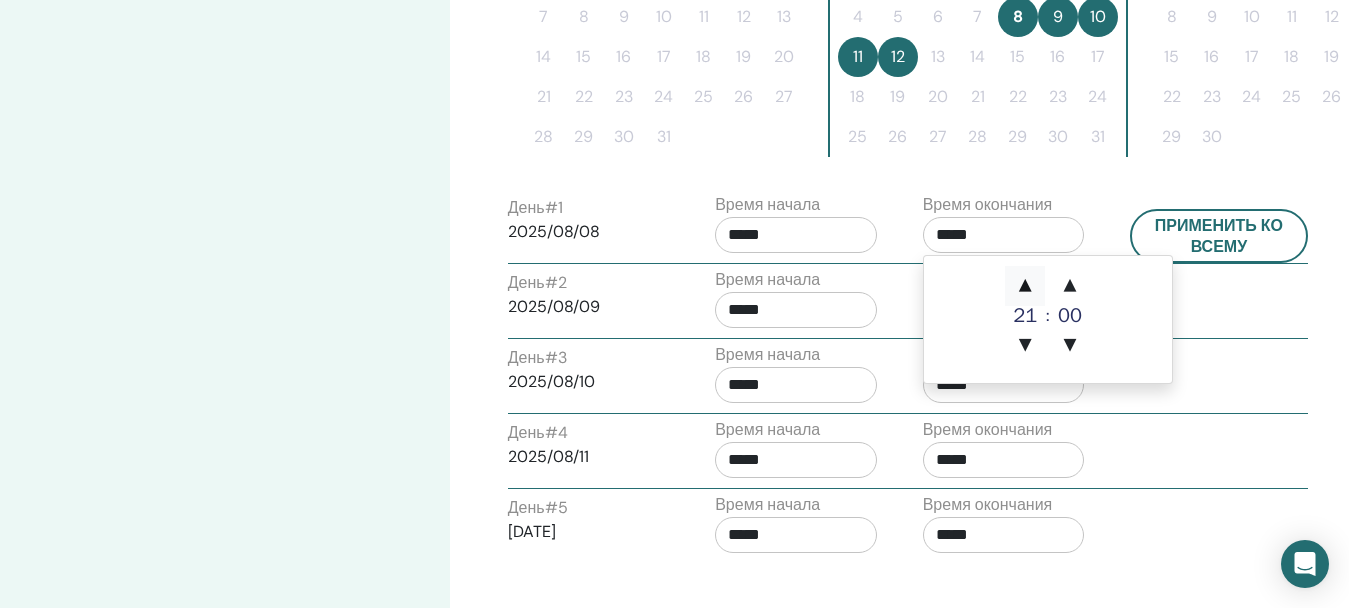 click on "▲" at bounding box center (1025, 286) 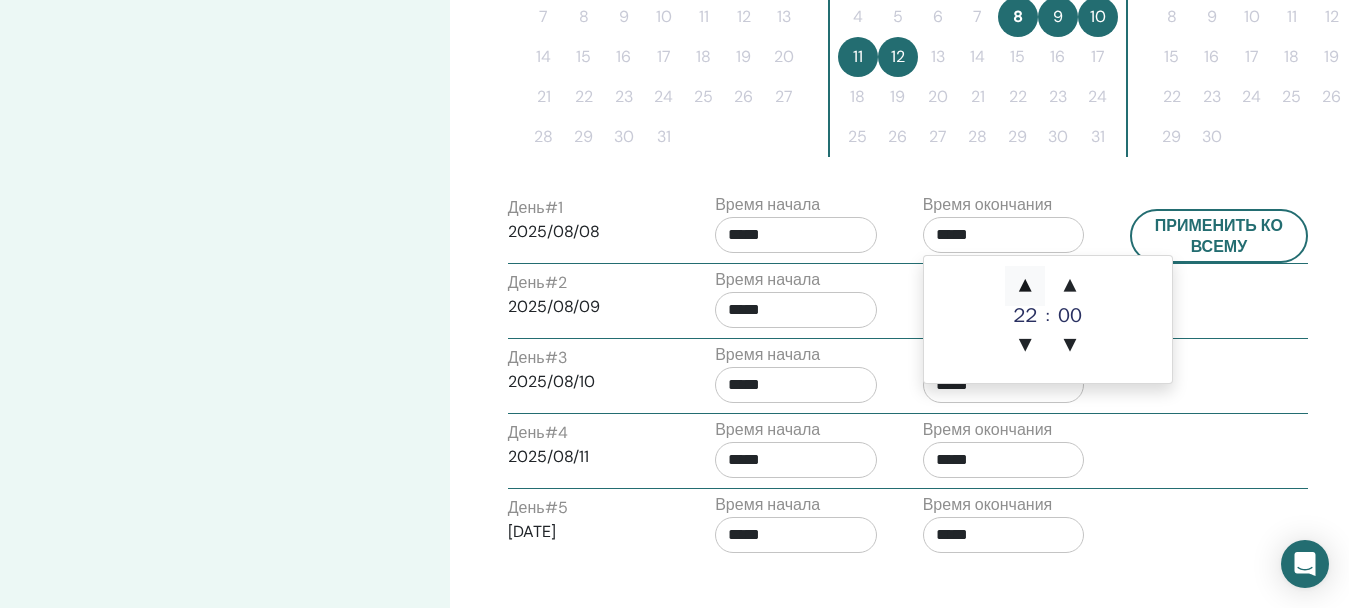 click on "▲" at bounding box center [1025, 286] 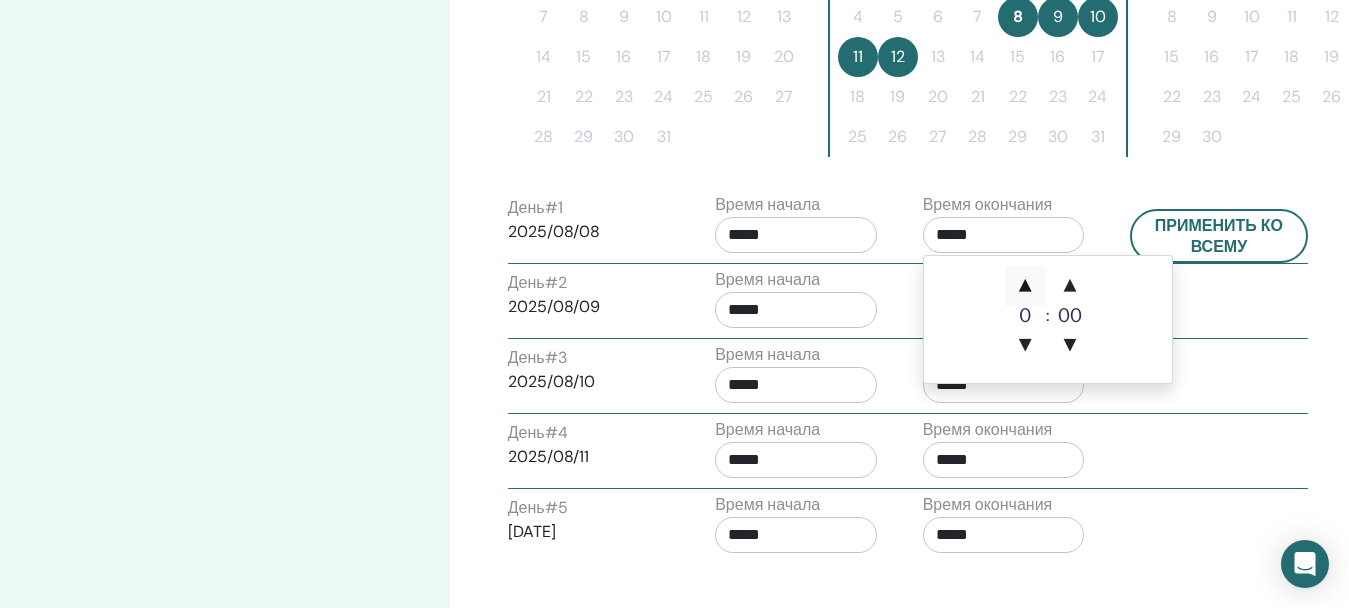 click on "▲" at bounding box center (1025, 286) 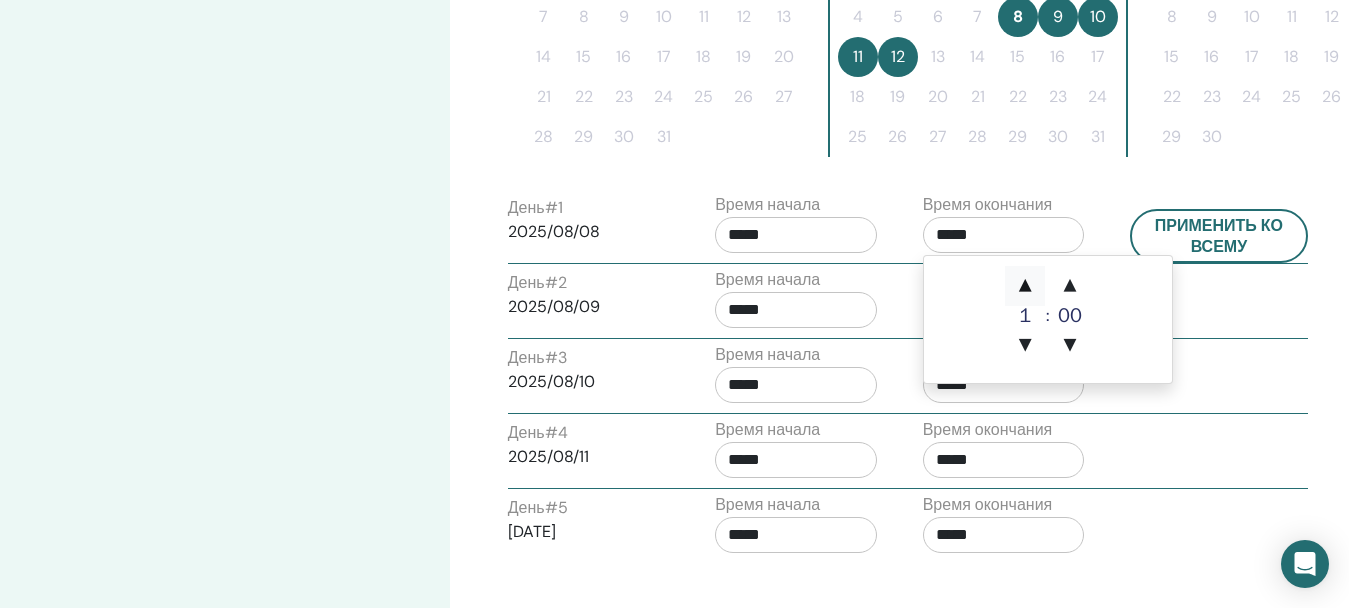 click on "▲" at bounding box center [1025, 286] 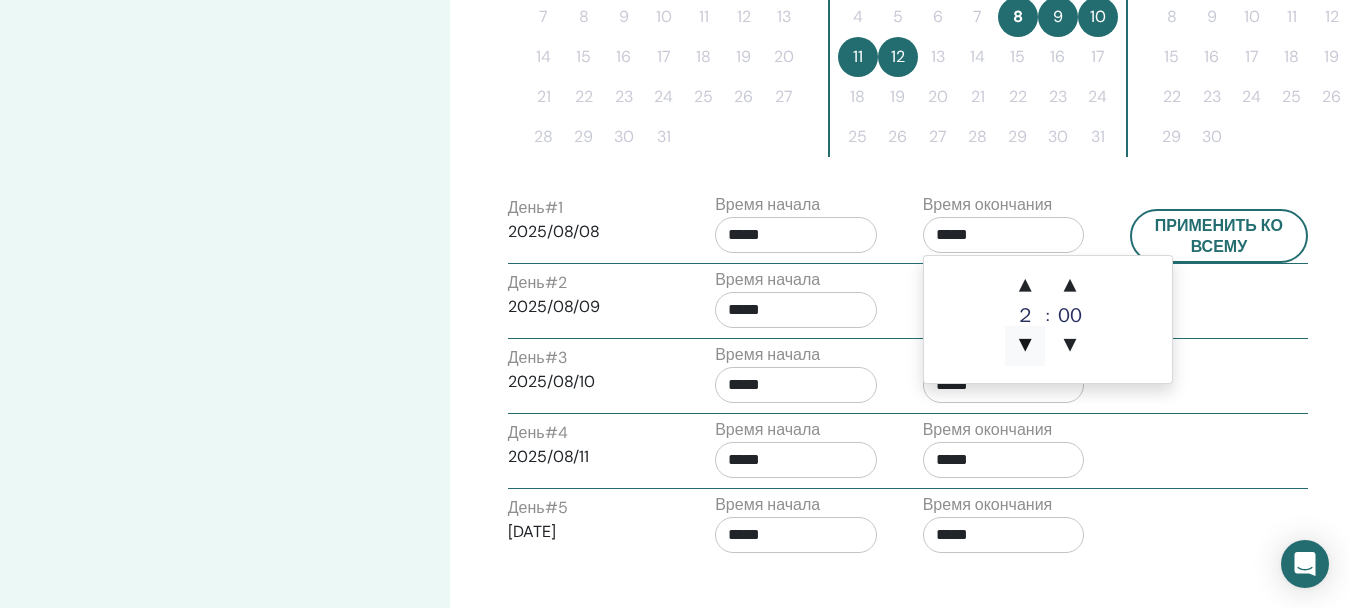click on "▼" at bounding box center [1025, 346] 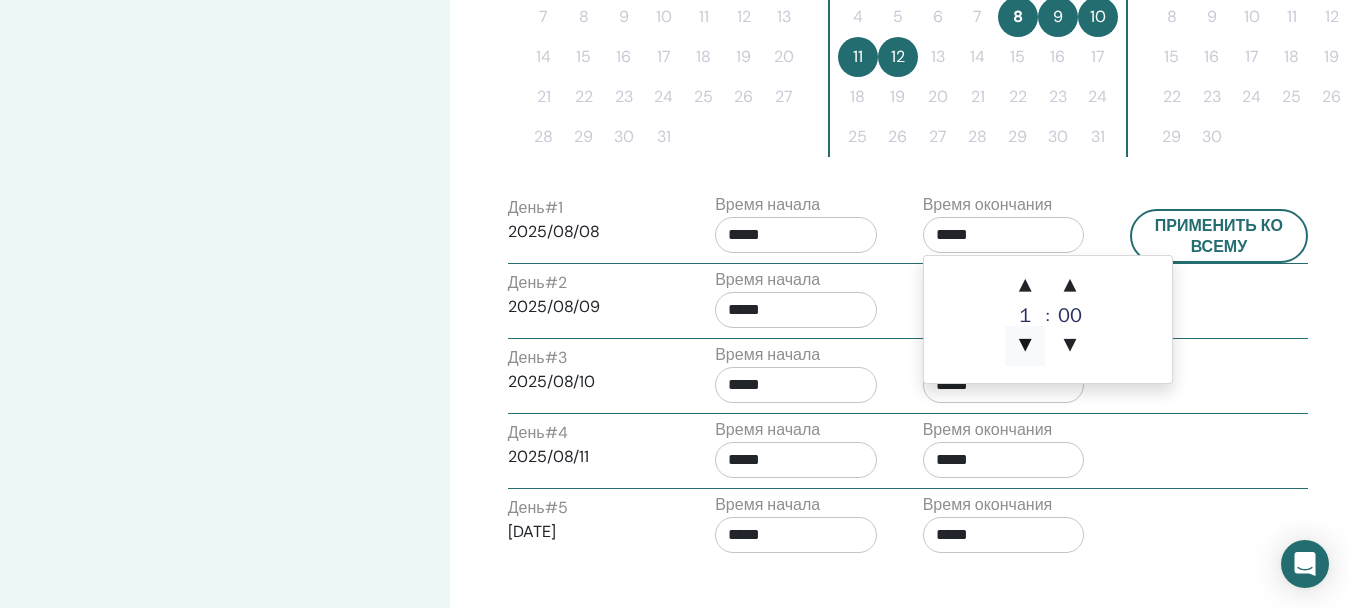 click on "▼" at bounding box center [1025, 346] 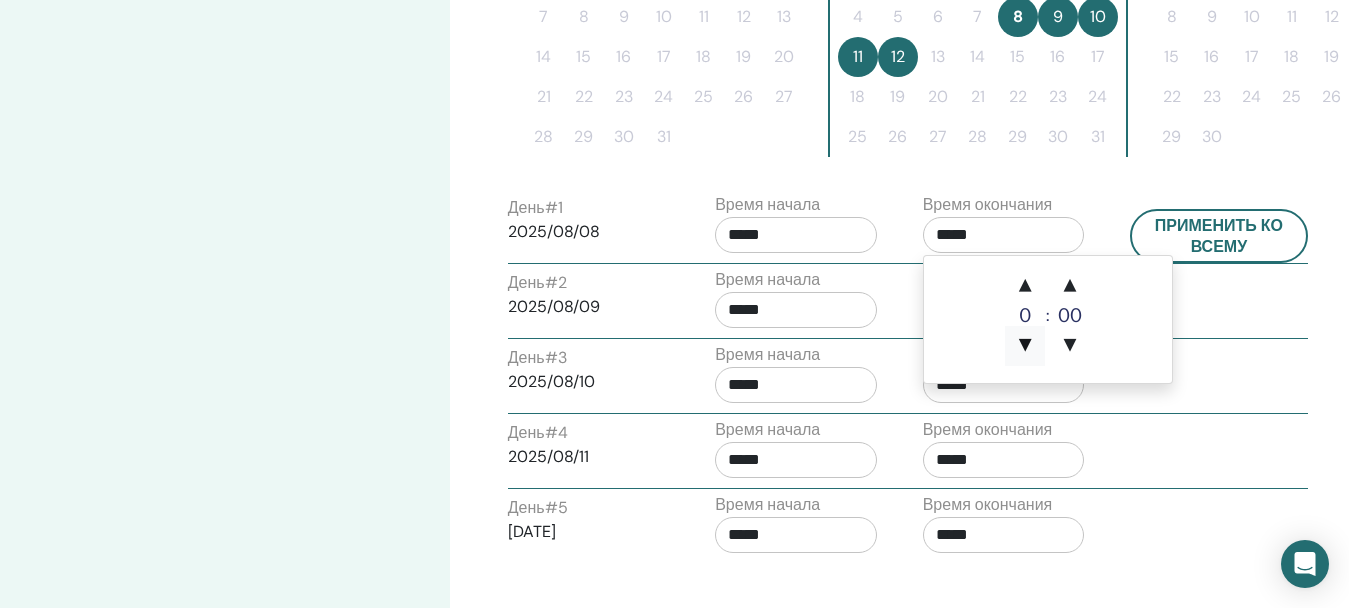 click on "▼" at bounding box center [1025, 346] 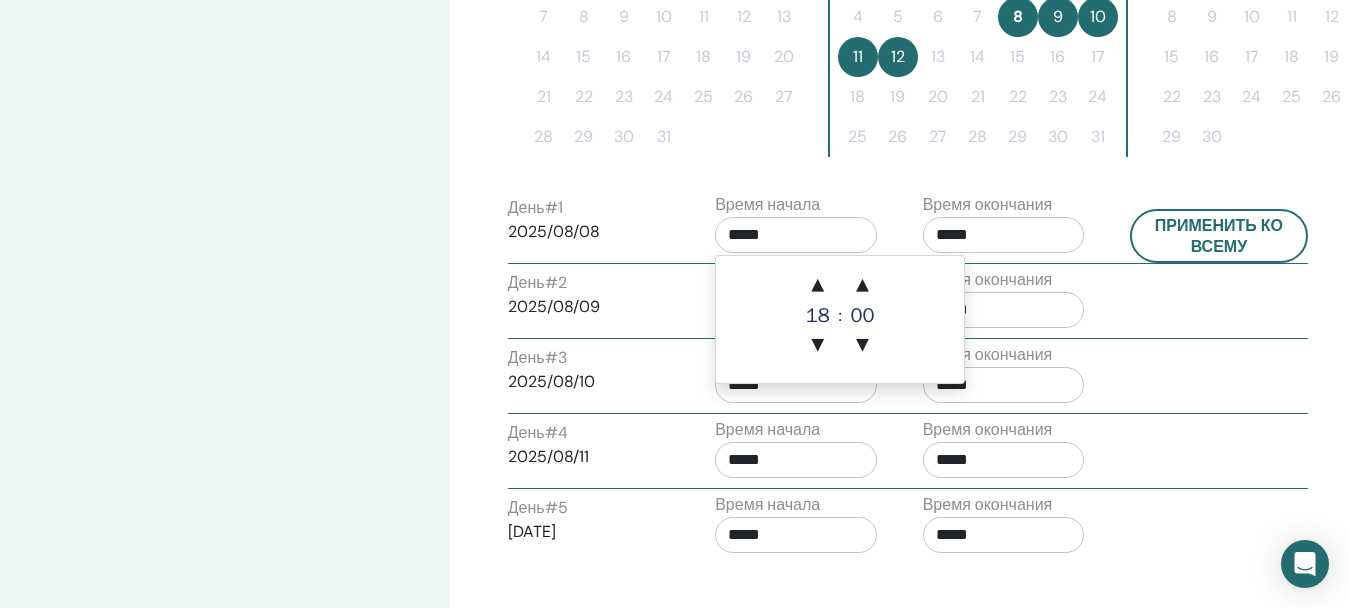 click on "*****" at bounding box center [796, 235] 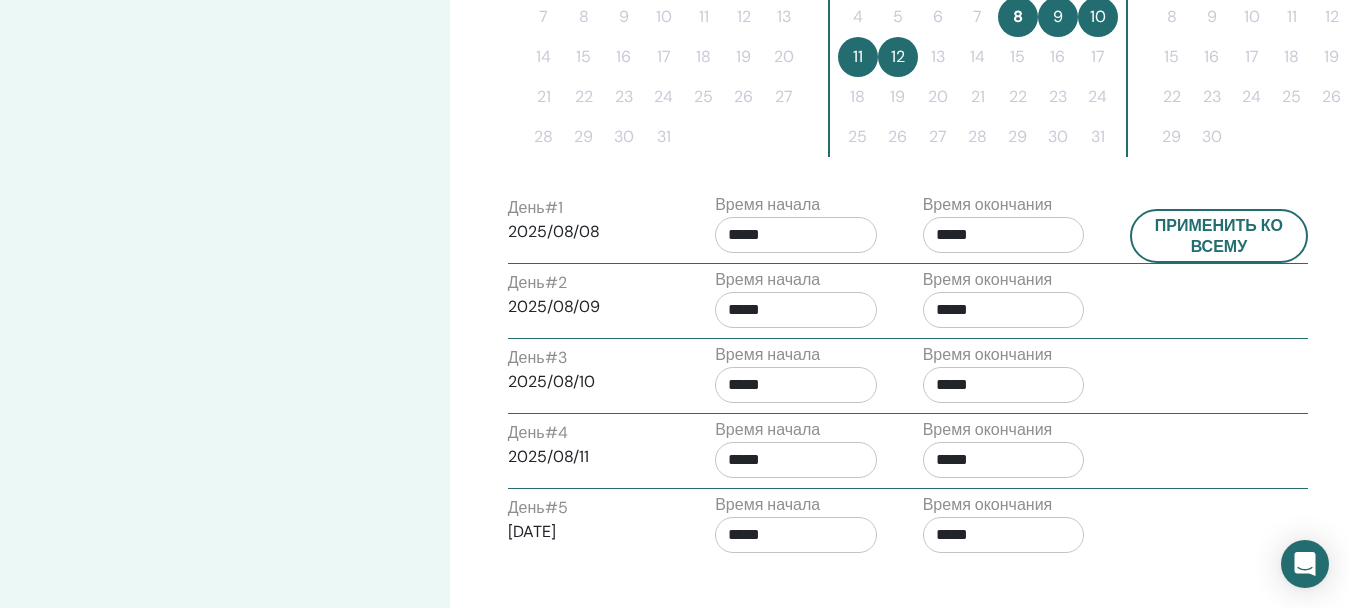 click on "*****" at bounding box center (796, 235) 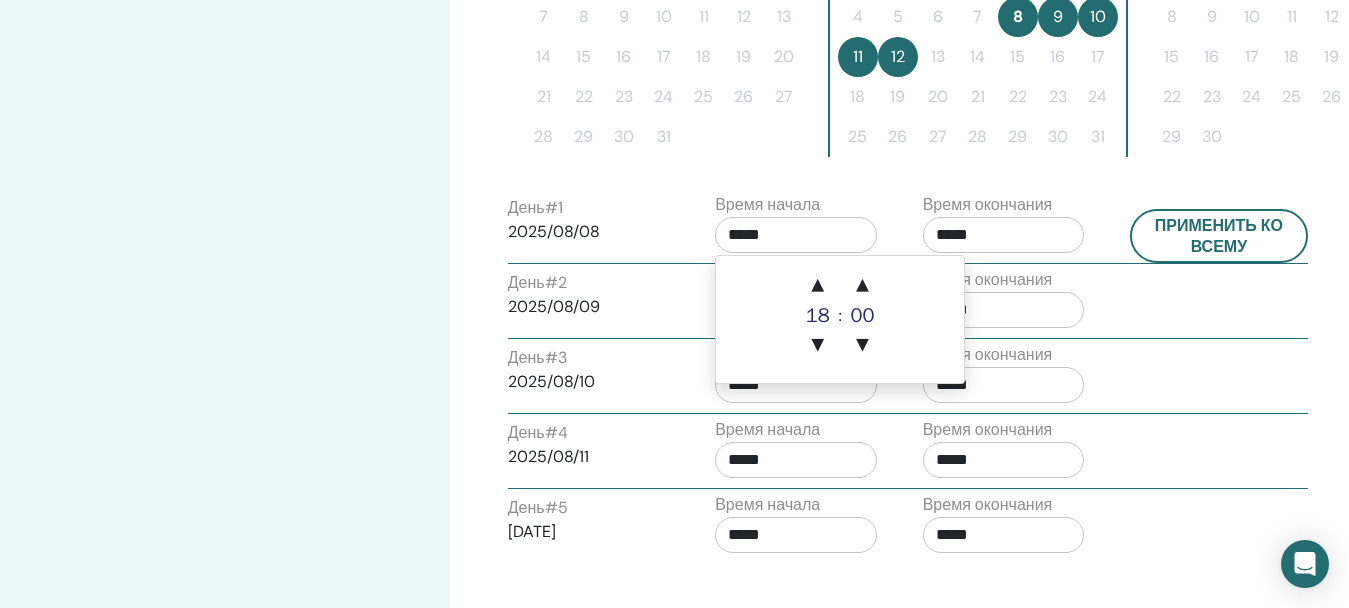 click on "*****" at bounding box center (796, 235) 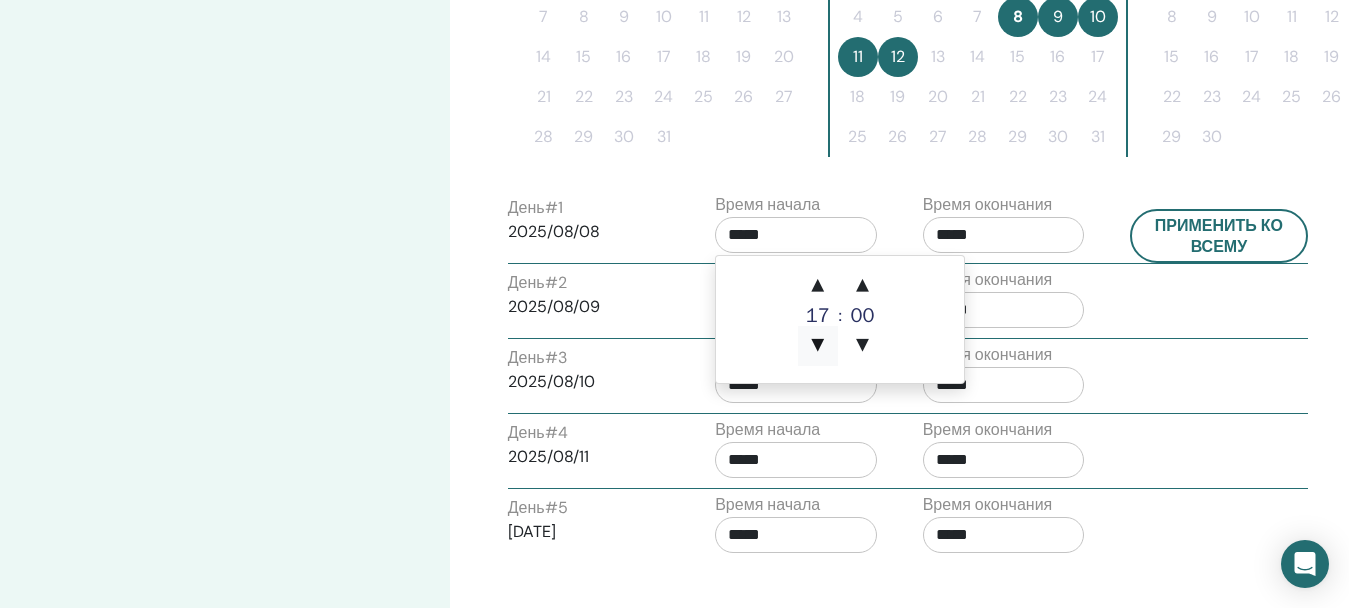 click on "▼" at bounding box center [818, 346] 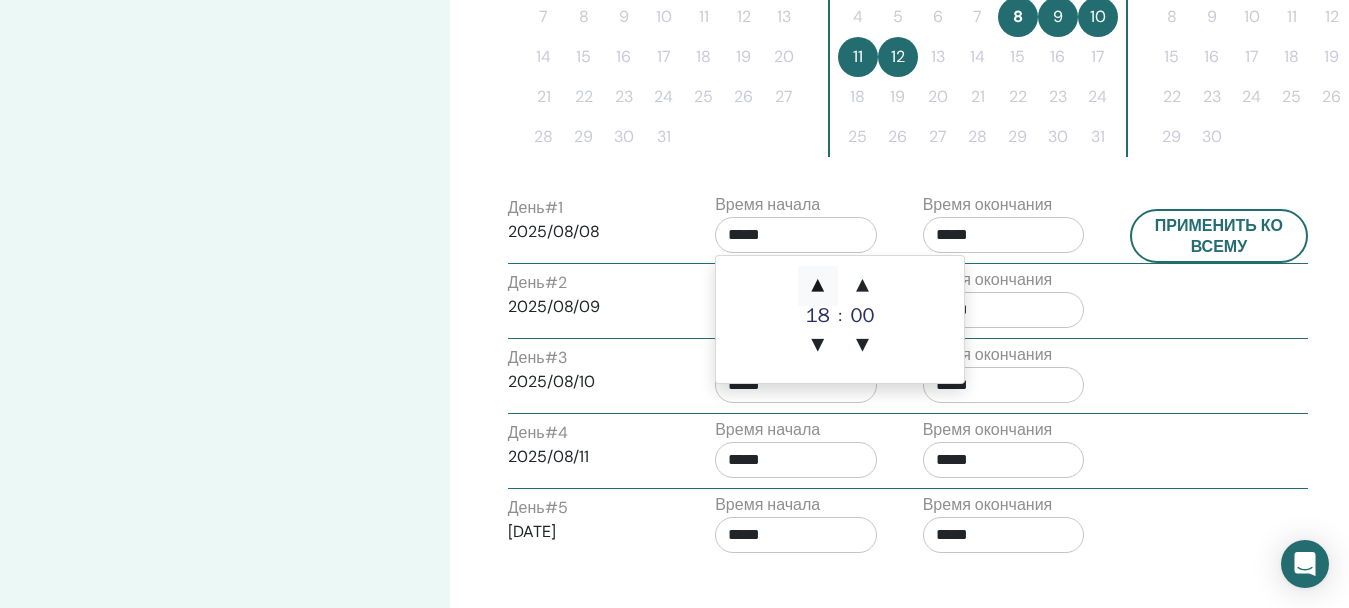 click on "▲" at bounding box center [818, 286] 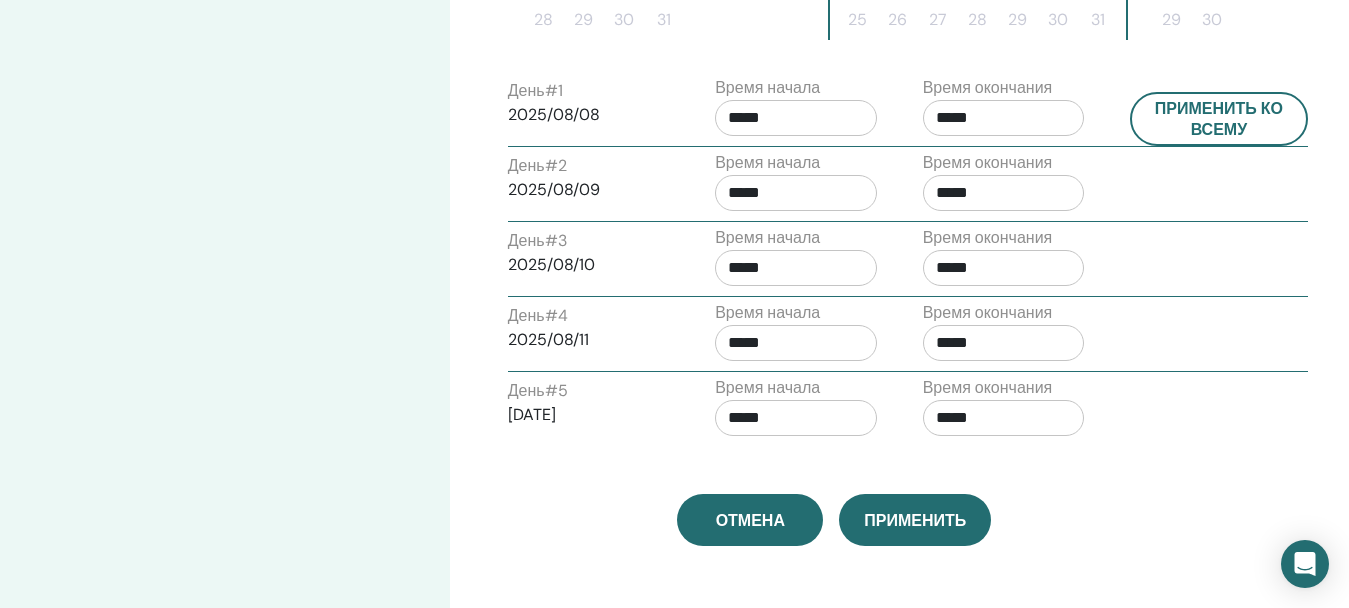 scroll, scrollTop: 745, scrollLeft: 0, axis: vertical 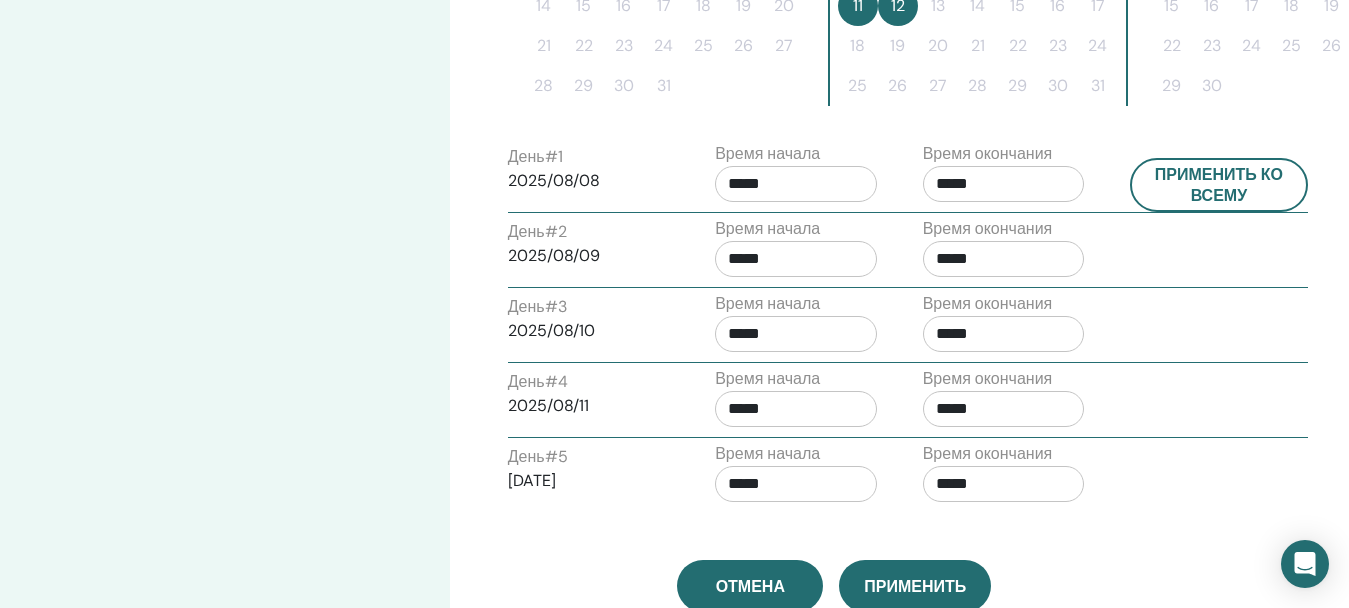 click on "*****" at bounding box center [796, 409] 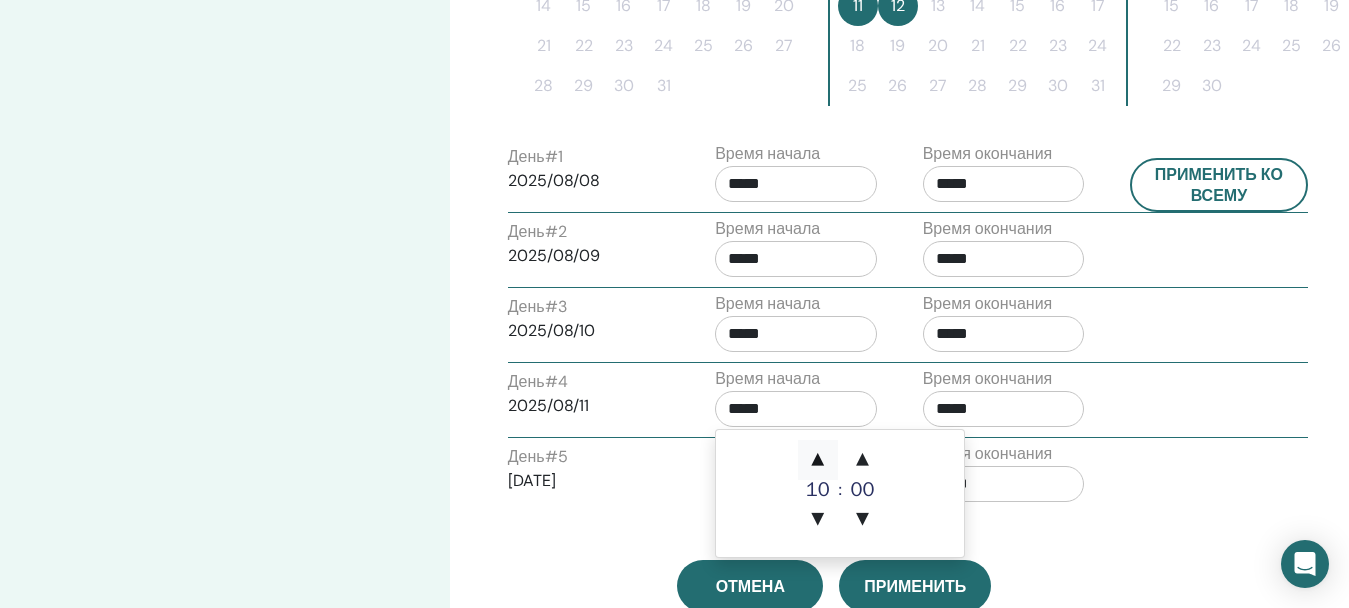 click on "▲" at bounding box center [818, 460] 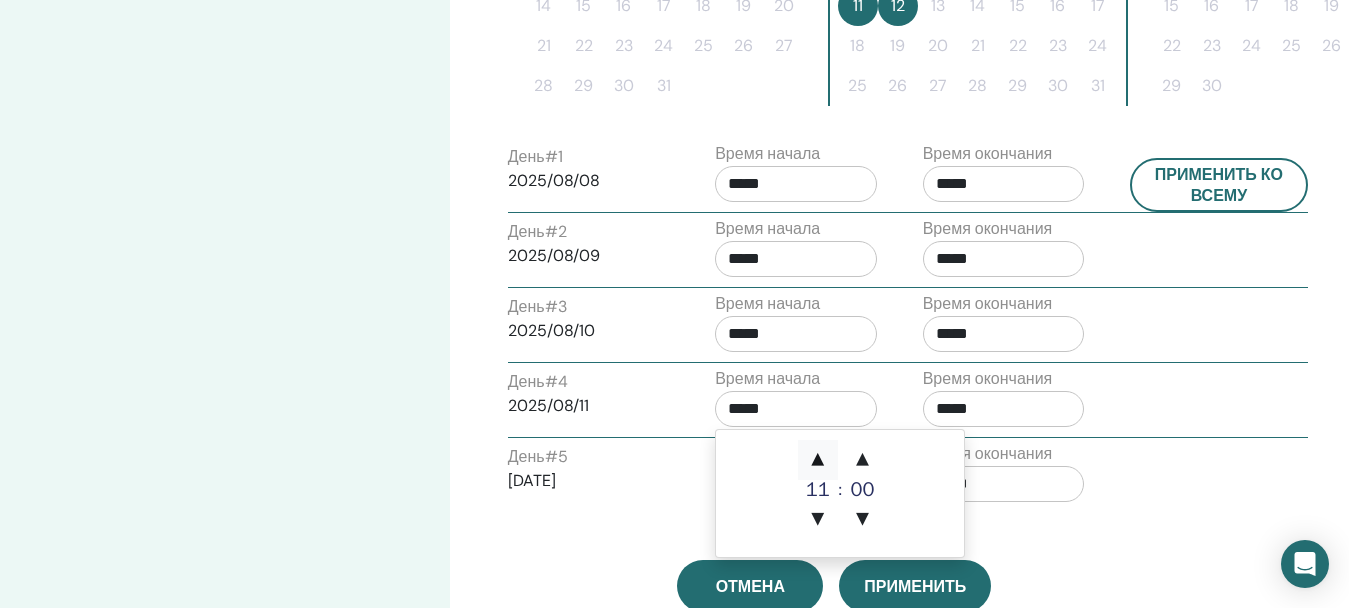 click on "▲" at bounding box center [818, 460] 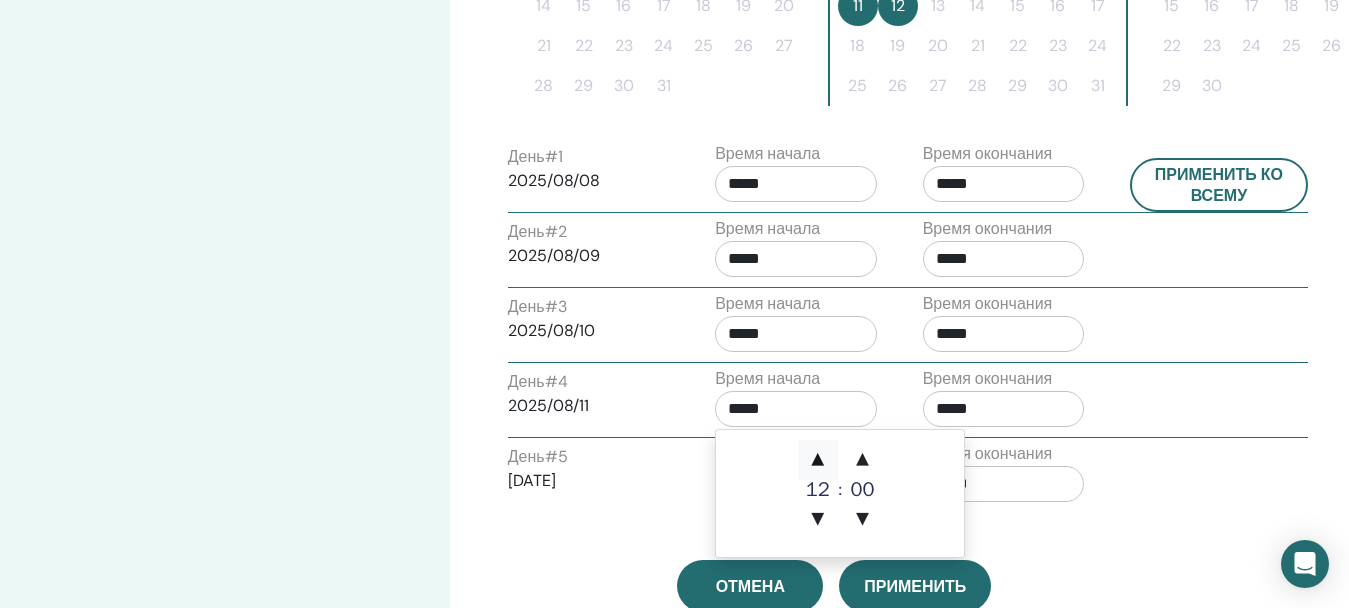 click on "▲" at bounding box center [818, 460] 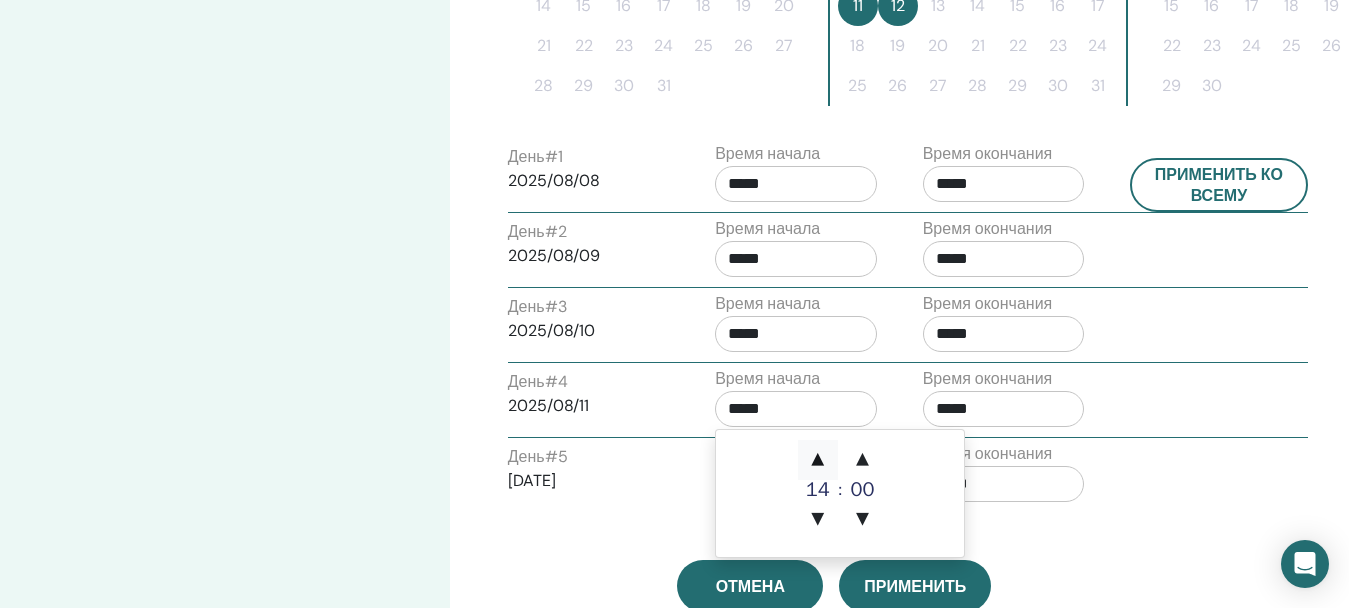 click on "▲" at bounding box center [818, 460] 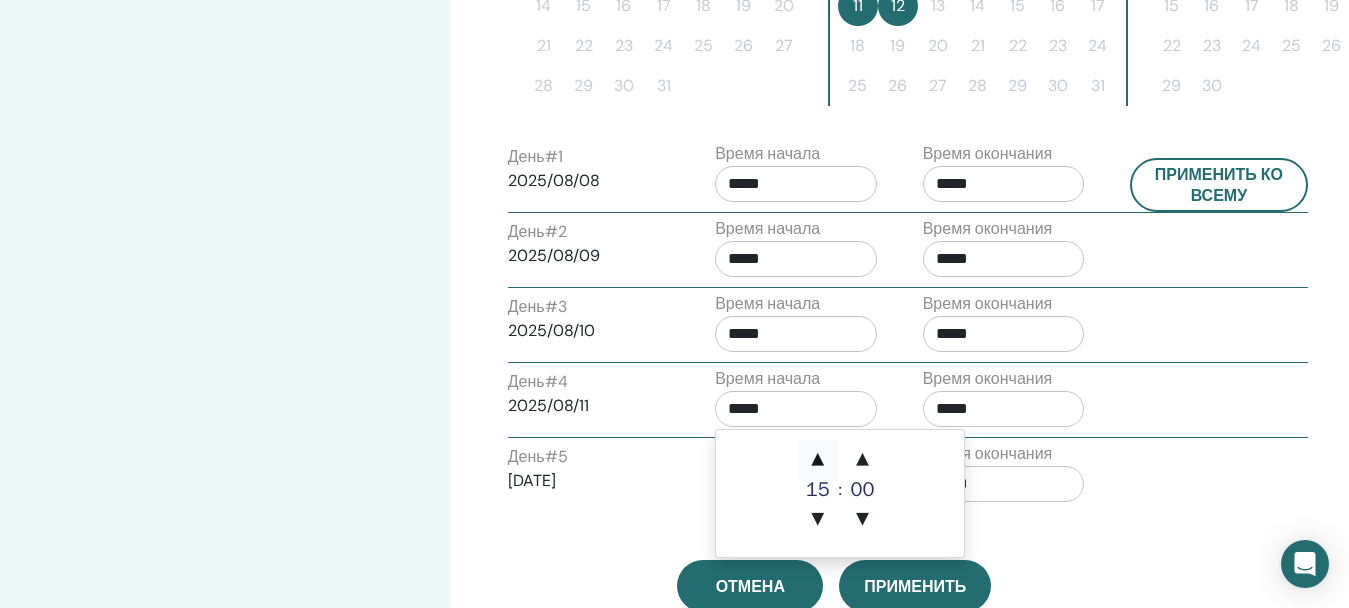 click on "▲" at bounding box center [818, 460] 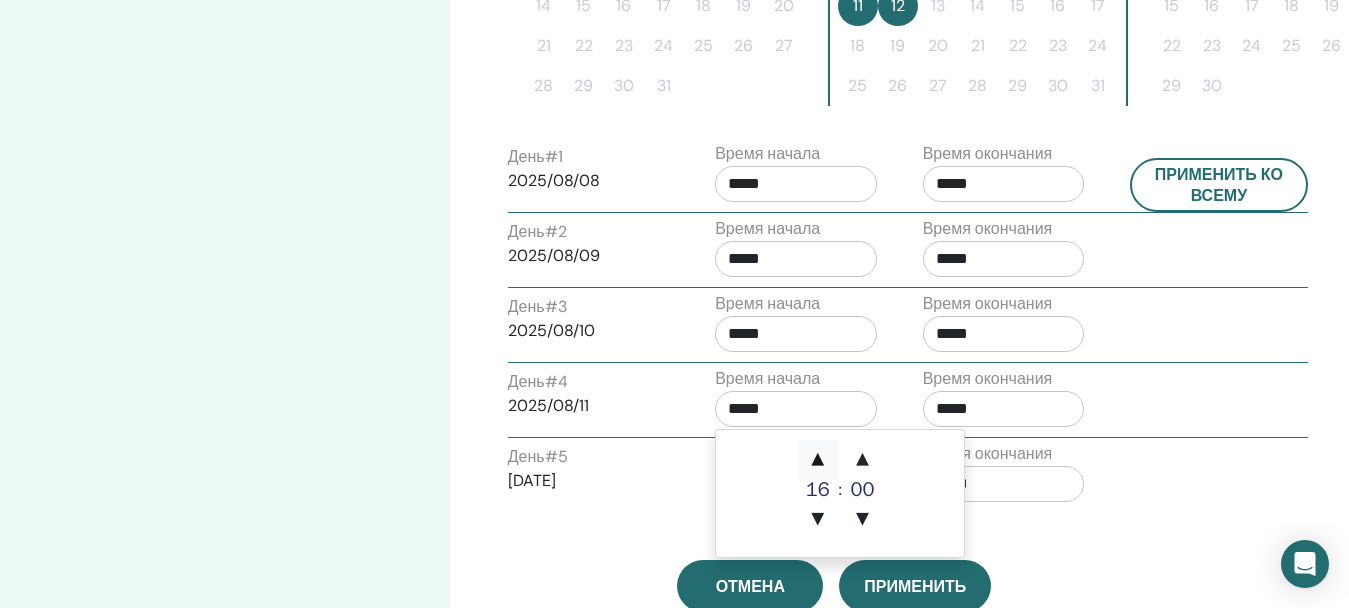 click on "▲" at bounding box center [818, 460] 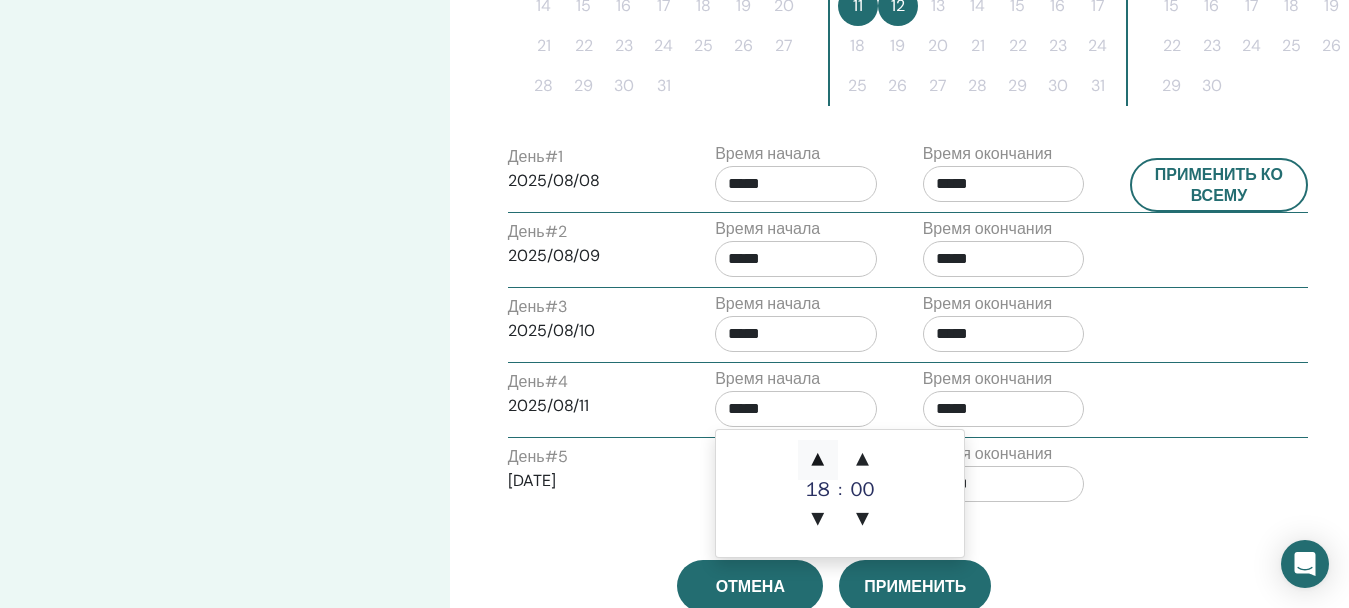 click on "▲" at bounding box center (818, 460) 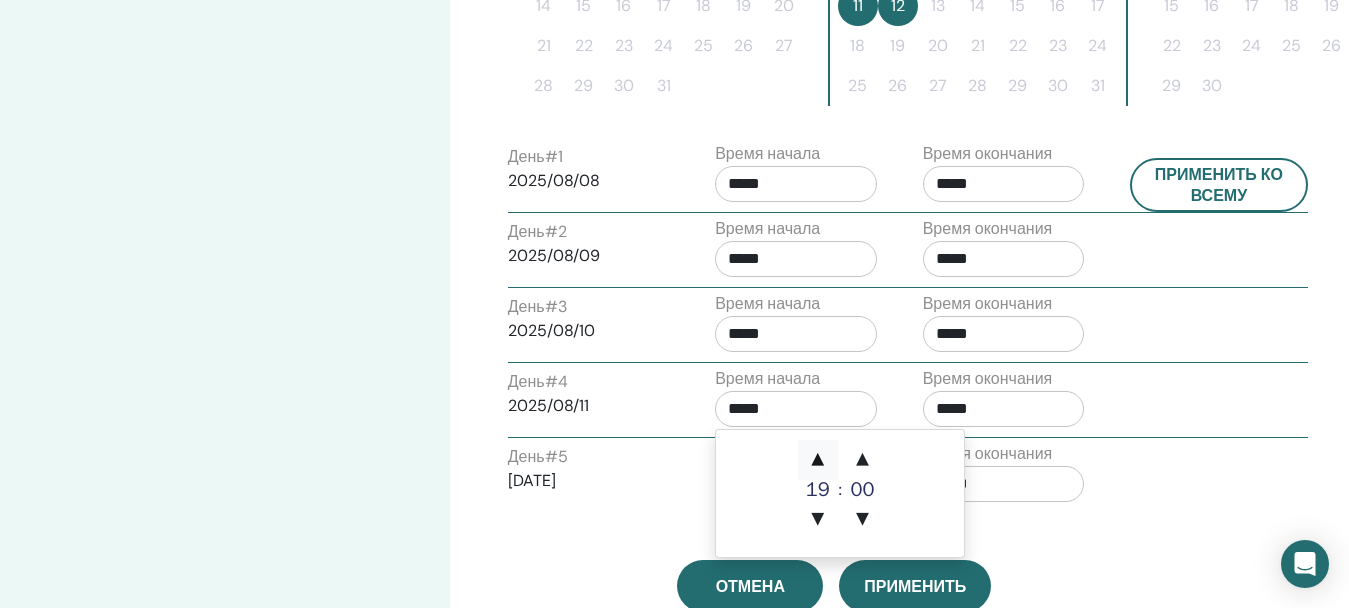 click on "▲" at bounding box center (818, 460) 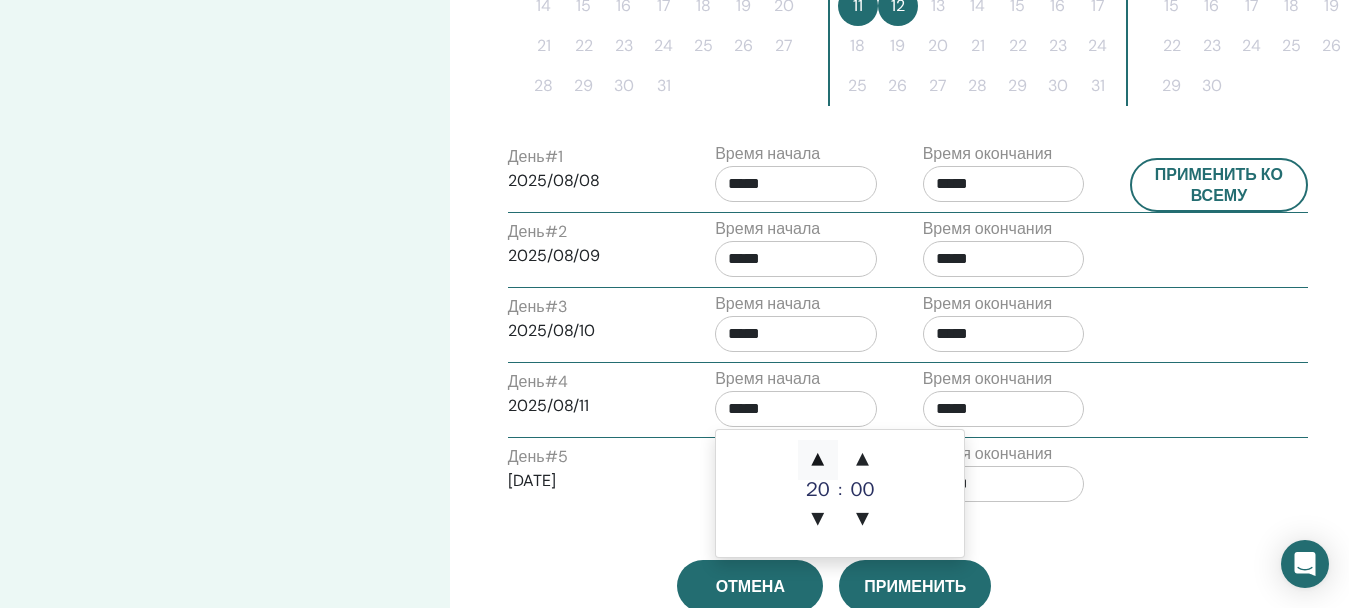 click on "▲" at bounding box center [818, 460] 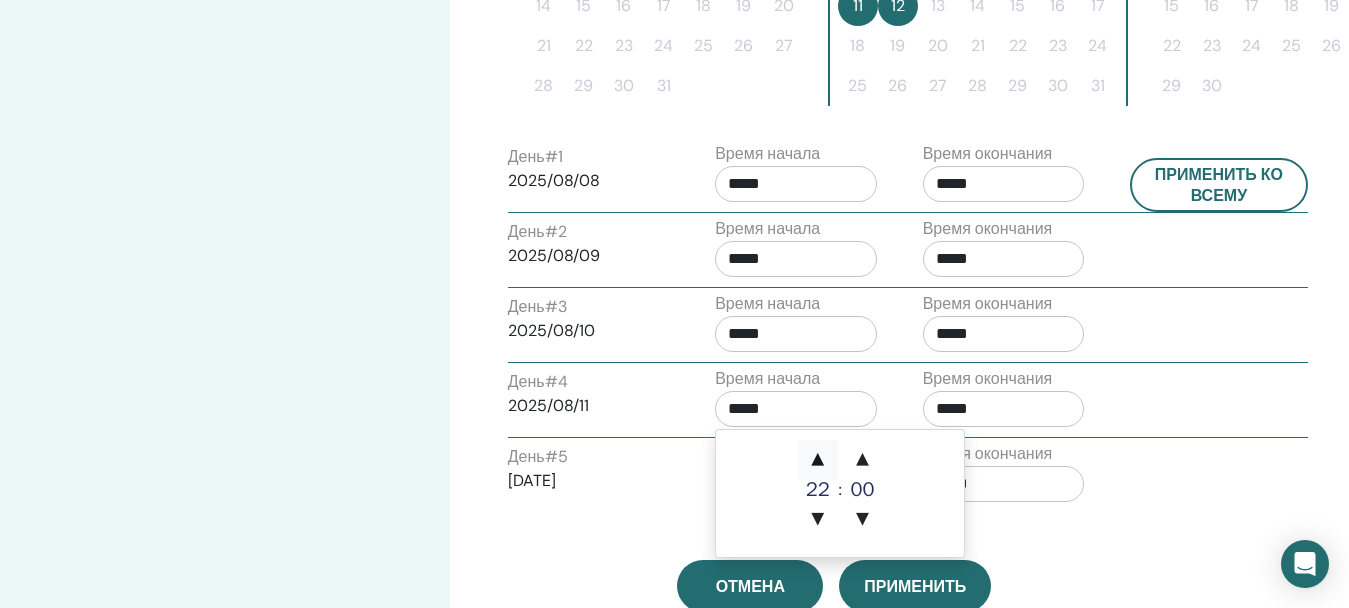 click on "▲" at bounding box center (818, 460) 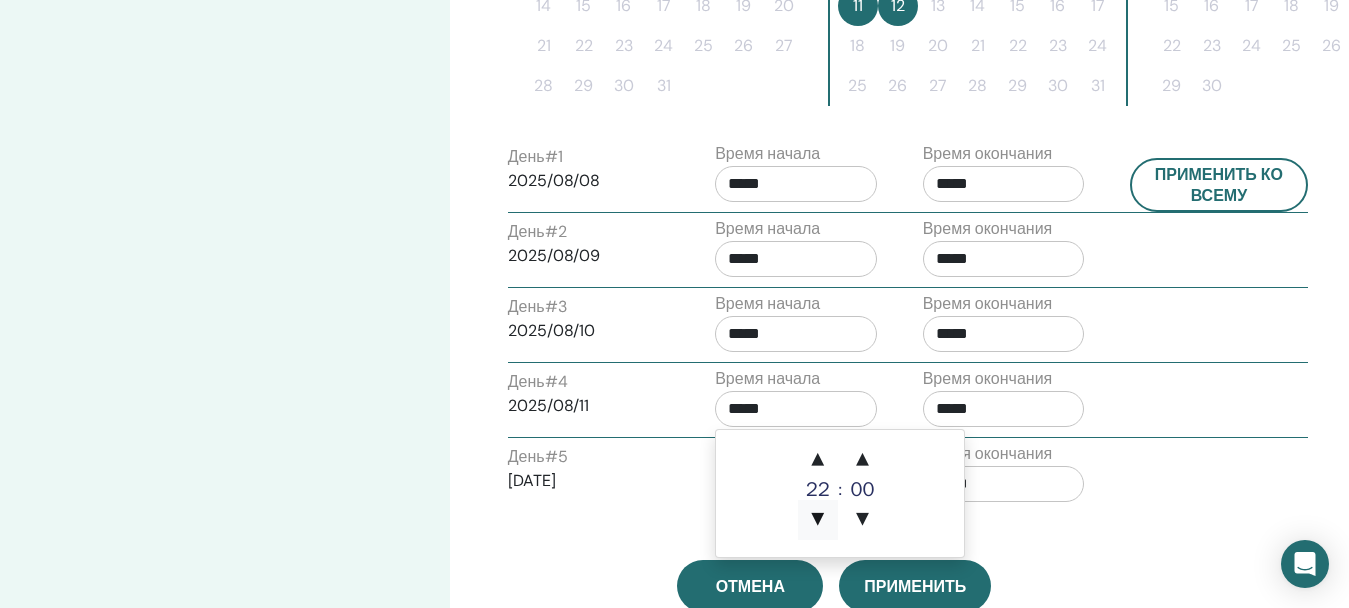 click on "▼" at bounding box center [818, 520] 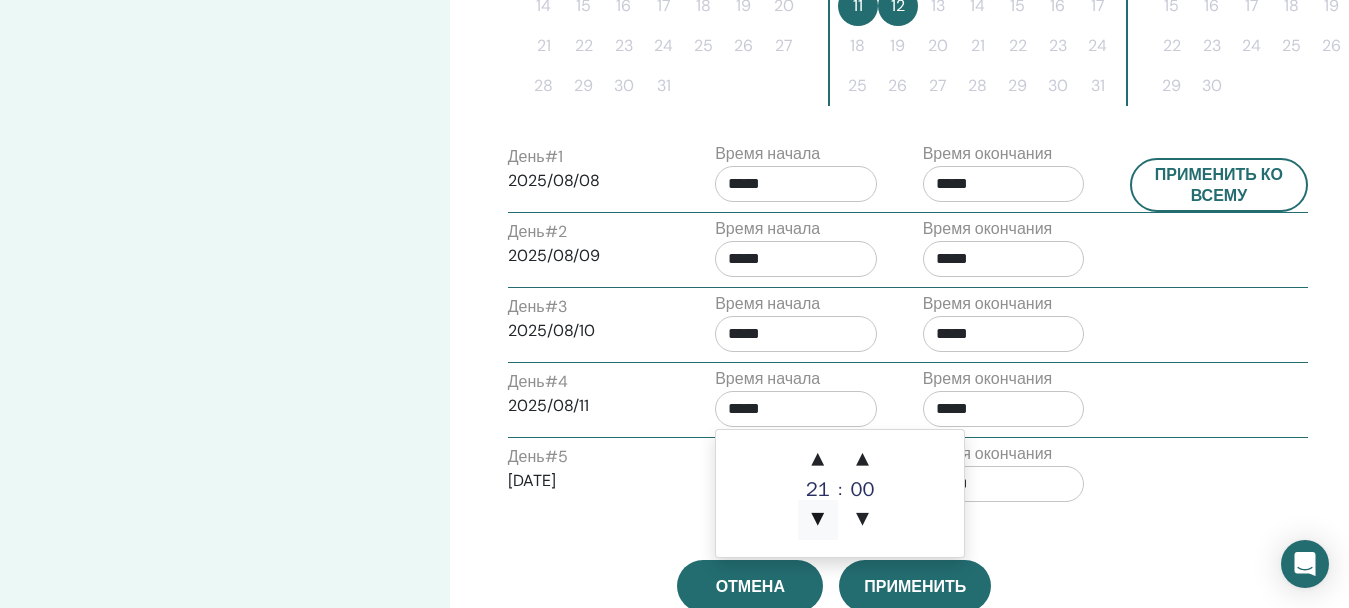 click on "▼" at bounding box center (818, 520) 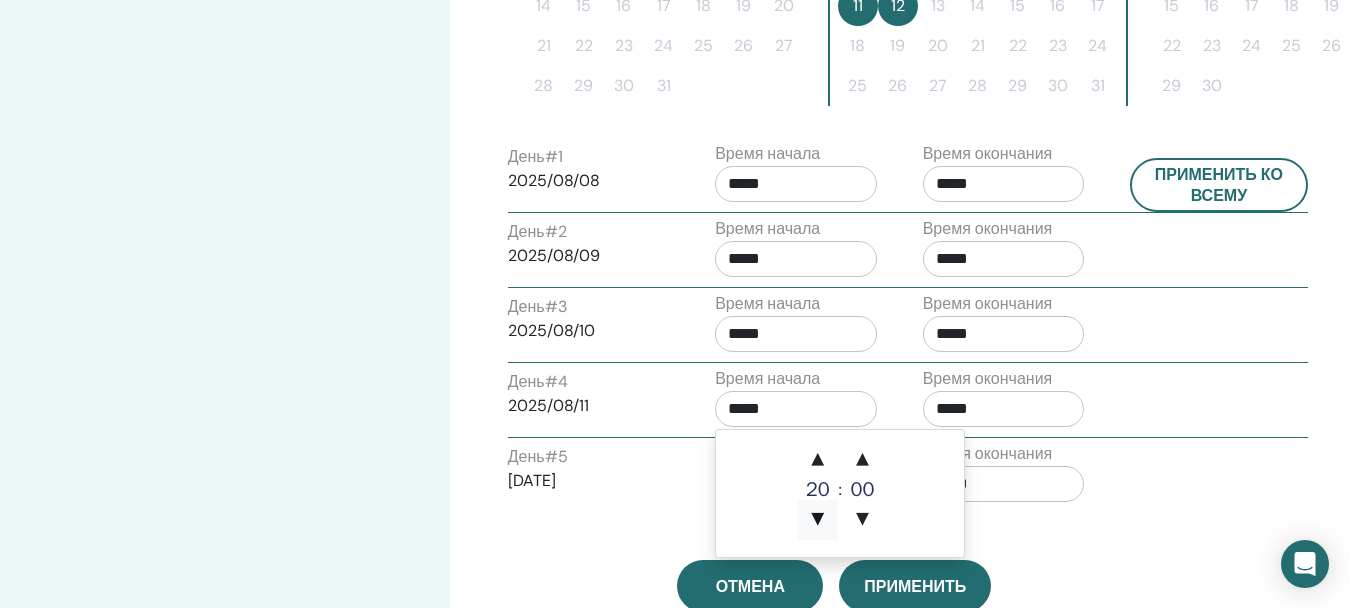click on "▼" at bounding box center (818, 520) 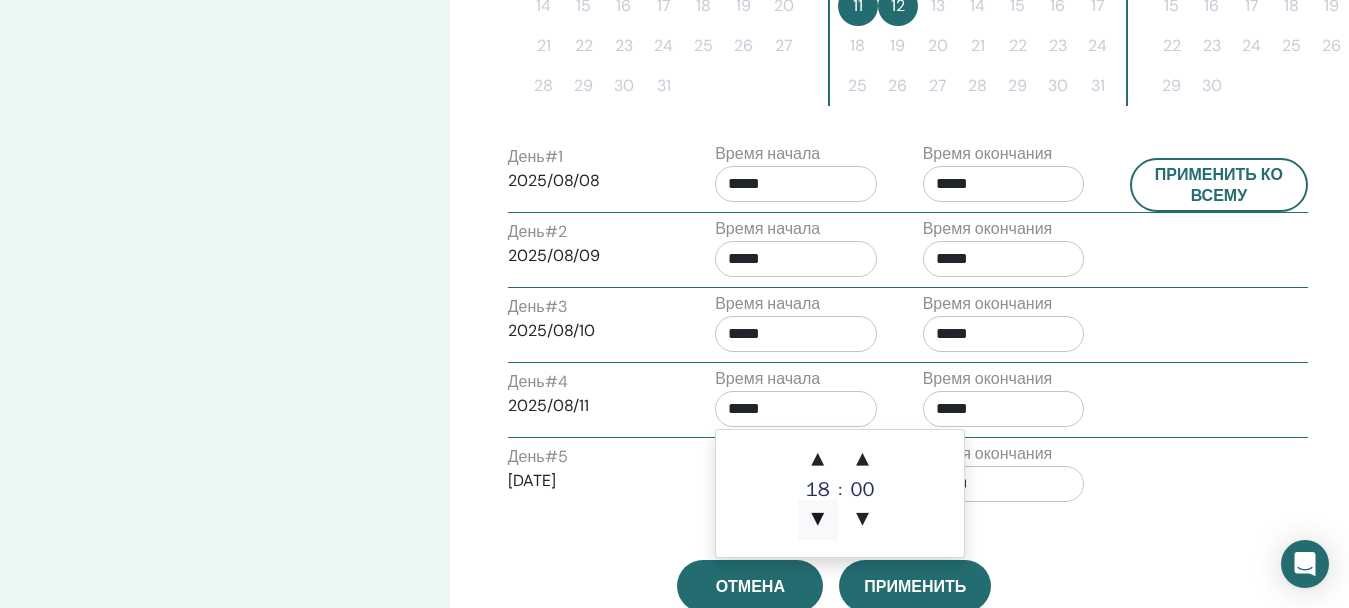 click on "▼" at bounding box center (818, 520) 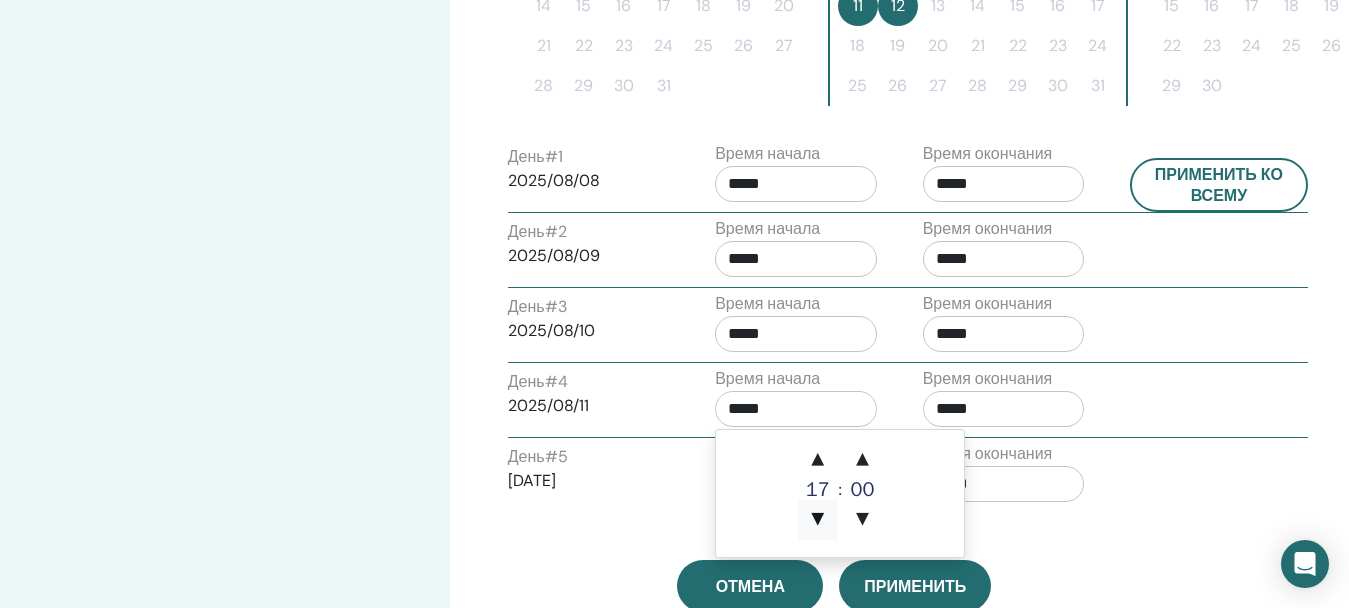 click on "▼" at bounding box center [818, 520] 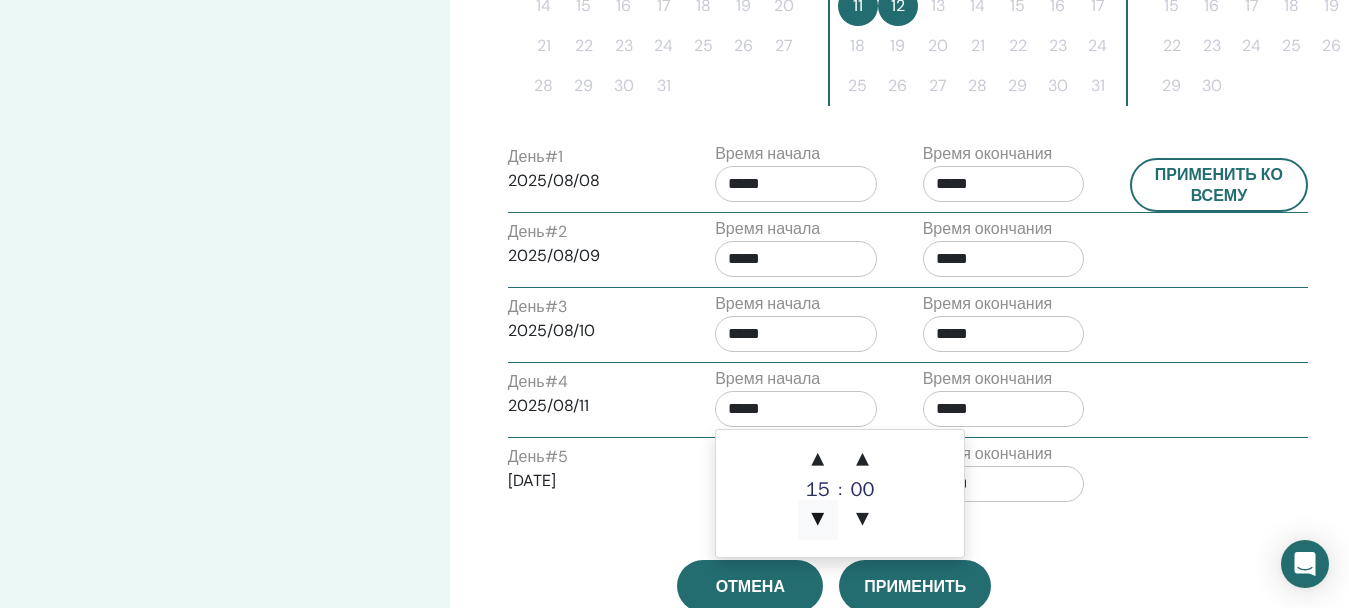 click on "▼" at bounding box center [818, 520] 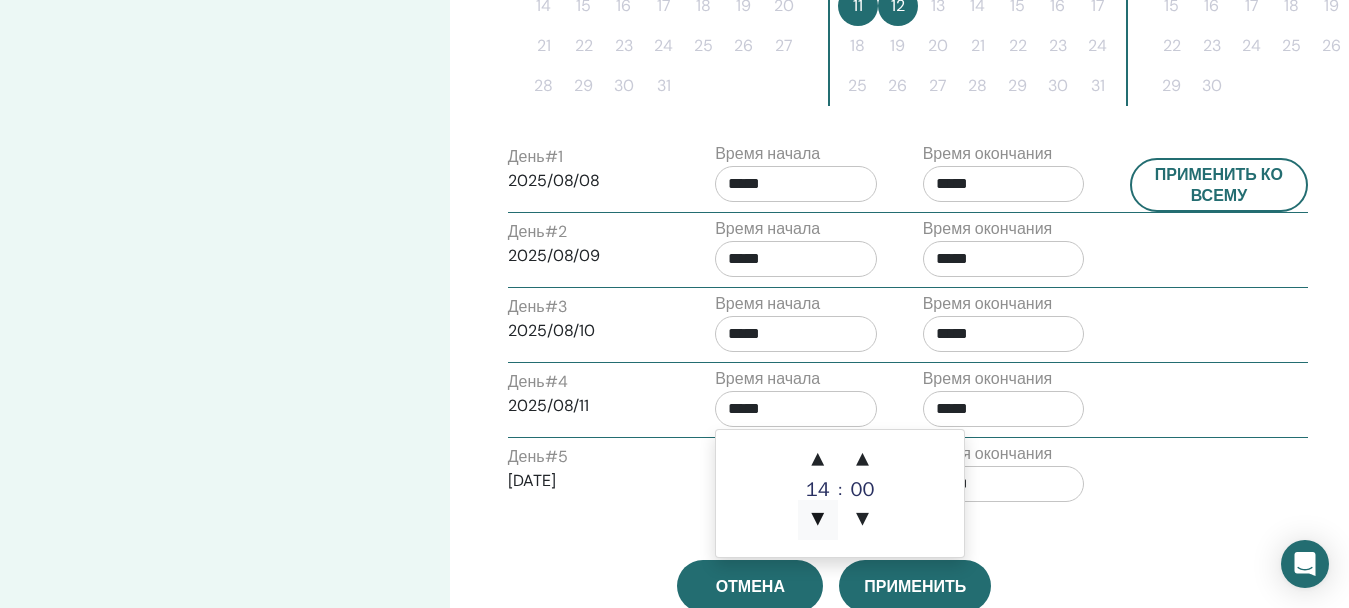 click on "▼" at bounding box center [818, 520] 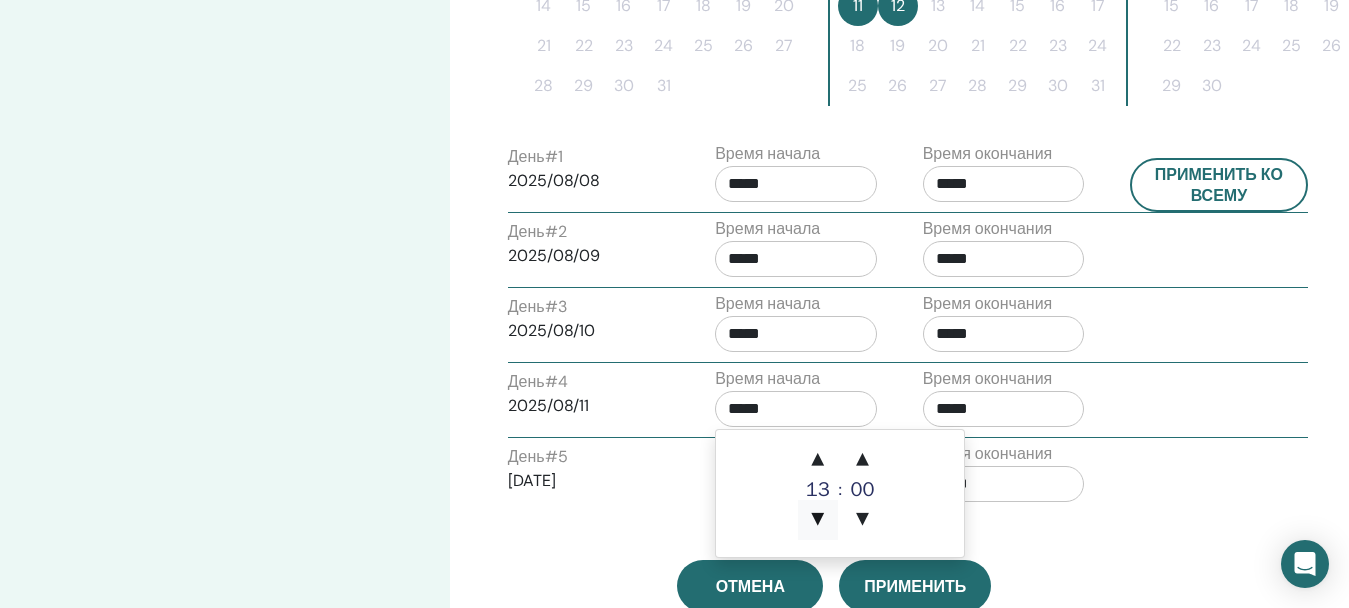 click on "▼" at bounding box center [818, 520] 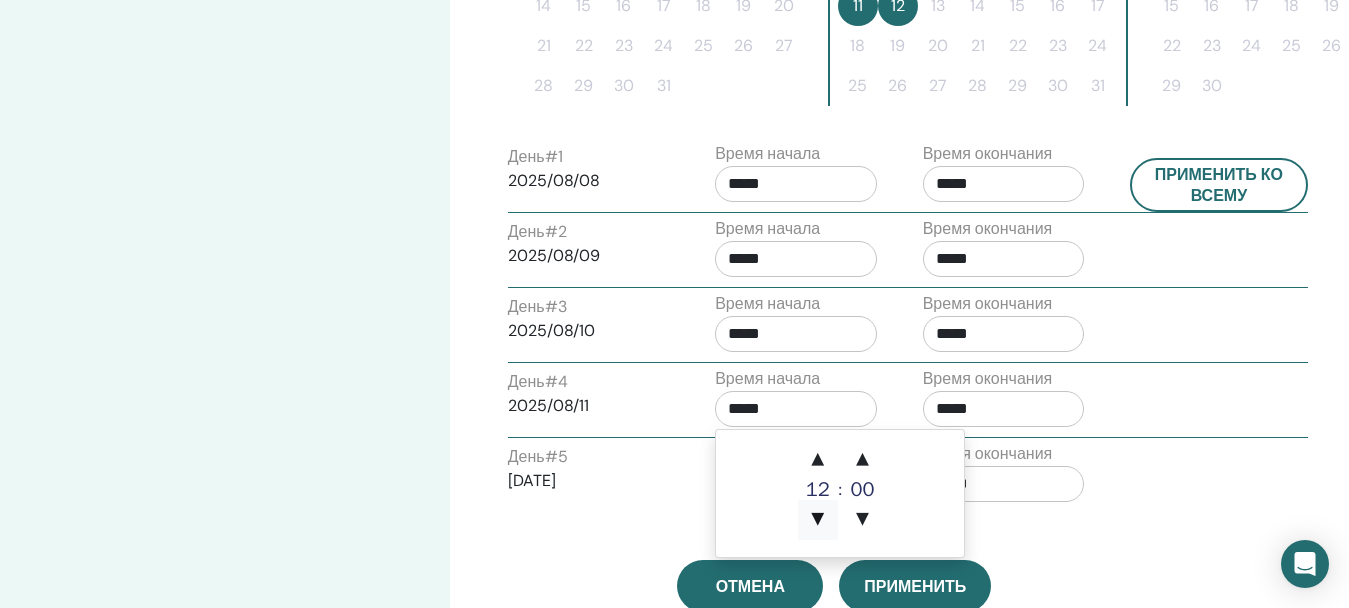 click on "▼" at bounding box center (818, 520) 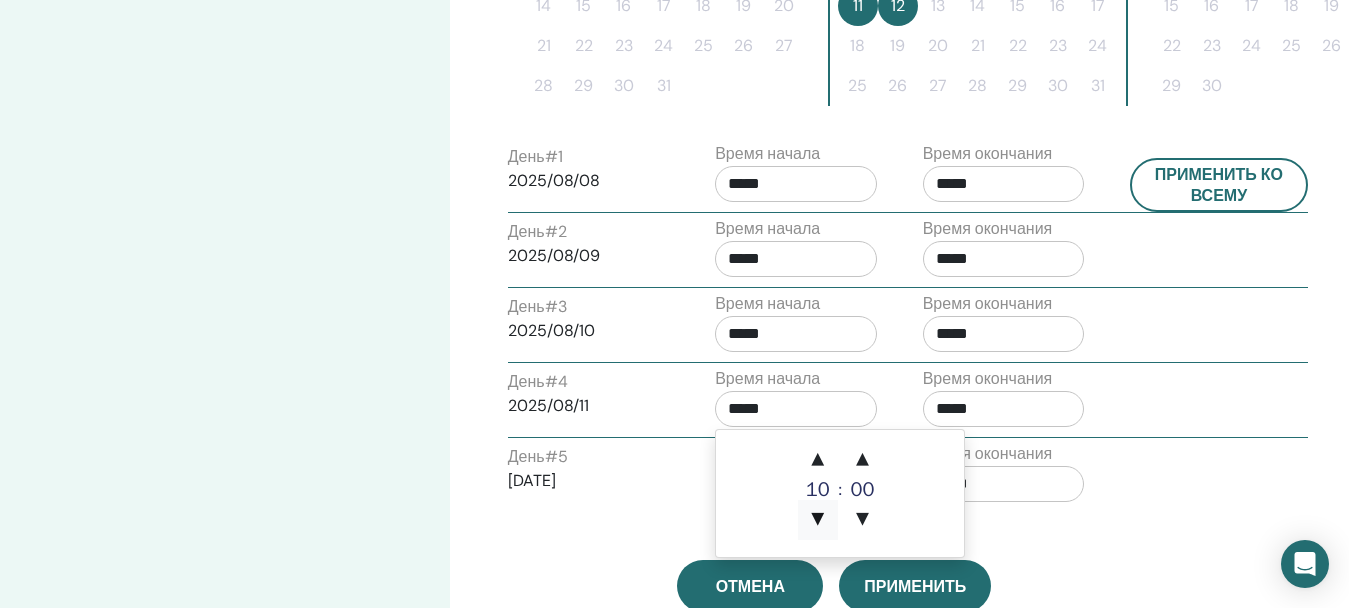 click on "▼" at bounding box center [818, 520] 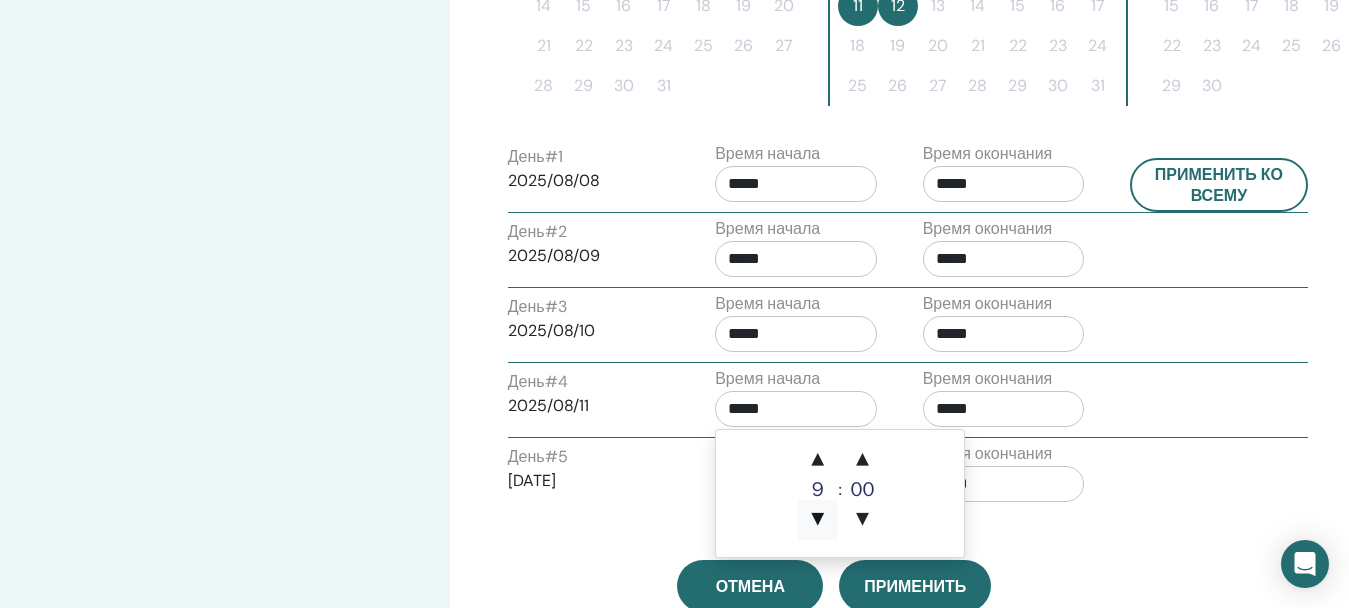 click on "▼" at bounding box center [818, 520] 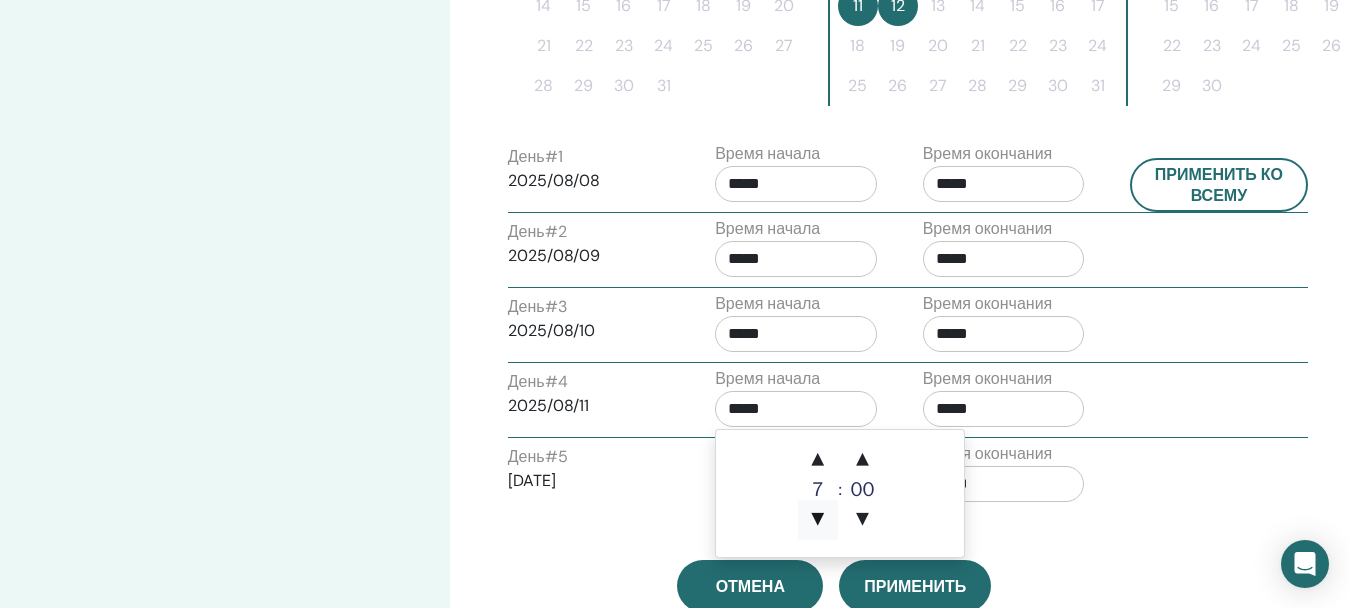 click on "▼" at bounding box center (818, 520) 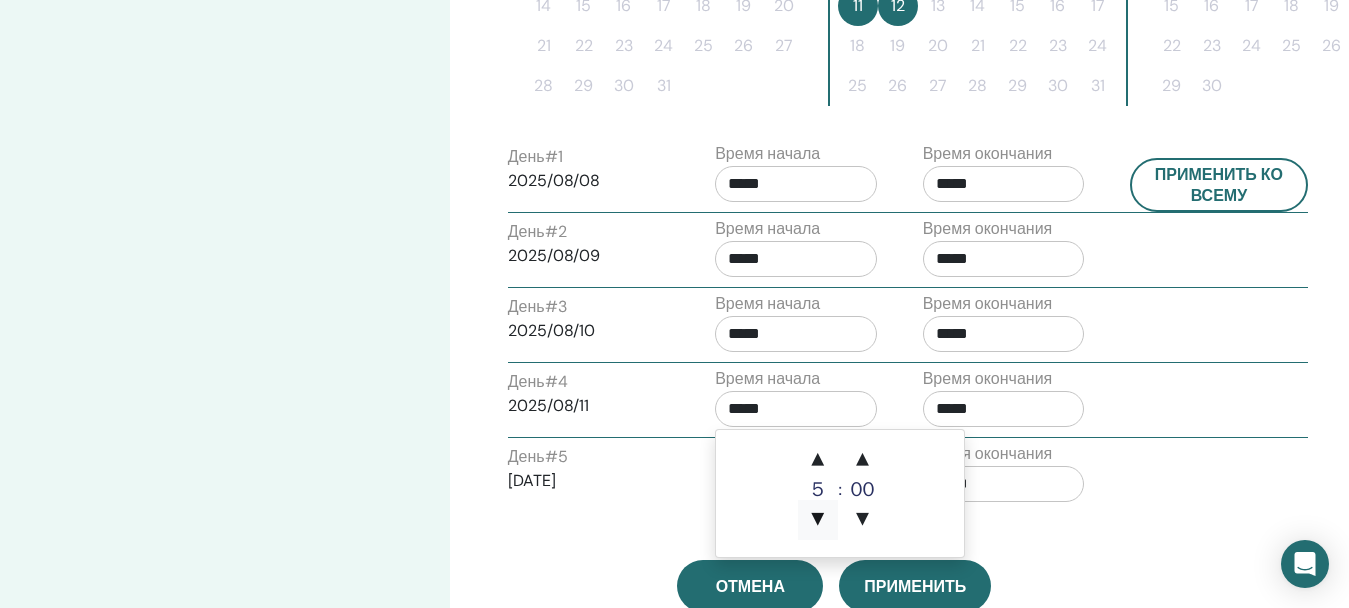 click on "▼" at bounding box center (818, 520) 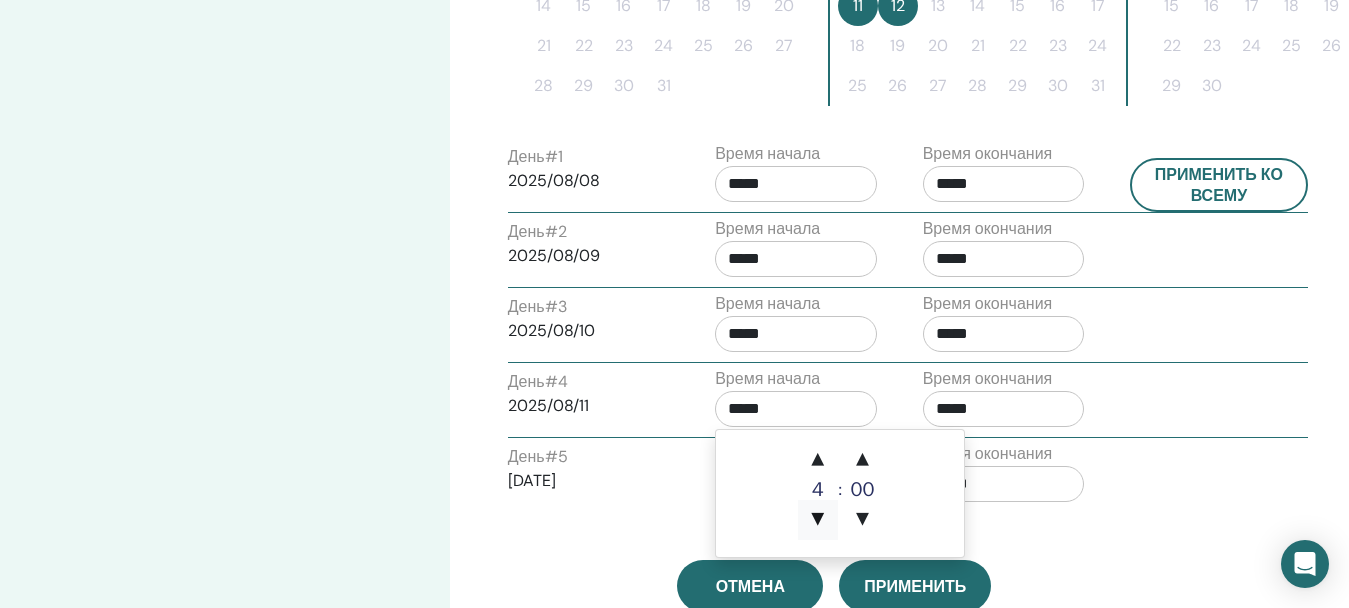 click on "▼" at bounding box center [818, 520] 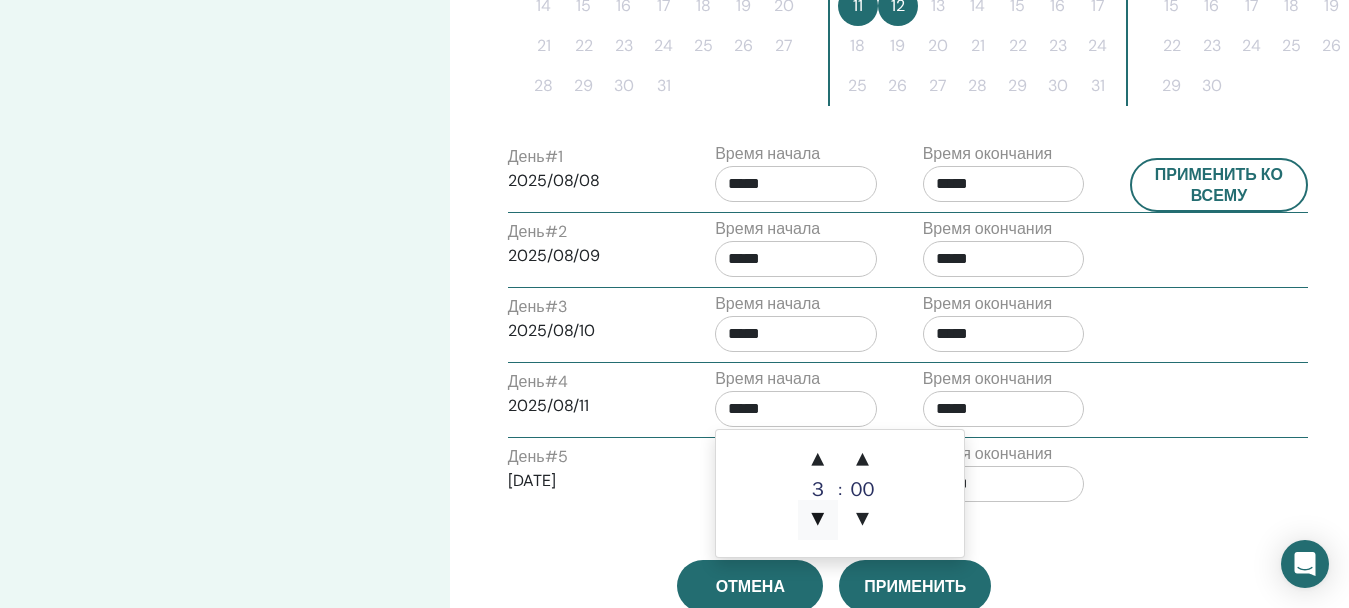 click on "▼" at bounding box center (818, 520) 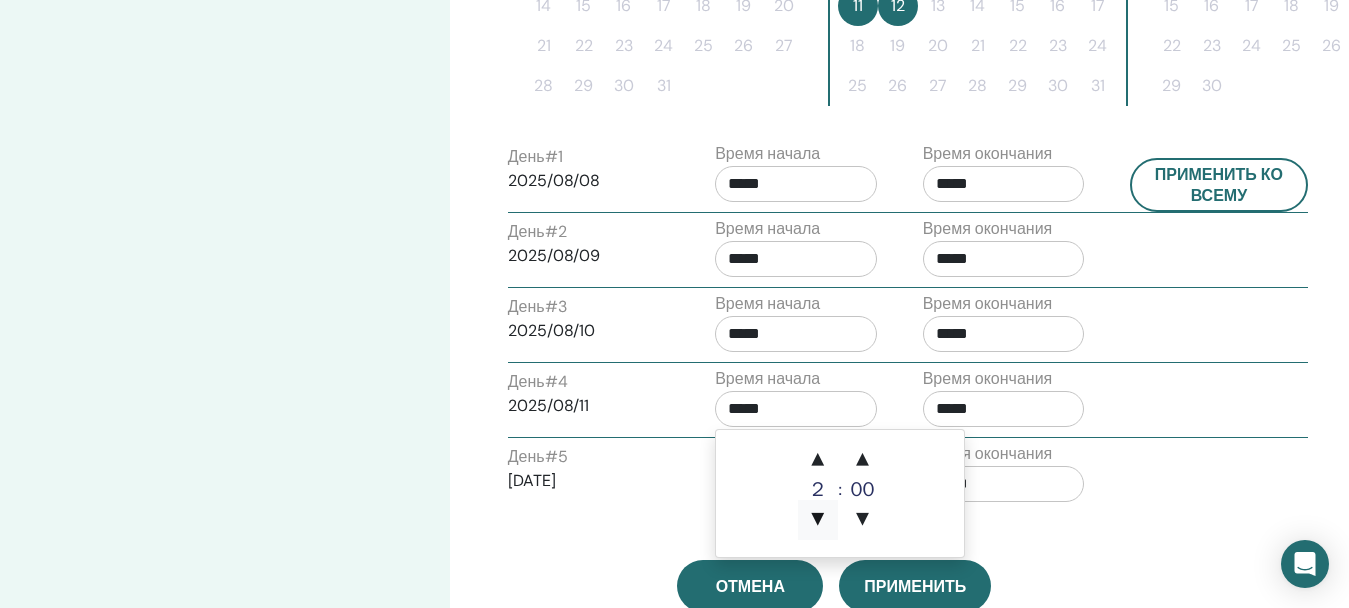 click on "▼" at bounding box center [818, 520] 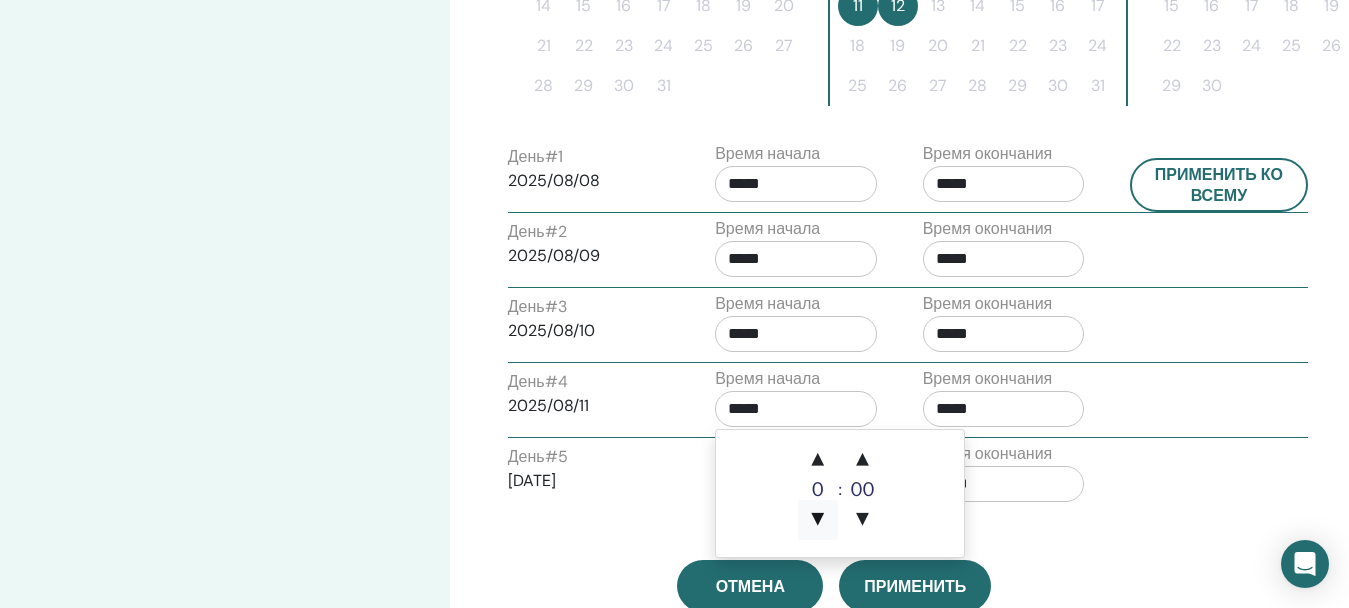 click on "▼" at bounding box center (818, 520) 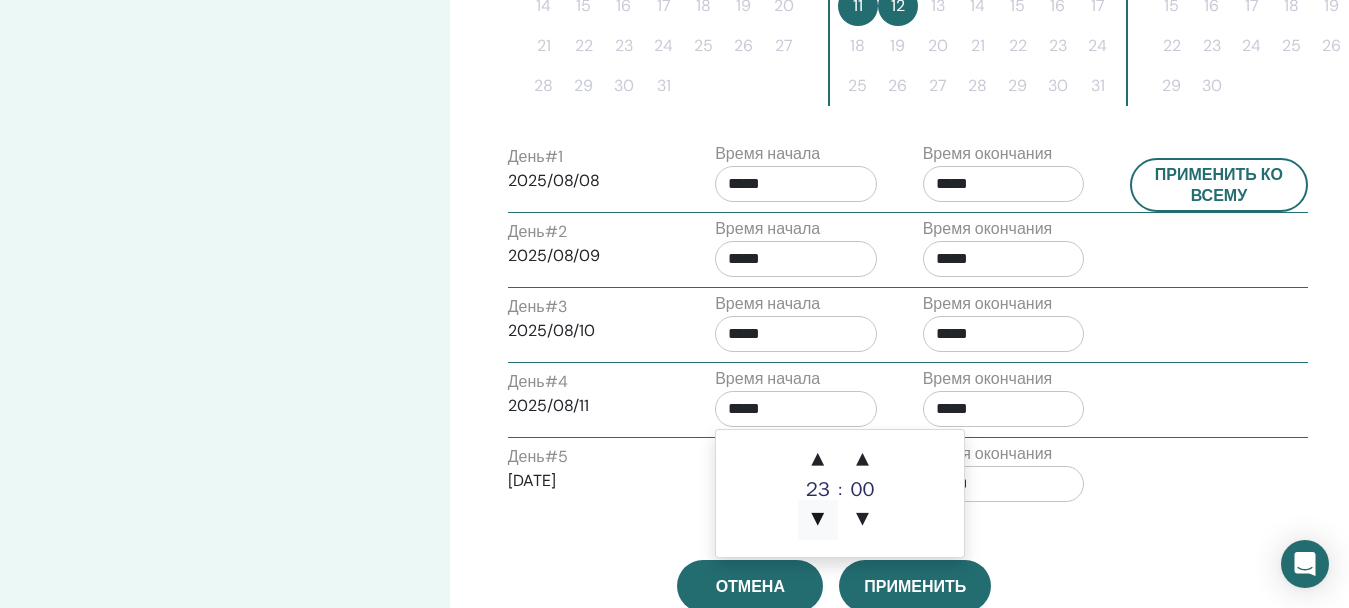 click on "▼" at bounding box center [818, 520] 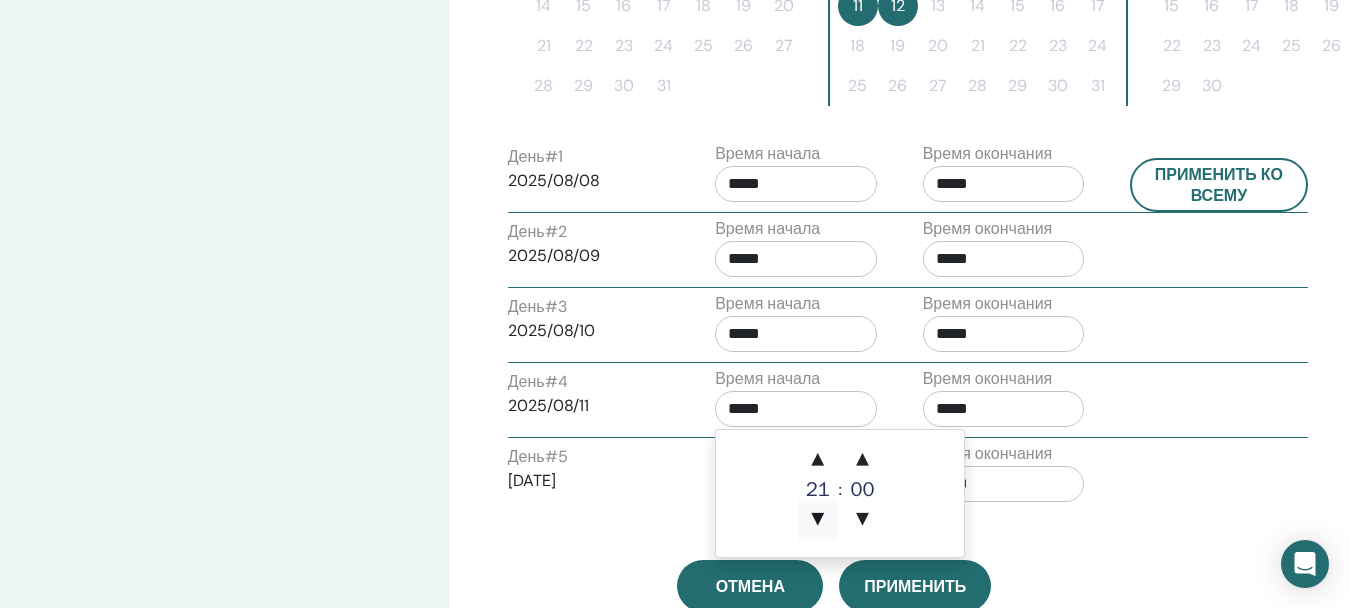 click on "▼" at bounding box center [818, 520] 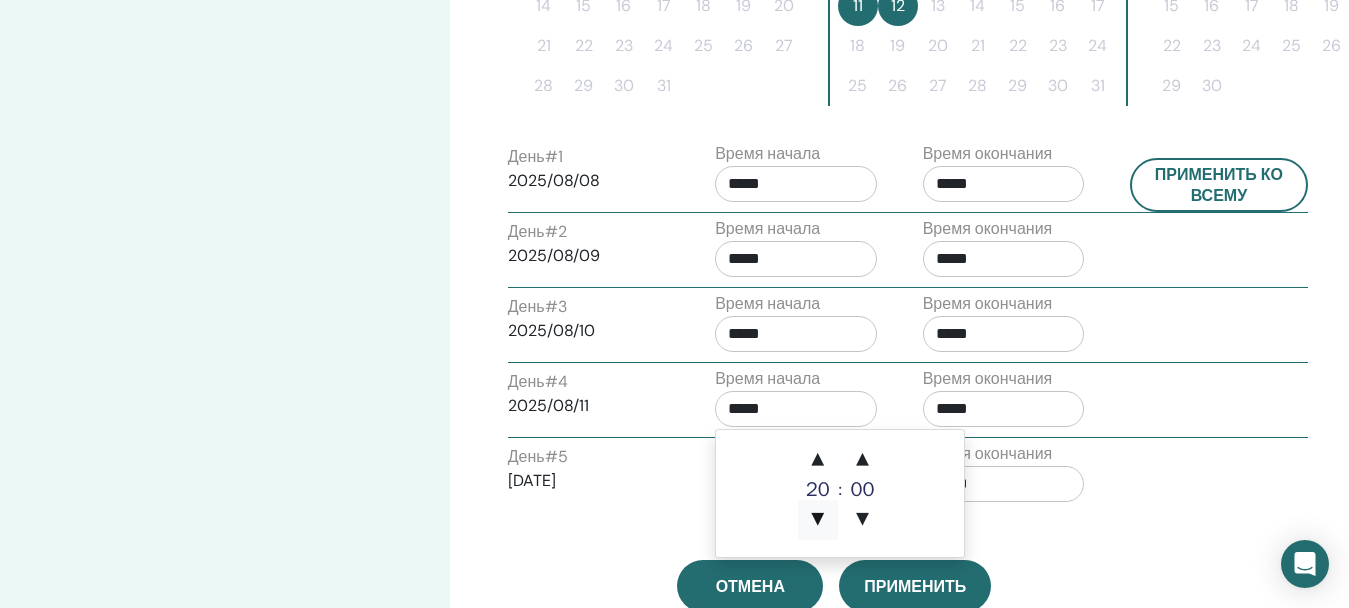 click on "▼" at bounding box center [818, 520] 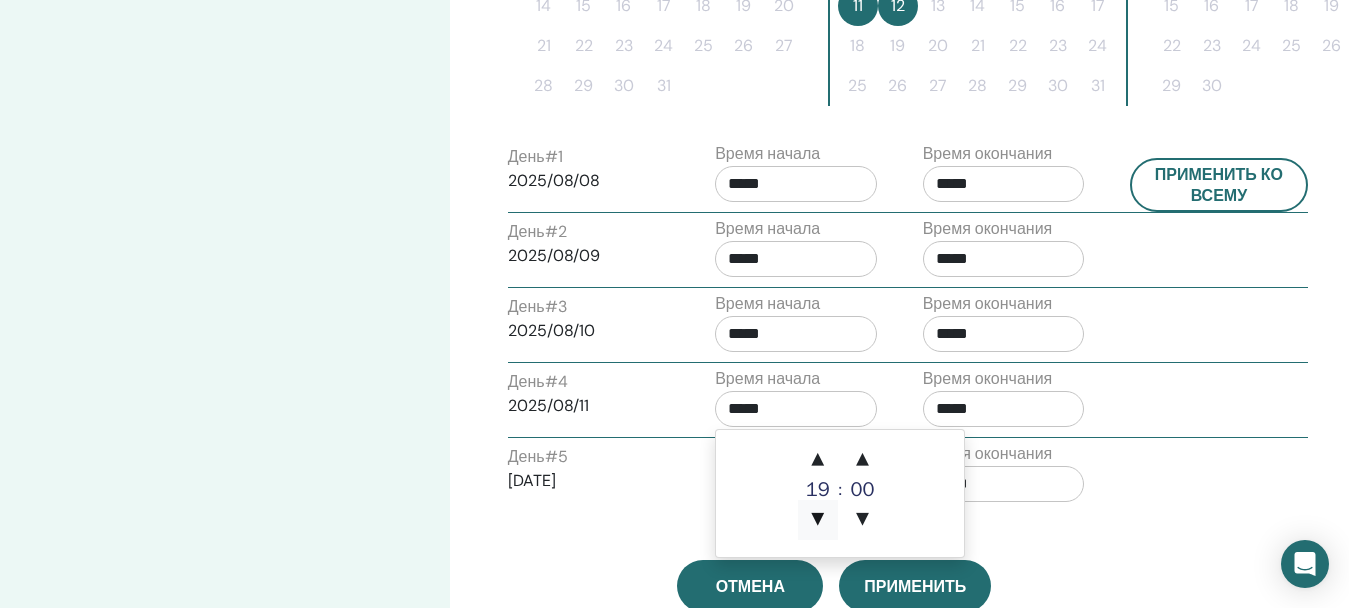 click on "▼" at bounding box center (818, 520) 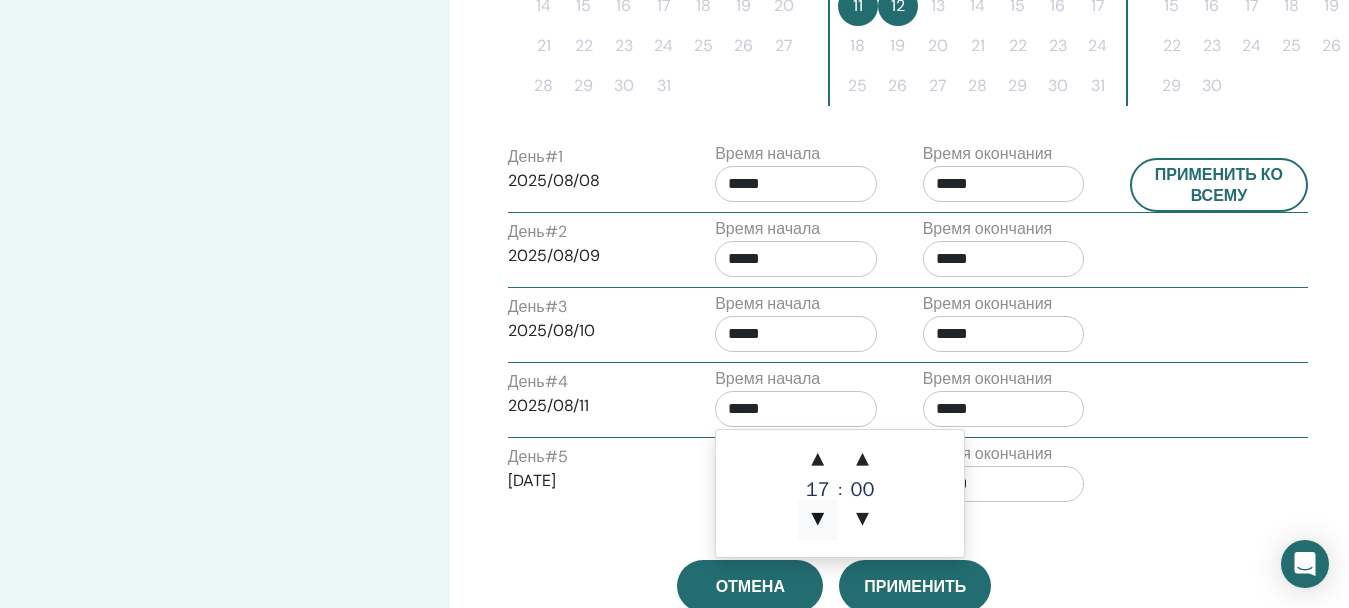 click on "▼" at bounding box center (818, 520) 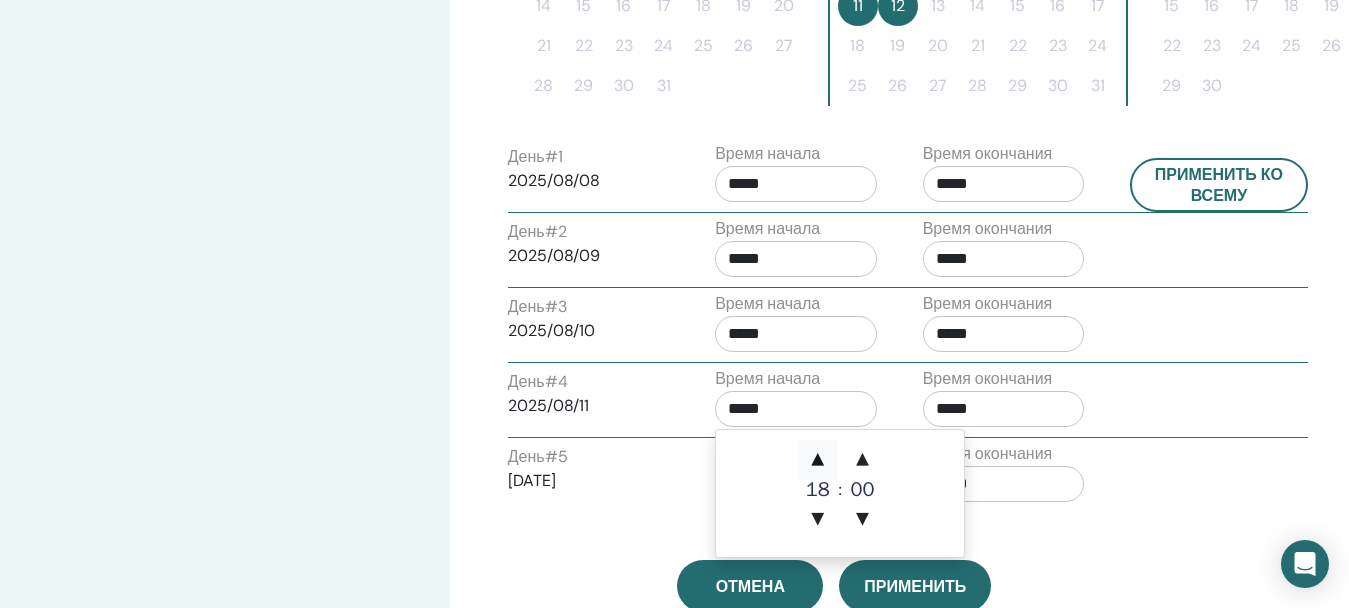 click on "▲" at bounding box center (818, 460) 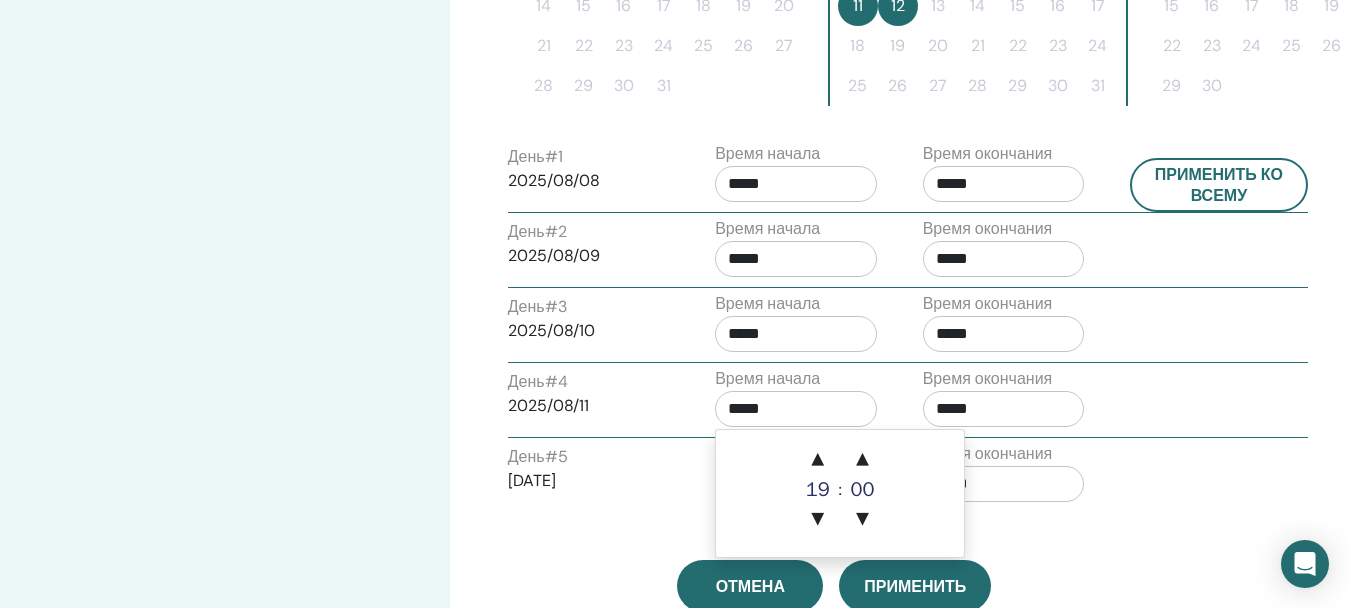 click on "*****" at bounding box center [1004, 409] 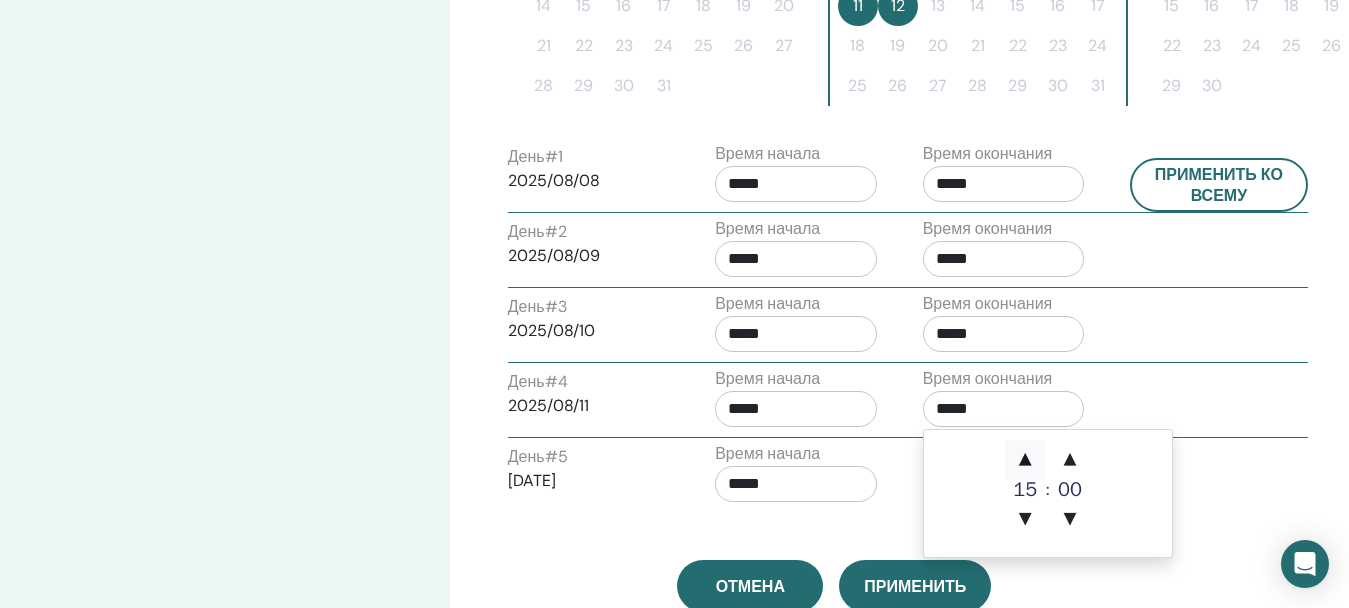 click on "▲" at bounding box center (1025, 460) 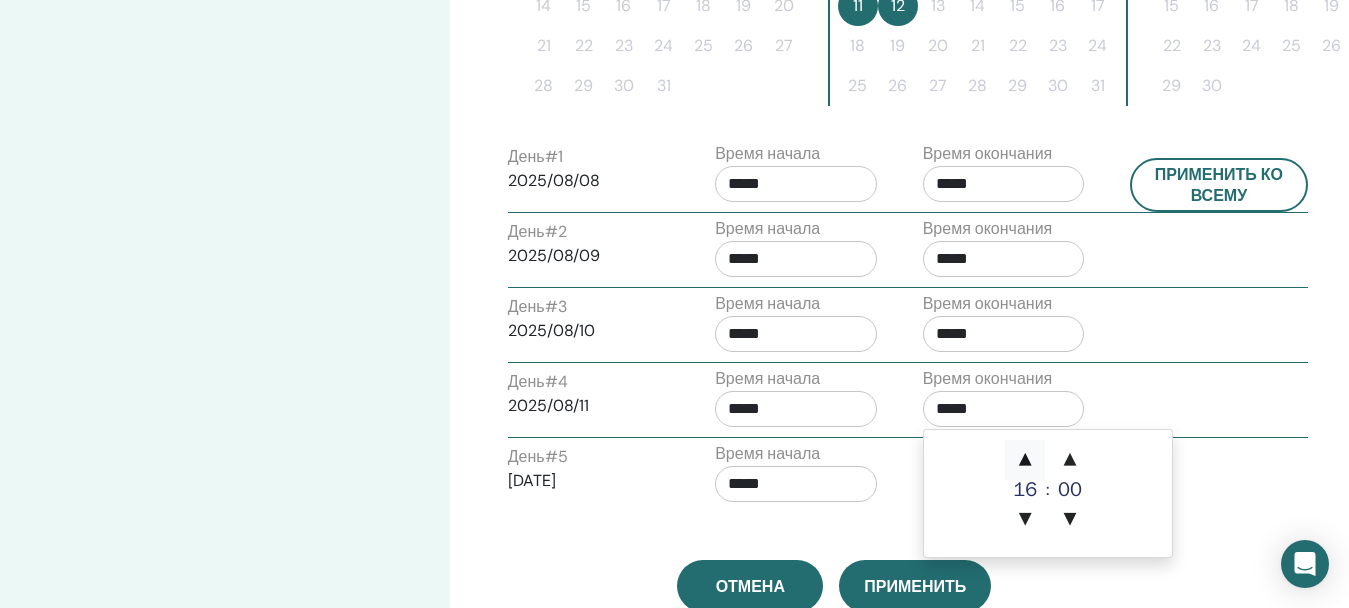 click on "▲" at bounding box center [1025, 460] 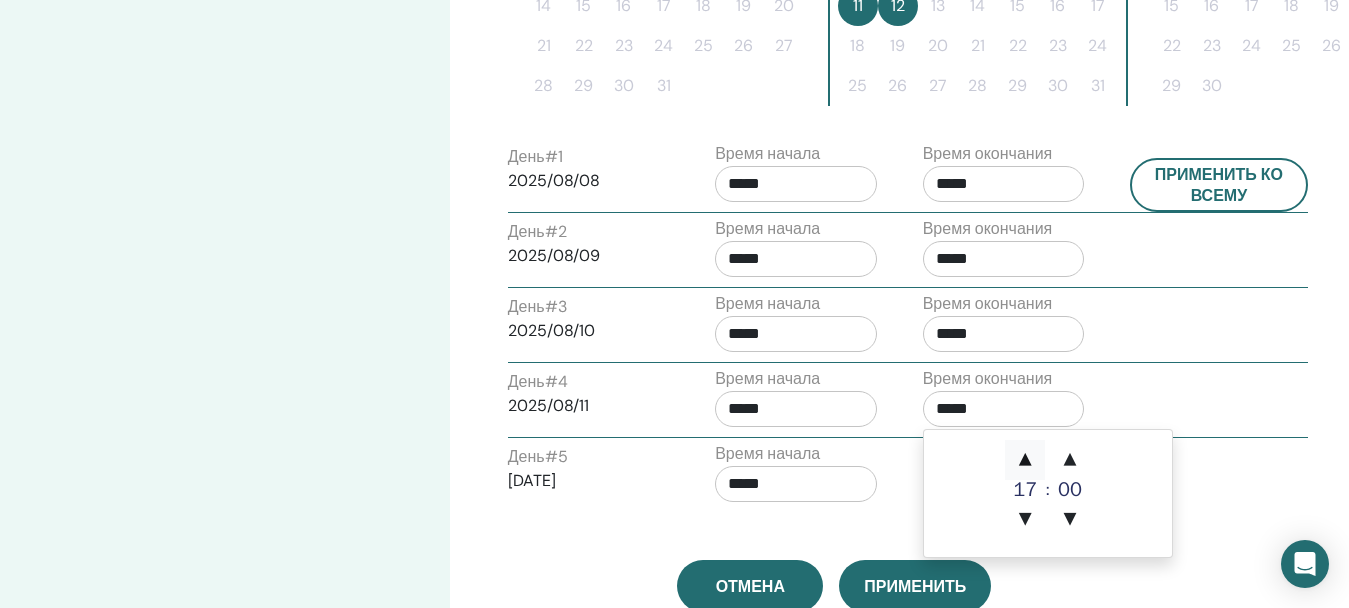 click on "▲" at bounding box center [1025, 460] 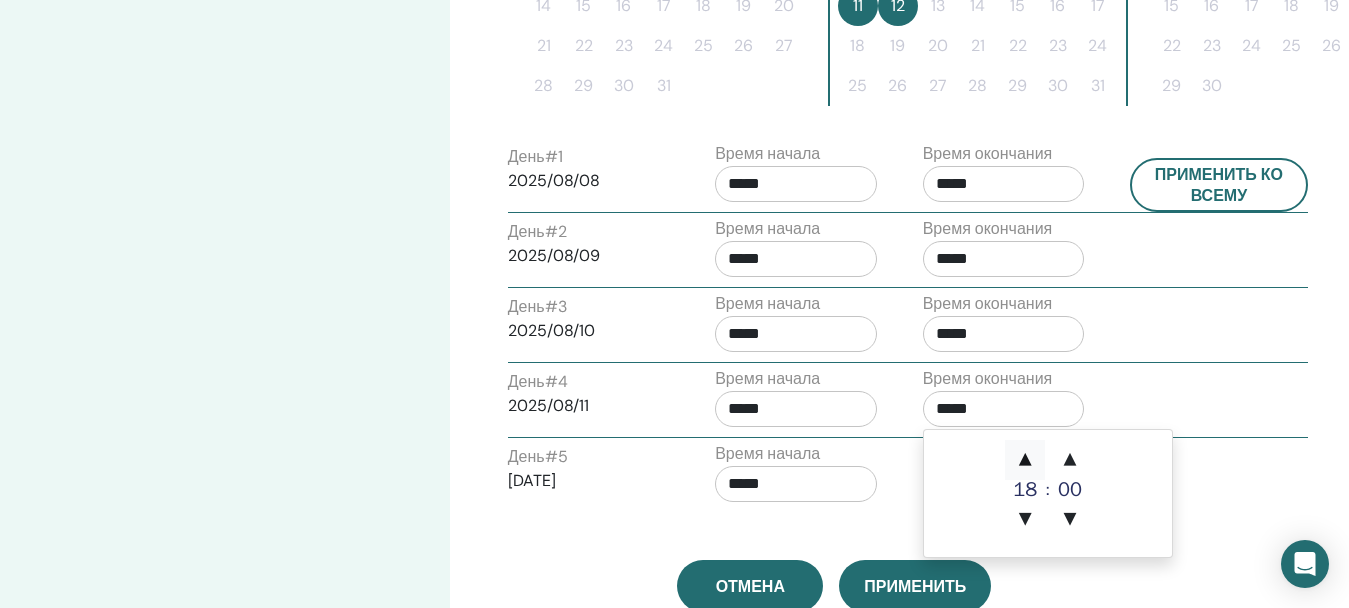 click on "▲" at bounding box center [1025, 460] 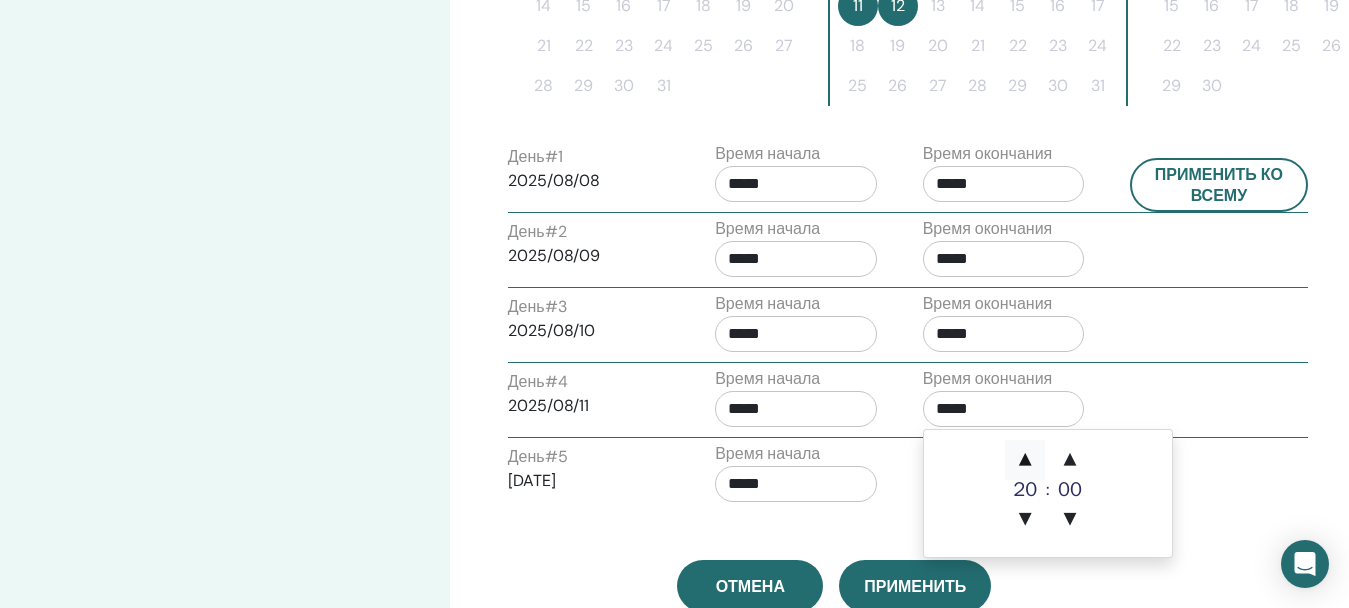 click on "▲" at bounding box center (1025, 460) 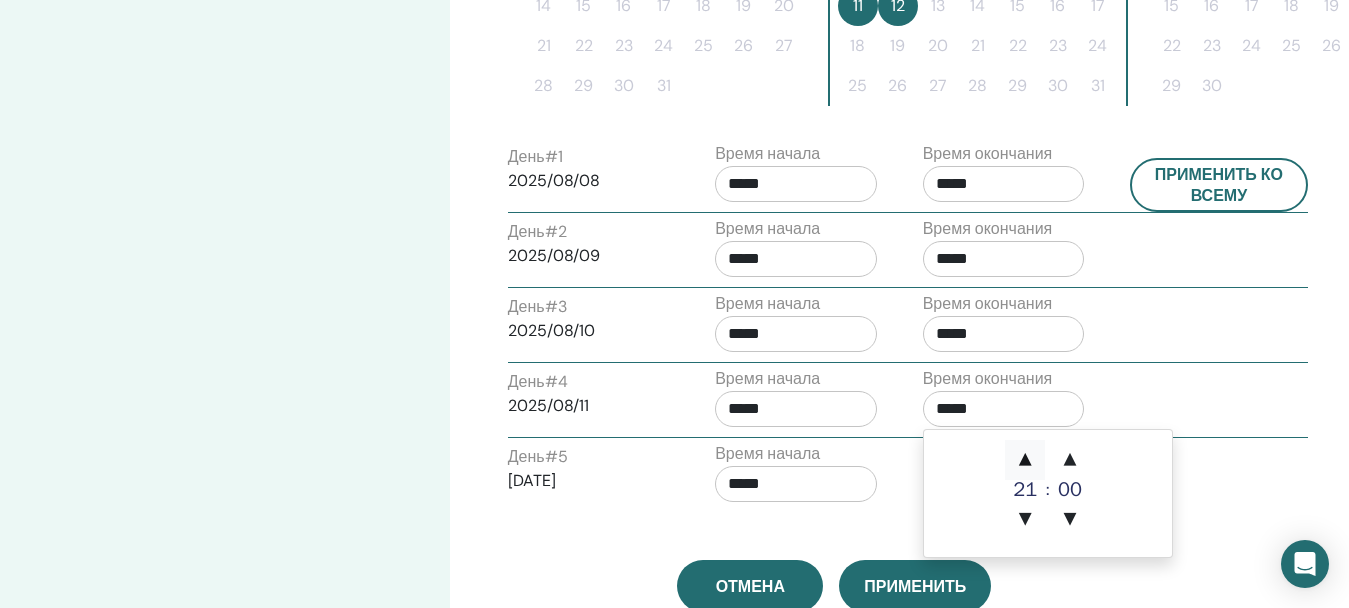 click on "▲" at bounding box center (1025, 460) 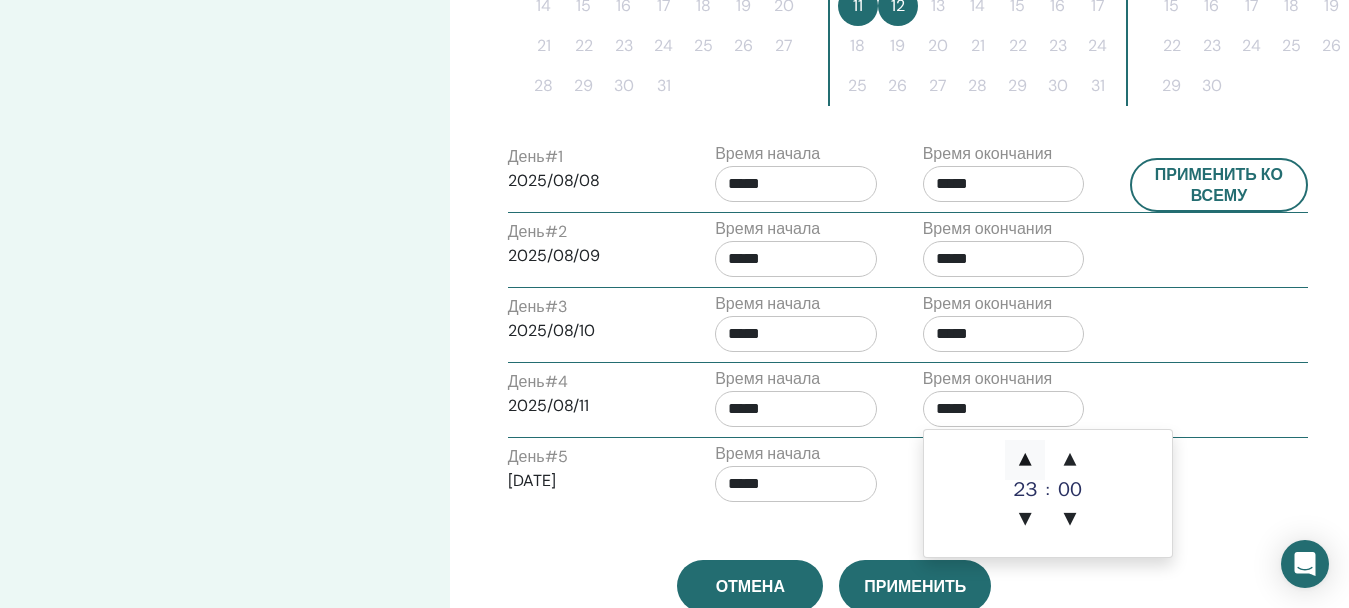 click on "▲" at bounding box center [1025, 460] 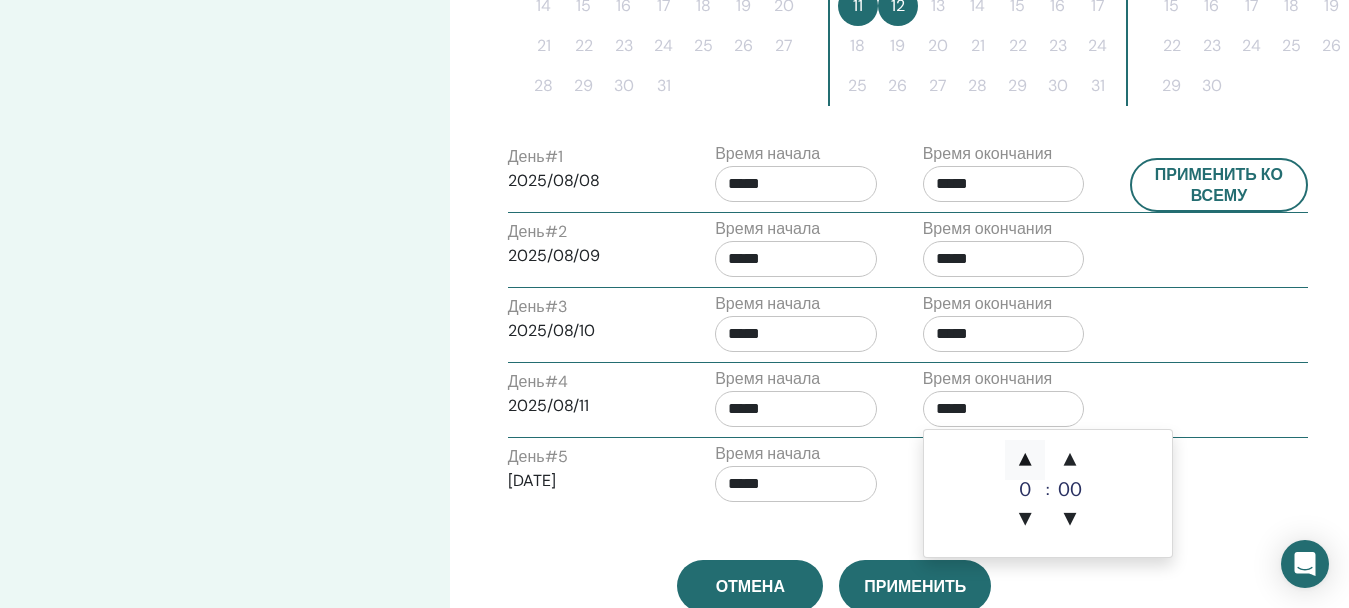 click on "▲" at bounding box center (1025, 460) 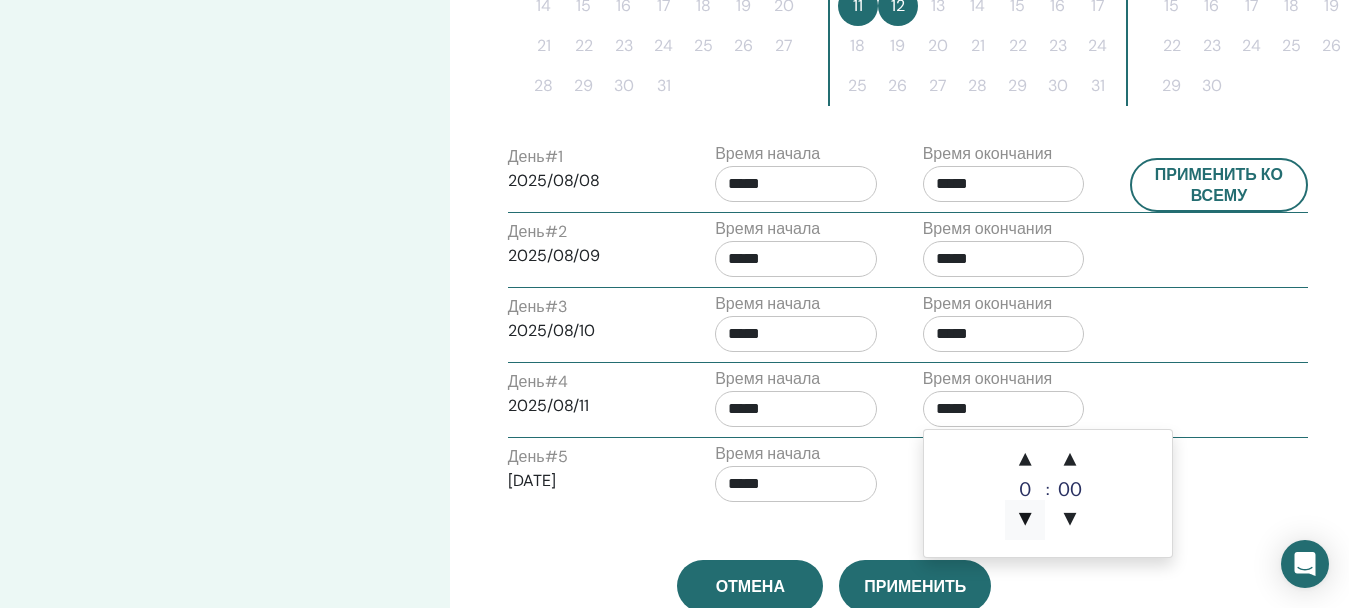 click on "▼" at bounding box center (1025, 520) 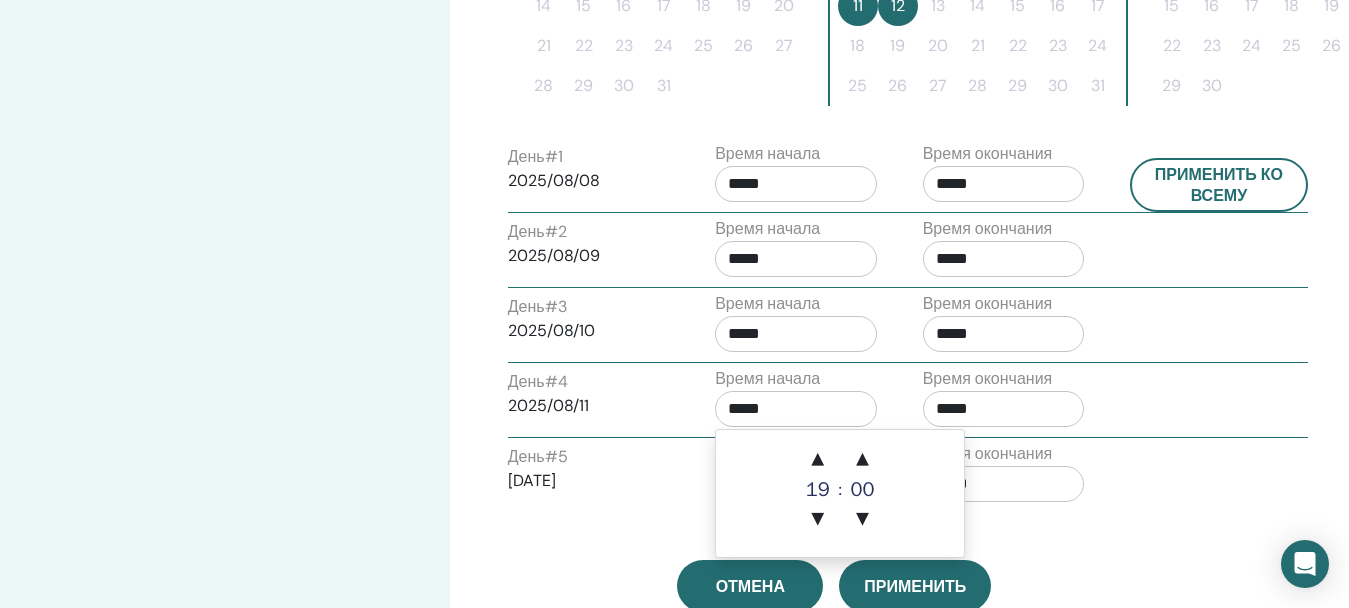 click on "*****" at bounding box center [796, 409] 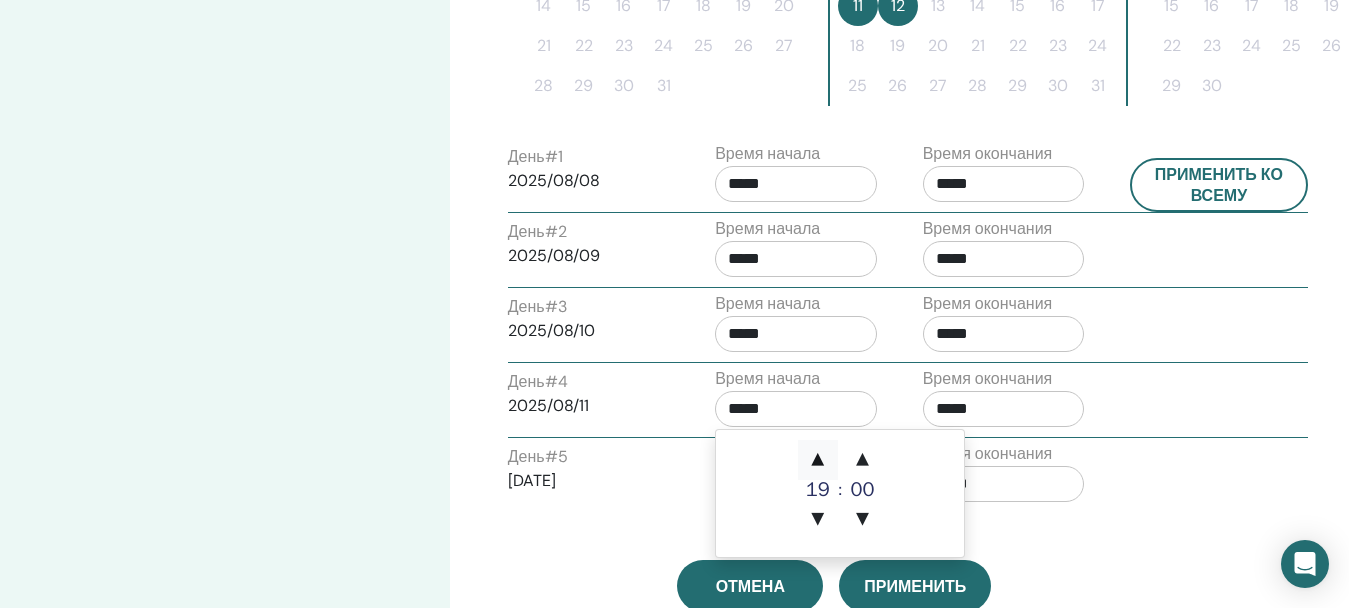click on "▲" at bounding box center (818, 460) 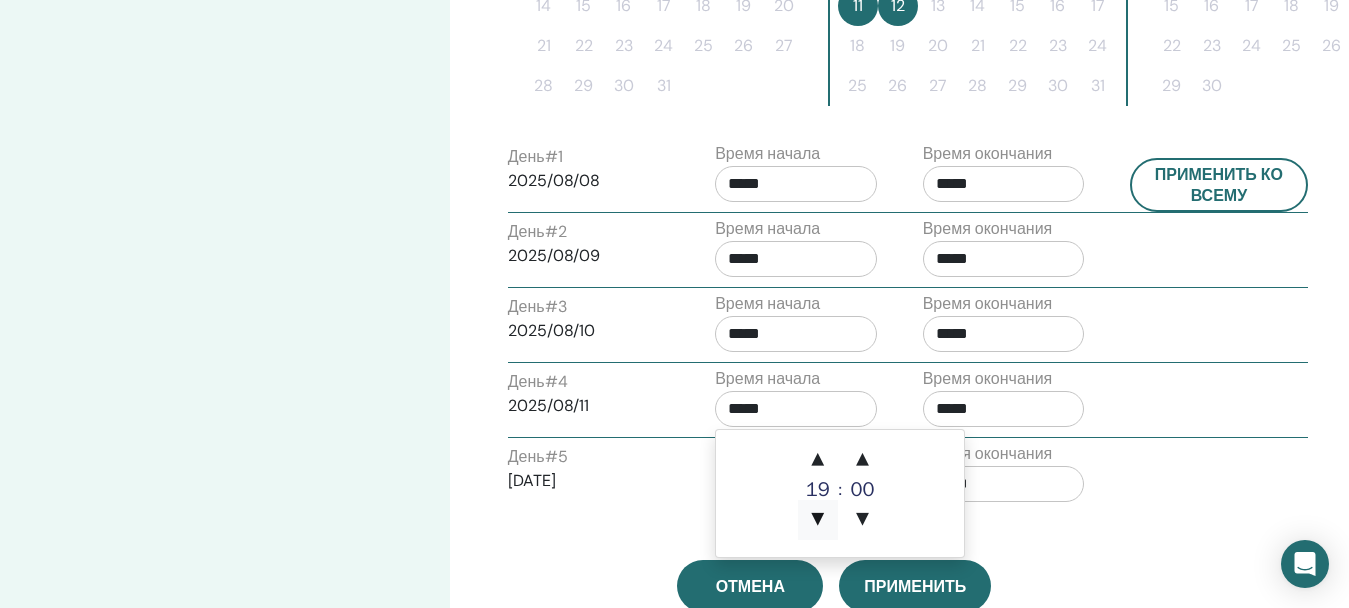 click on "▼" at bounding box center [818, 520] 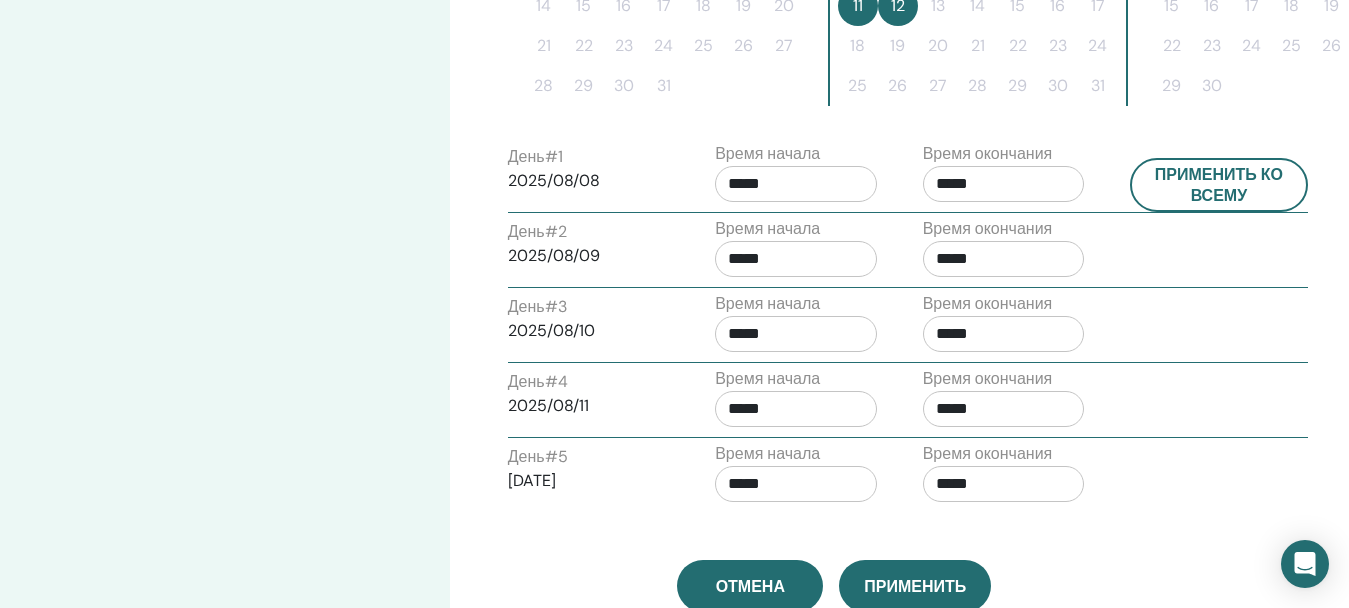 click on "Часовой пояс (GMT-8) US/Alaska Дата и время семинара Дата начала Дата окончания Сделанный Настройка расписания завершена Перезагрузить июль 2025 пн вт ср чт пт сб вс 1 2 3 4 5 6 7 8 9 10 11 12 13 14 15 16 17 18 19 20 21 22 23 24 25 26 27 28 29 30 31 август 2025 пн вт ср чт пт сб вс 1 2 3 4 5 6 7 8 9 10 11 12 13 14 15 16 17 18 19 20 21 22 23 24 25 26 27 28 29 30 31 сентябрь 2025 пн вт ср чт пт сб вс 1 2 3 4 5 6 7 8 9 10 11 12 13 14 15 16 17 18 19 20 21 22 23 24 25 26 27 28 29 30 День  # 1 2025/08/08 Время начала ***** Время окончания ***** Применить ко всему День  # 2 2025/08/09 Время начала ***** Время окончания ***** День  # 3 2025/08/10 Время начала ***** Время окончания ***** День  # 4 2025/08/11 Время начала ***** ***** День 5" at bounding box center [834, -35] 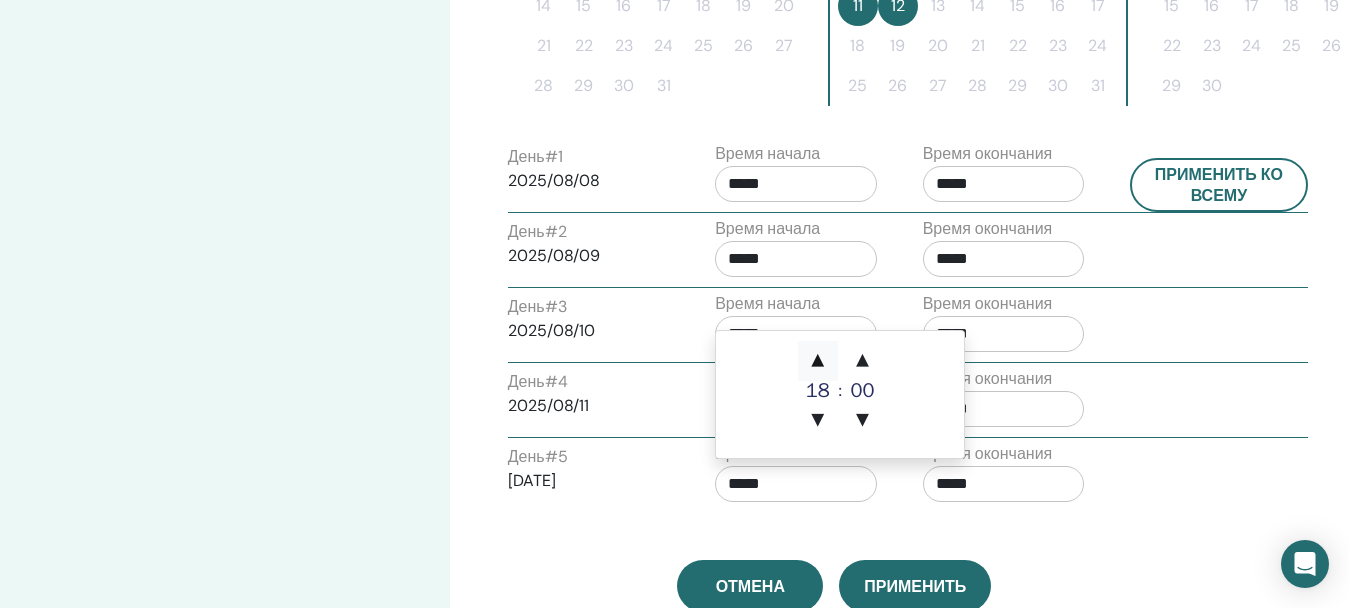 click on "▲" at bounding box center (818, 361) 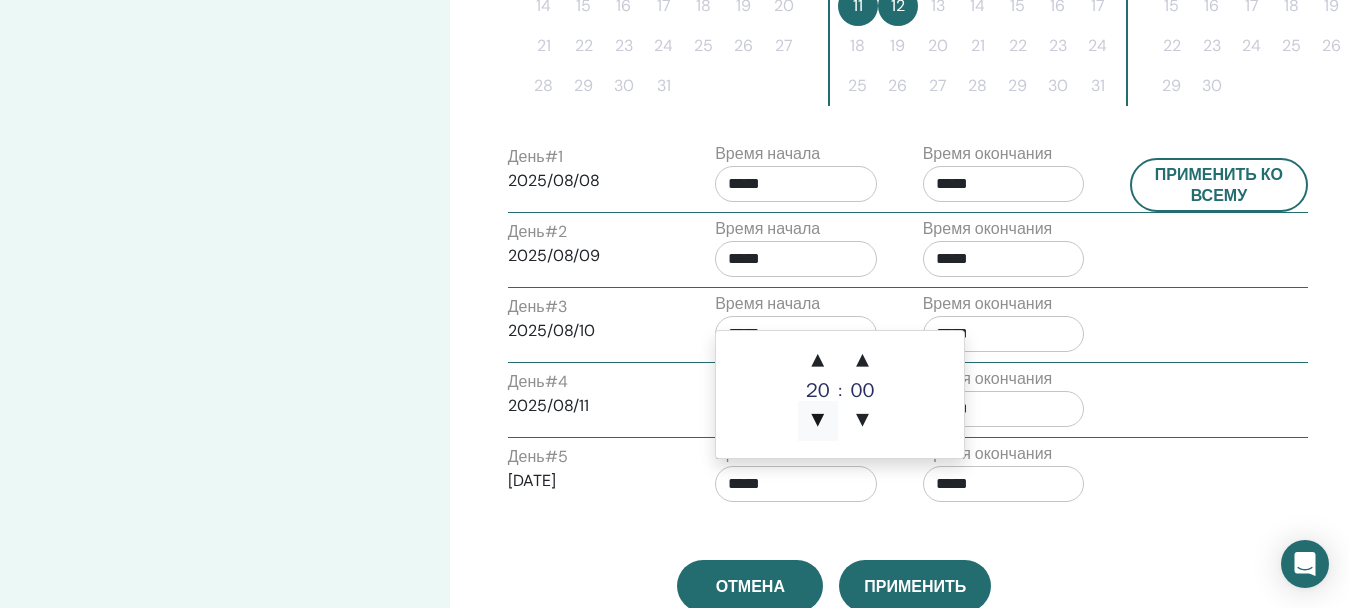 click on "▼" at bounding box center (818, 421) 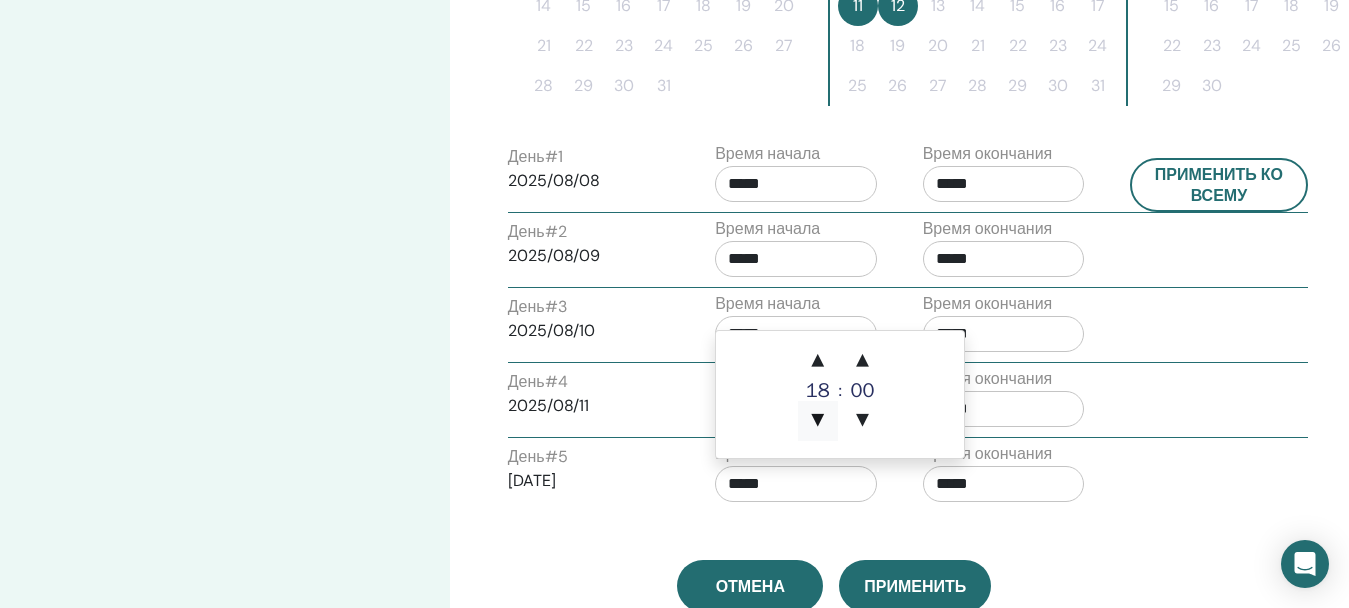 click on "▼" at bounding box center (818, 421) 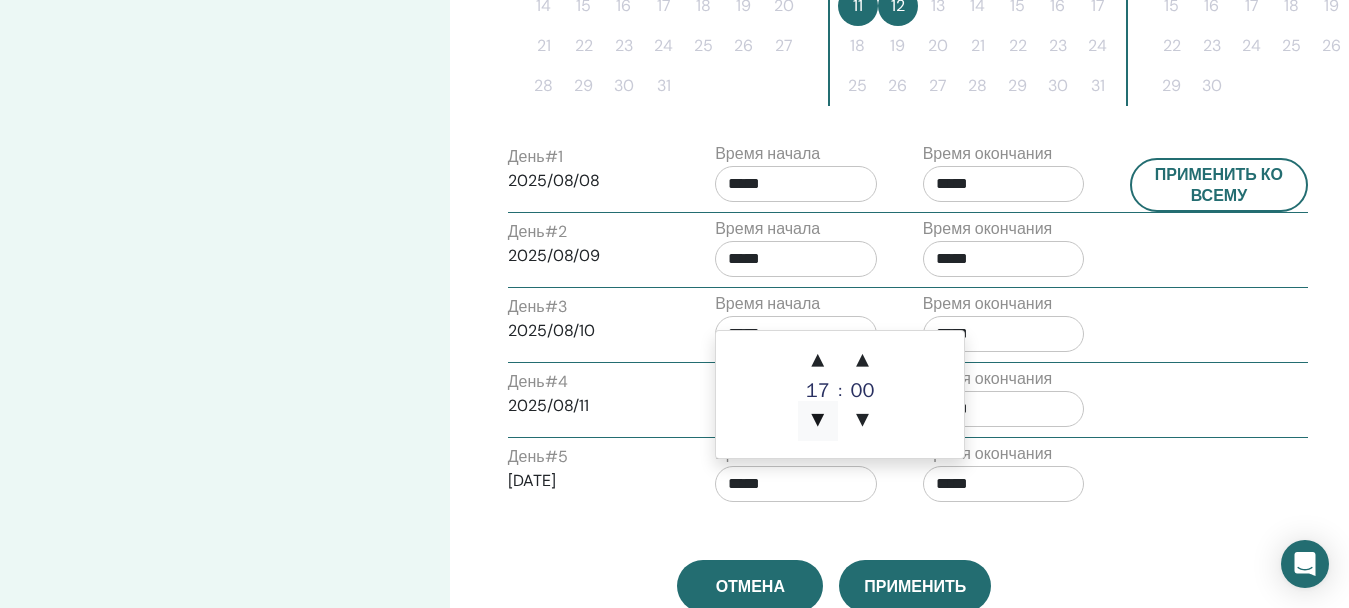 click on "▼" at bounding box center (818, 421) 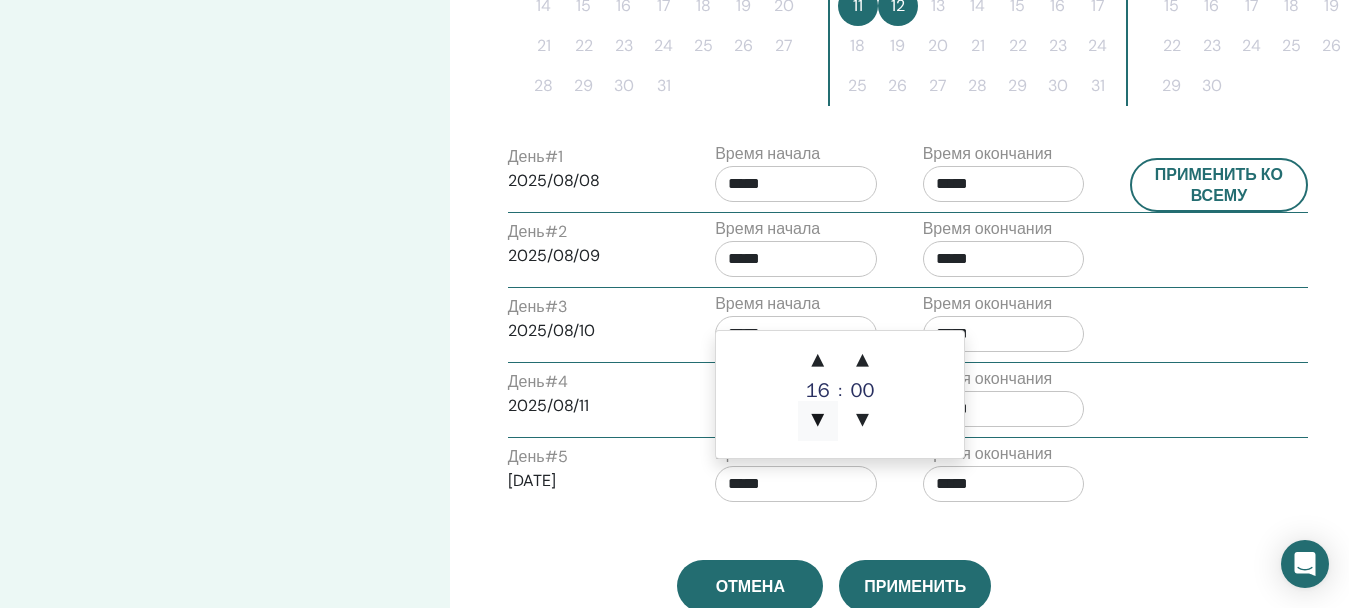 click on "▼" at bounding box center (818, 421) 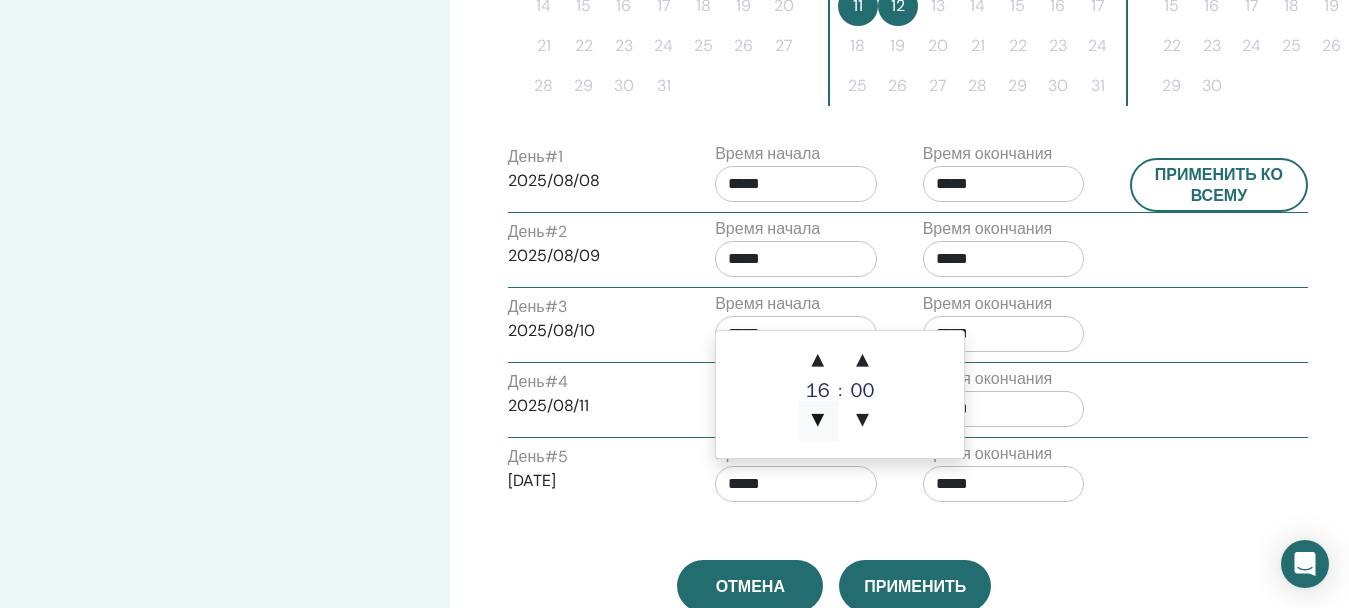click on "▼" at bounding box center (818, 421) 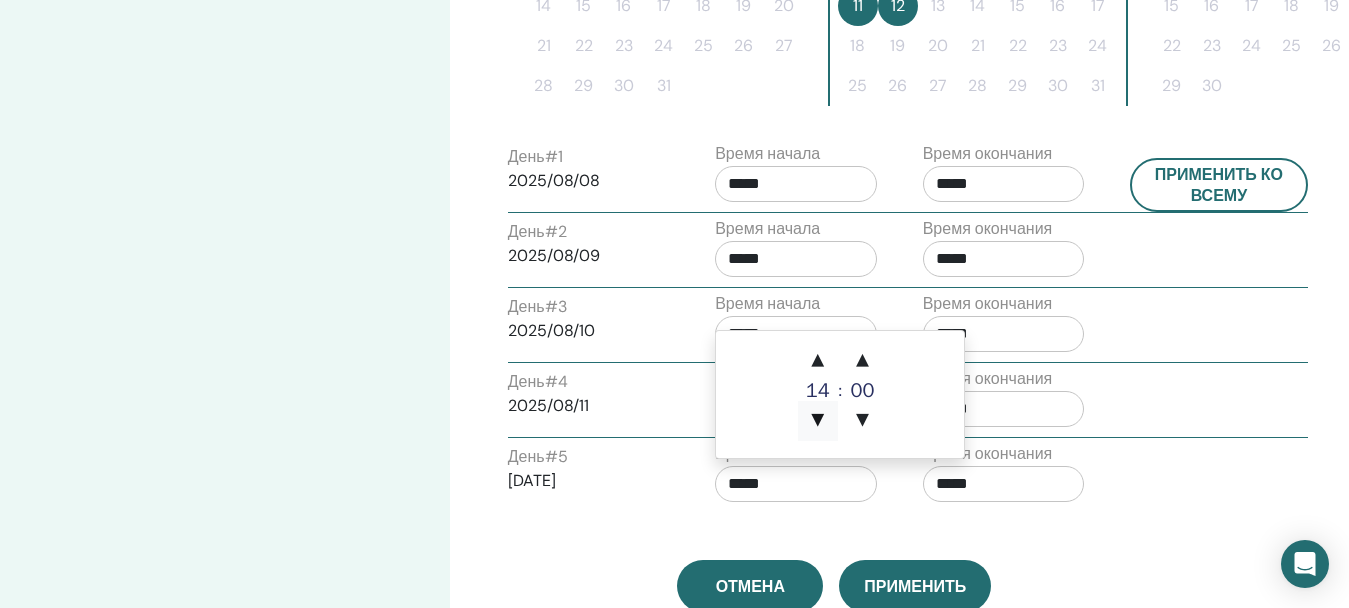 click on "▼" at bounding box center [818, 421] 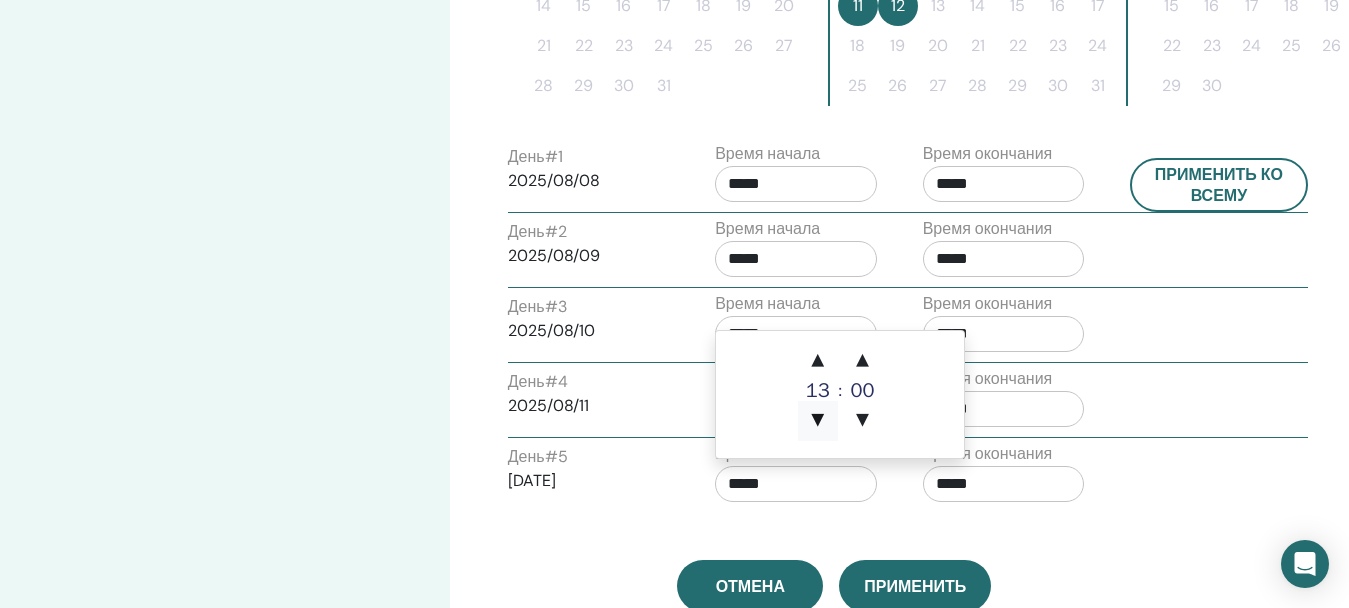 click on "▼" at bounding box center (818, 421) 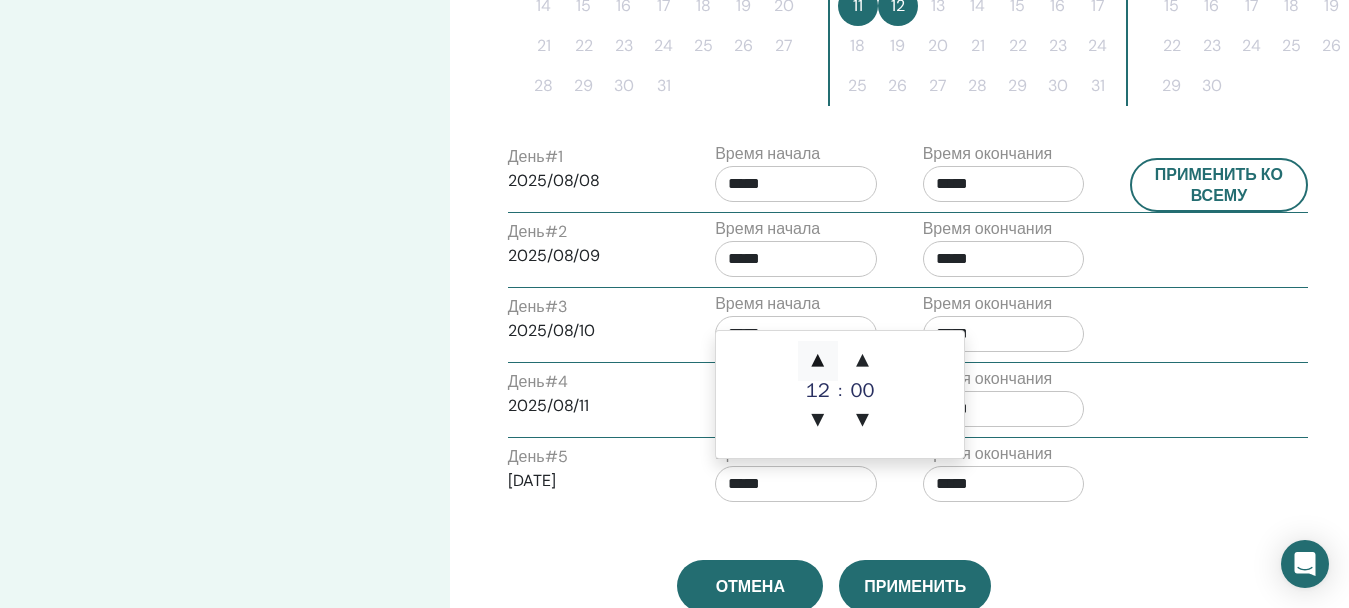click on "▲" at bounding box center (818, 361) 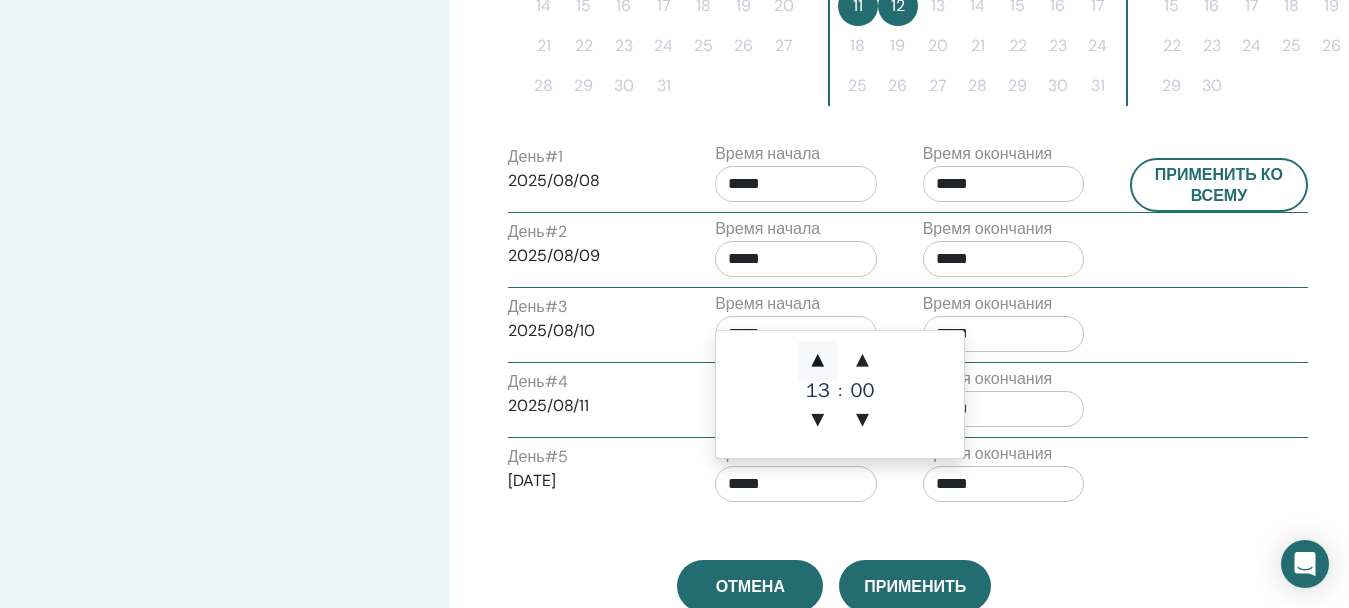 click on "▲" at bounding box center [818, 361] 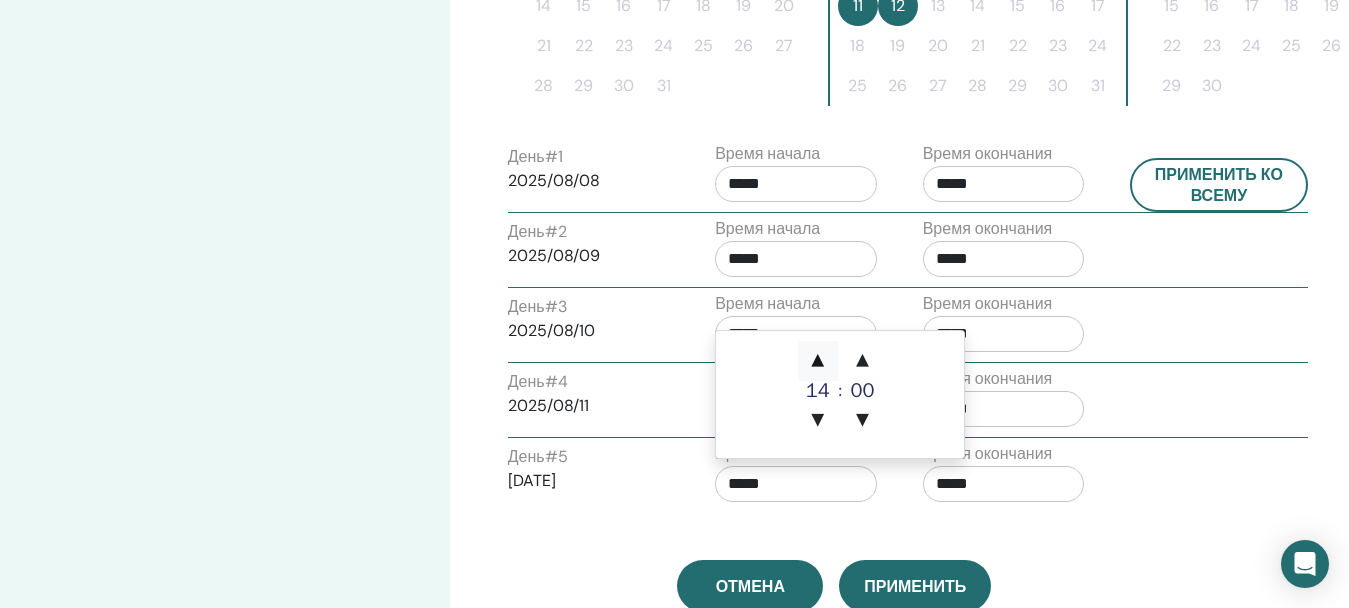 click on "▲" at bounding box center (818, 361) 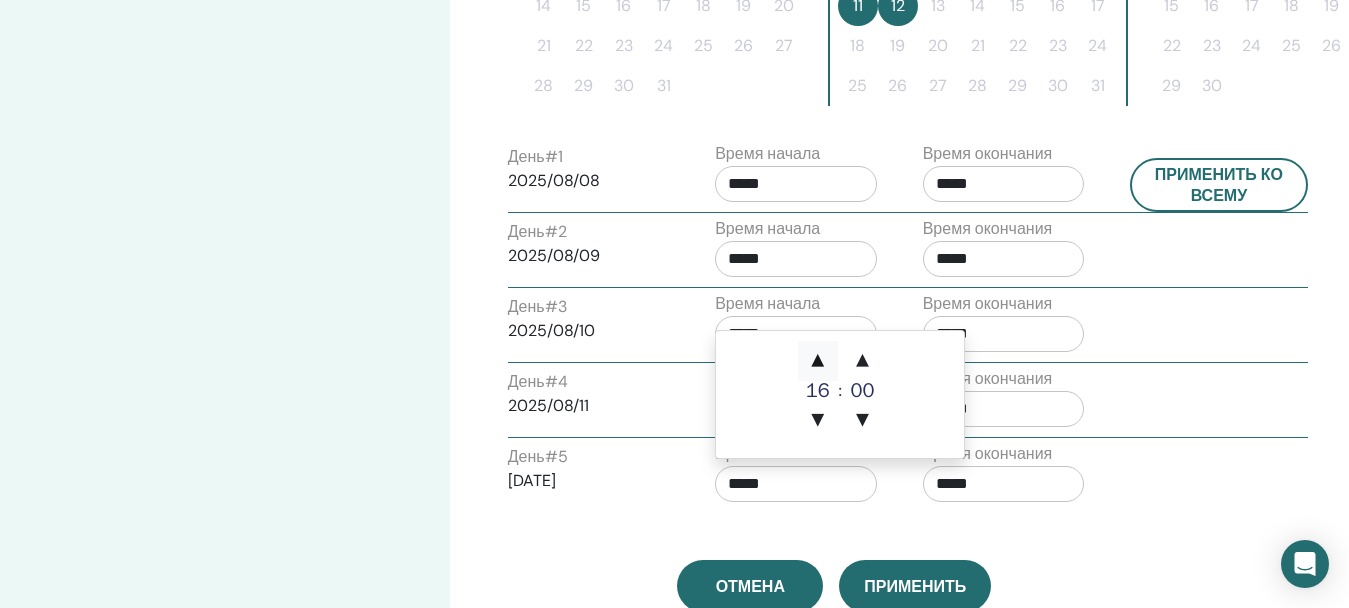 click on "▲" at bounding box center (818, 361) 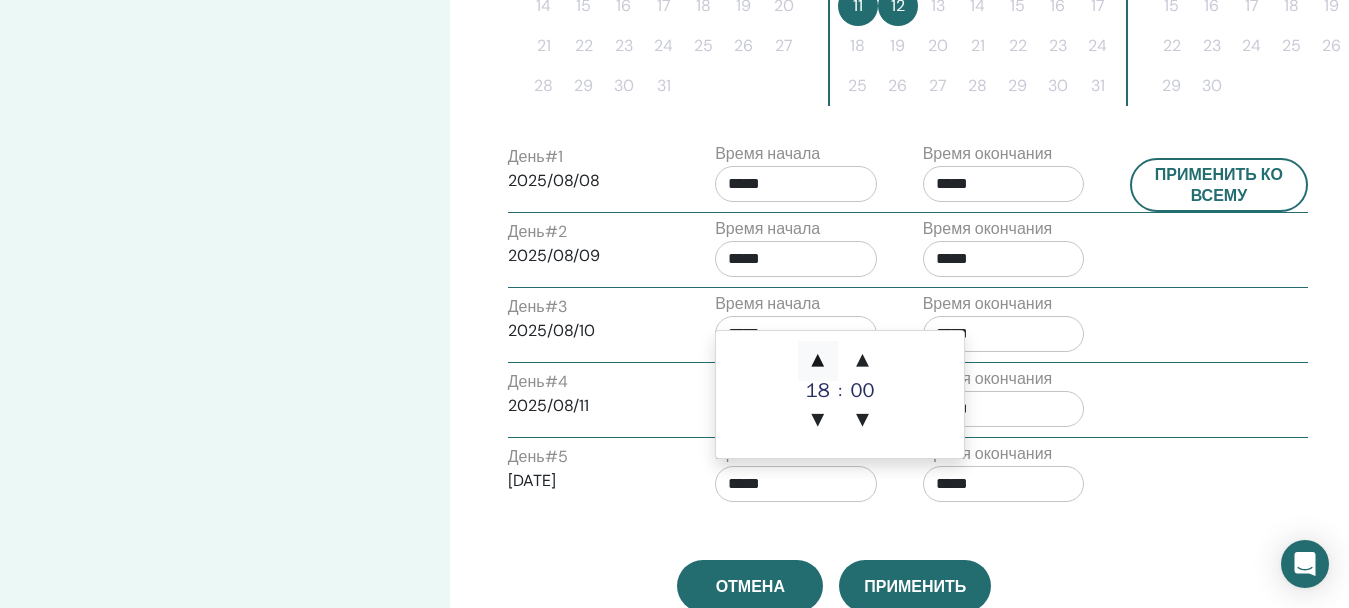 click on "▲" at bounding box center (818, 361) 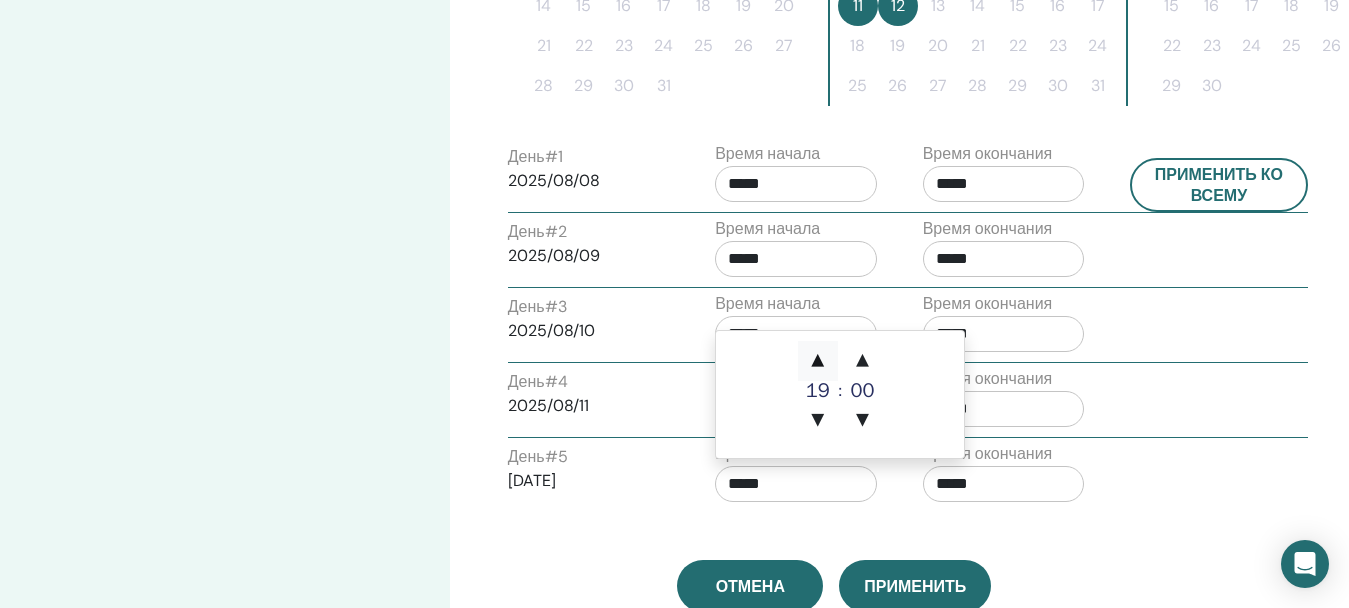 click on "▲" at bounding box center [818, 361] 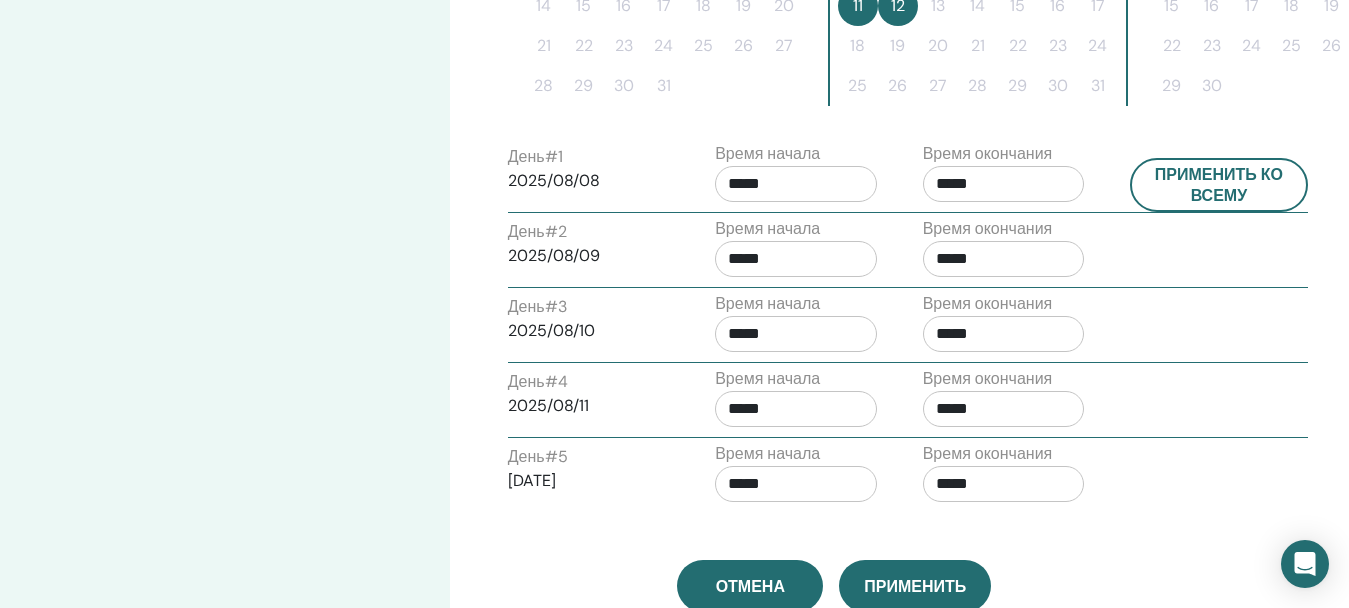 click on "Время окончания *****" at bounding box center [1004, 477] 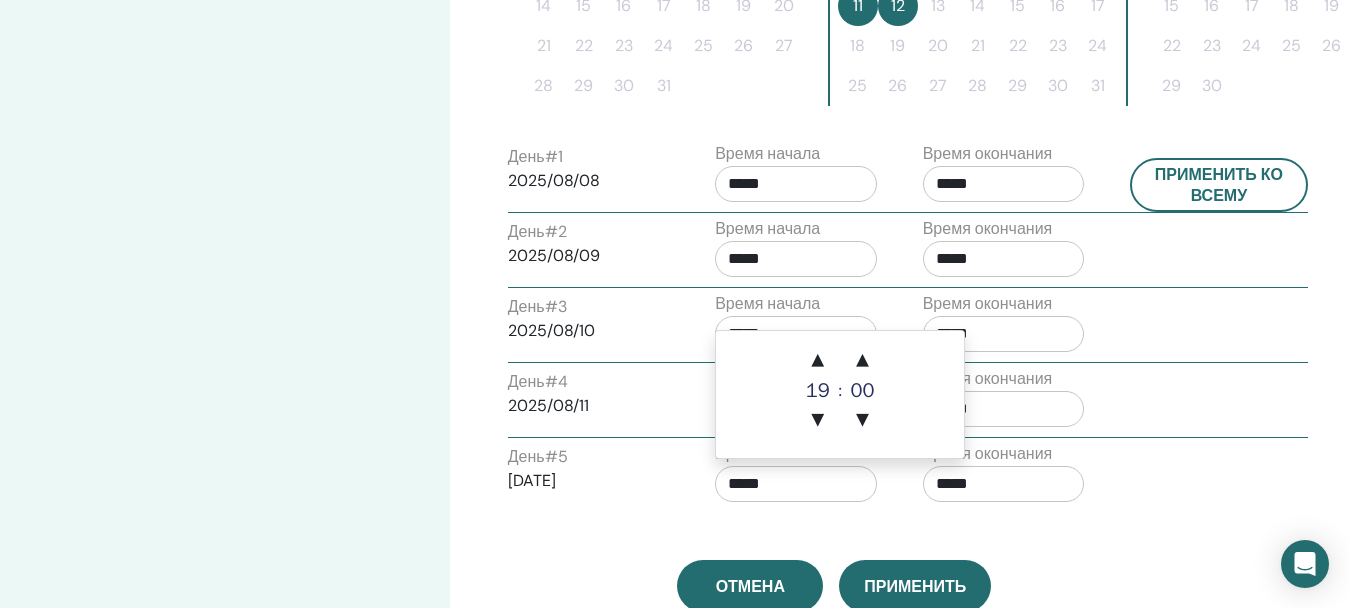 click on "*****" at bounding box center [796, 484] 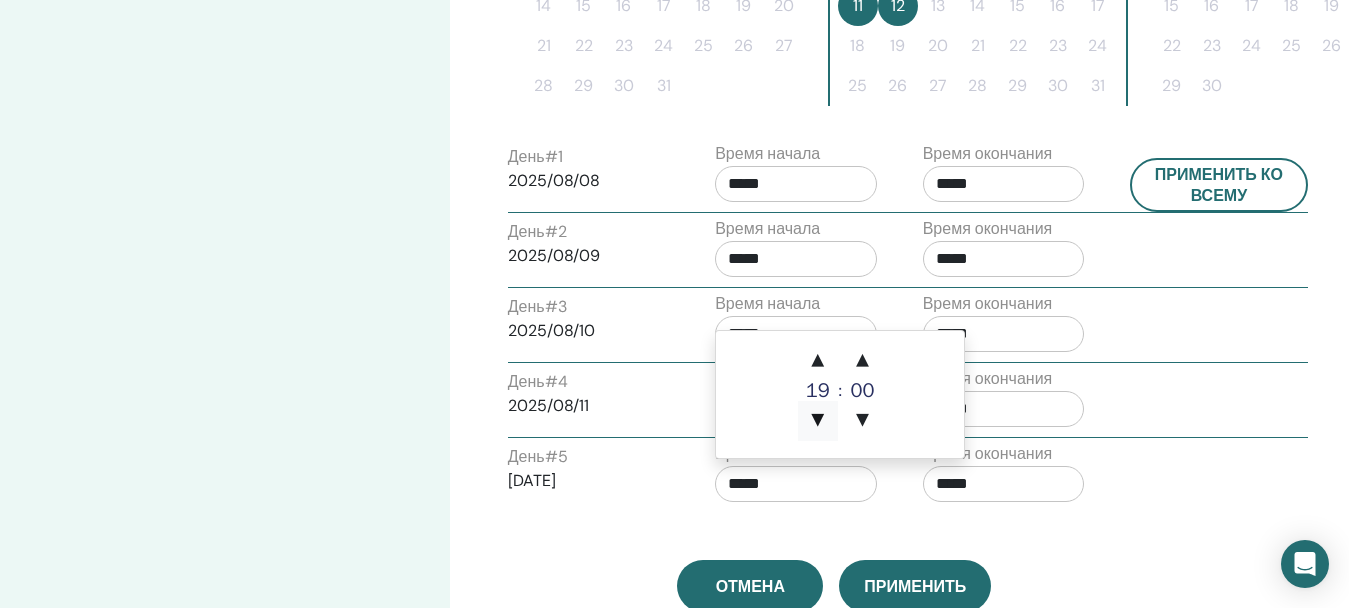 click on "▼" at bounding box center (818, 421) 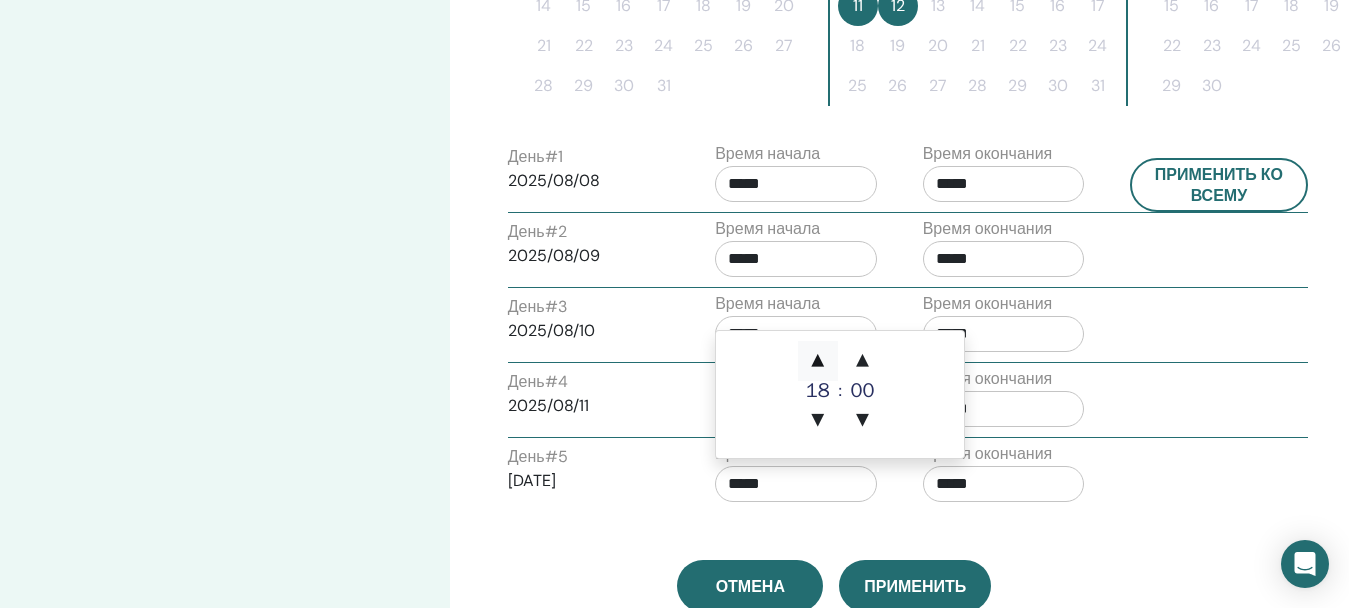 click on "▲" at bounding box center [818, 361] 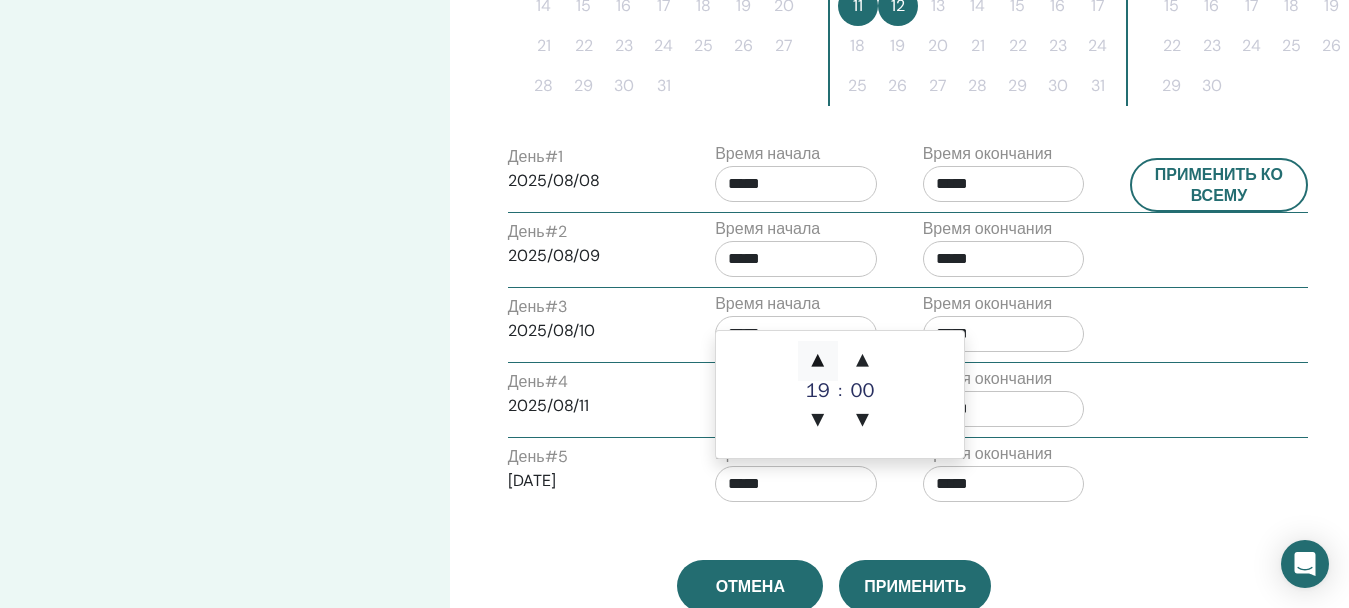 click on "▲" at bounding box center (818, 361) 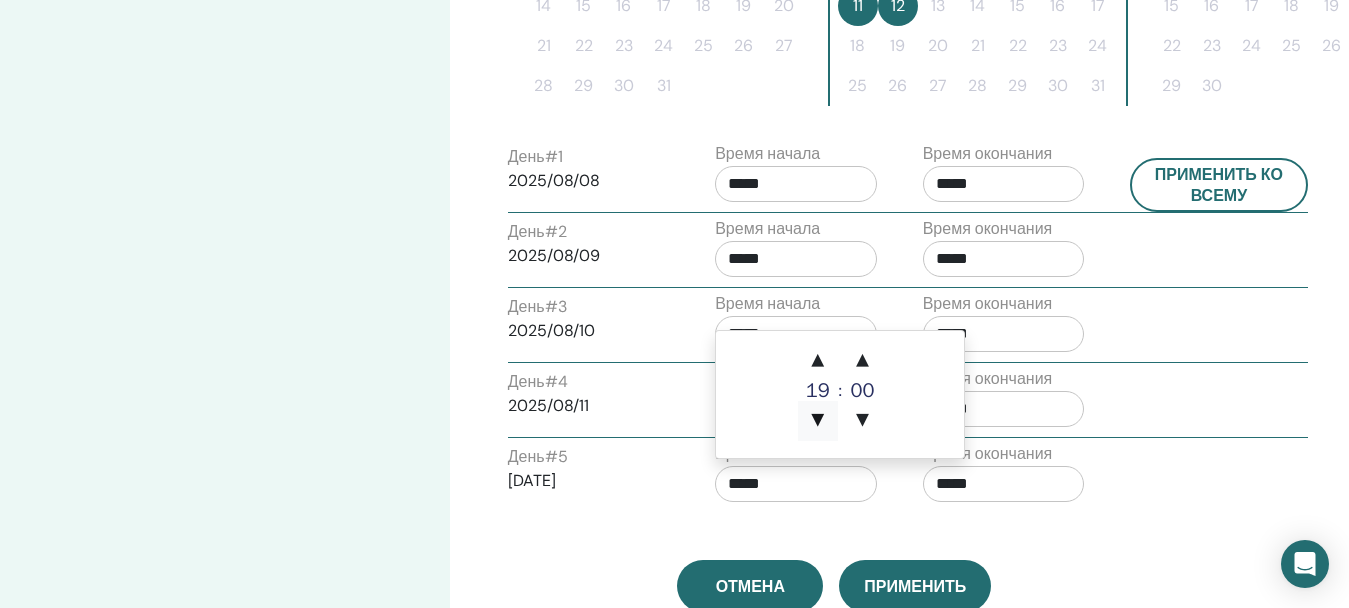 click on "▼" at bounding box center [818, 421] 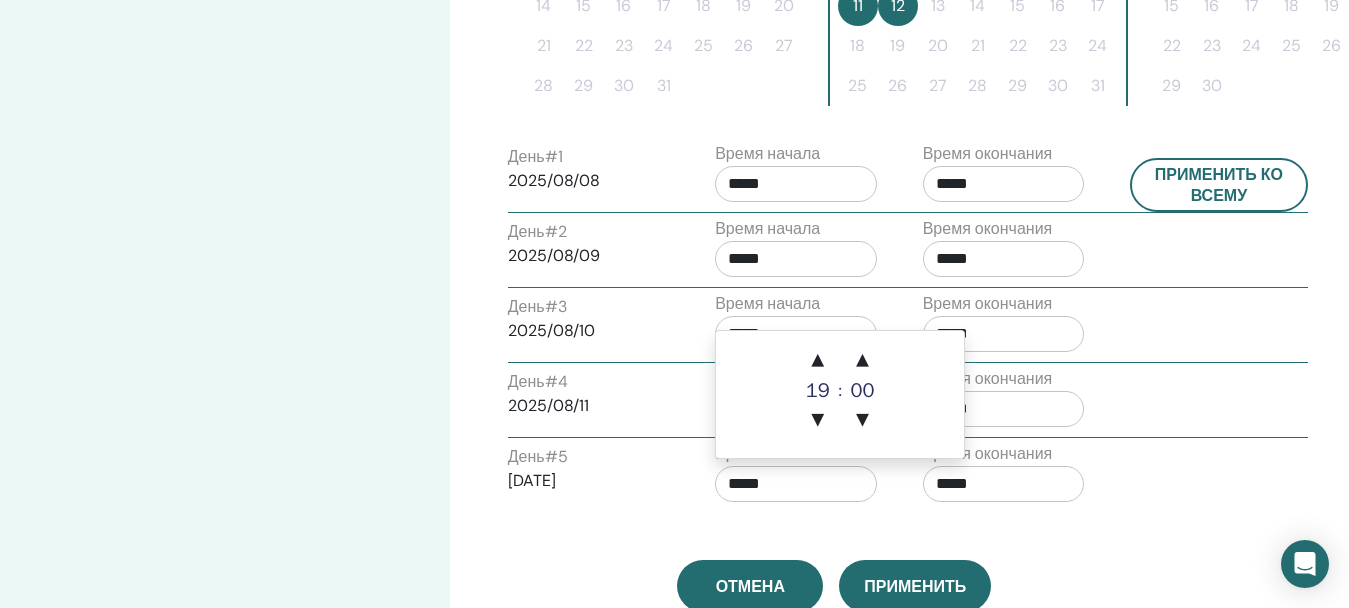 click on "*****" at bounding box center (796, 484) 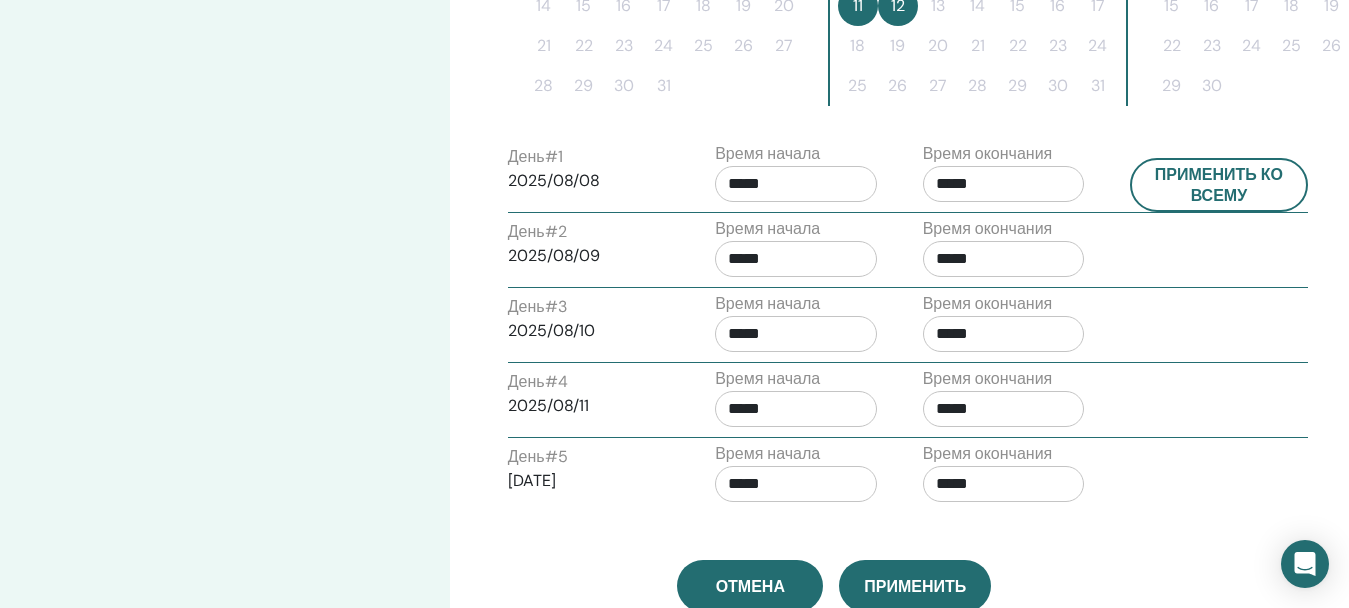 drag, startPoint x: 722, startPoint y: 487, endPoint x: 741, endPoint y: 491, distance: 19.416489 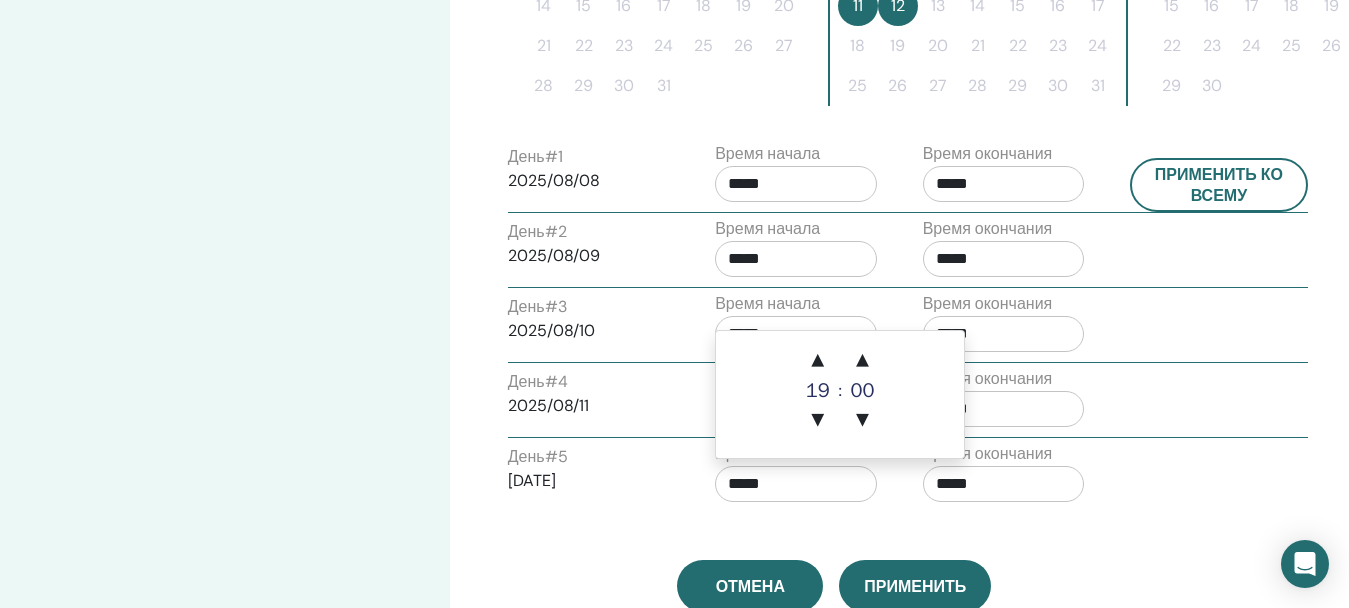 click on "*****" at bounding box center [796, 484] 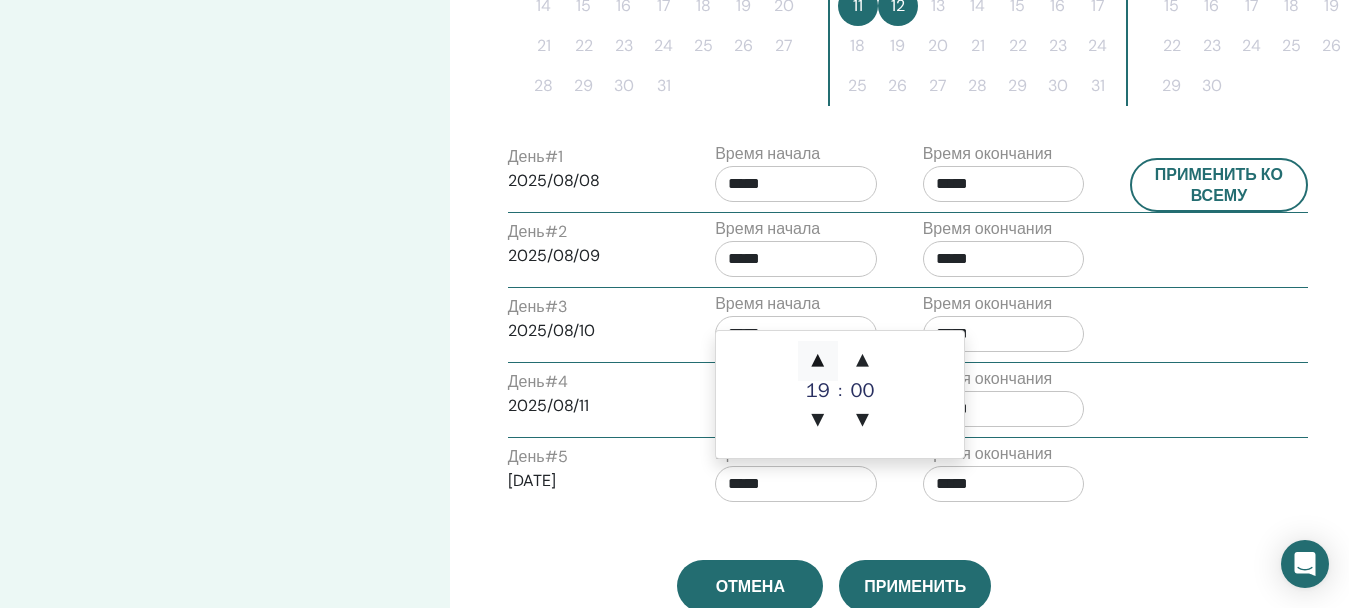 click on "▲" at bounding box center [818, 361] 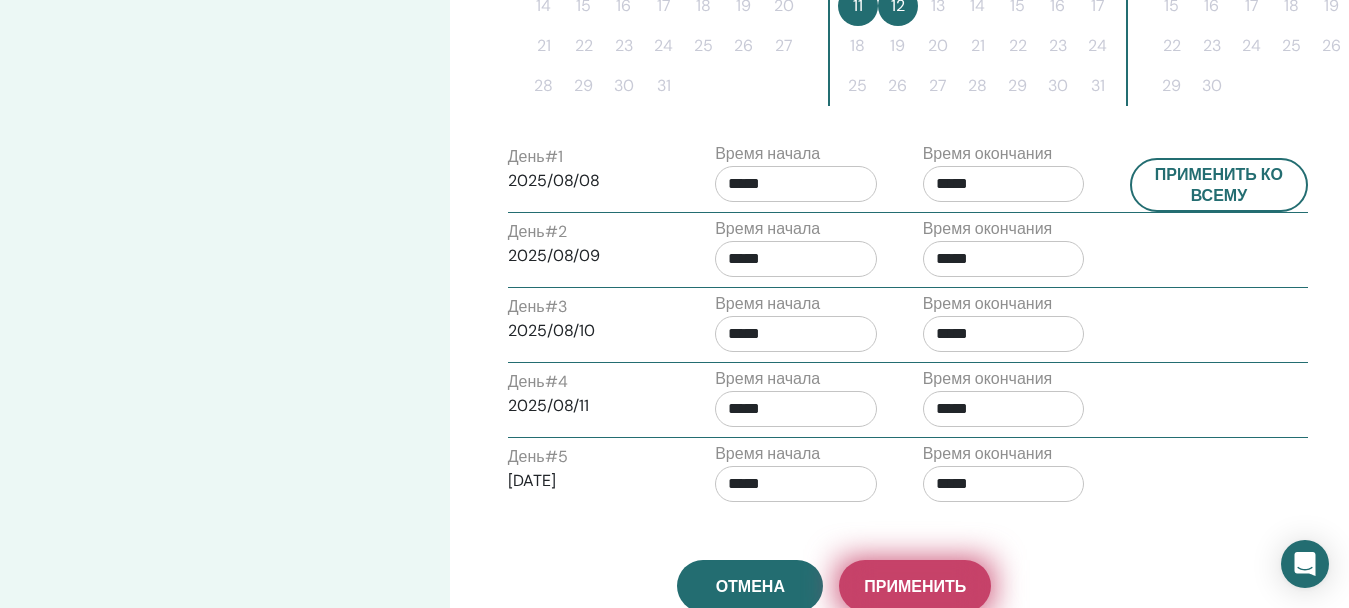 click on "Применить" at bounding box center [915, 586] 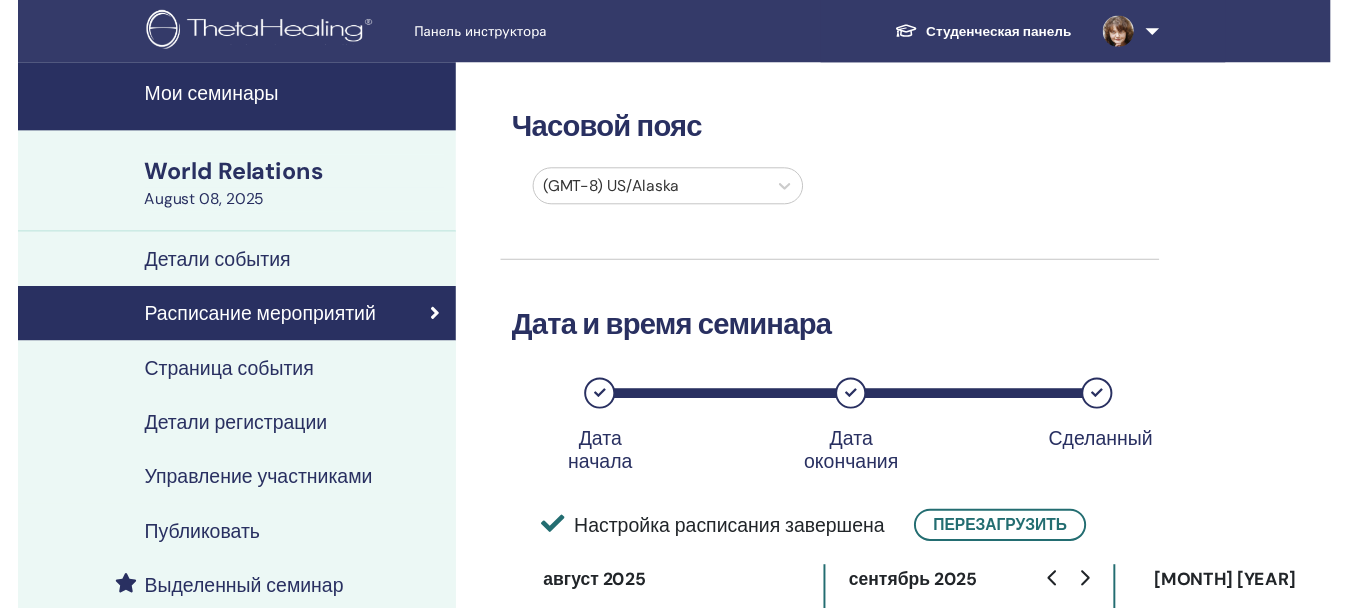 scroll, scrollTop: 745, scrollLeft: 0, axis: vertical 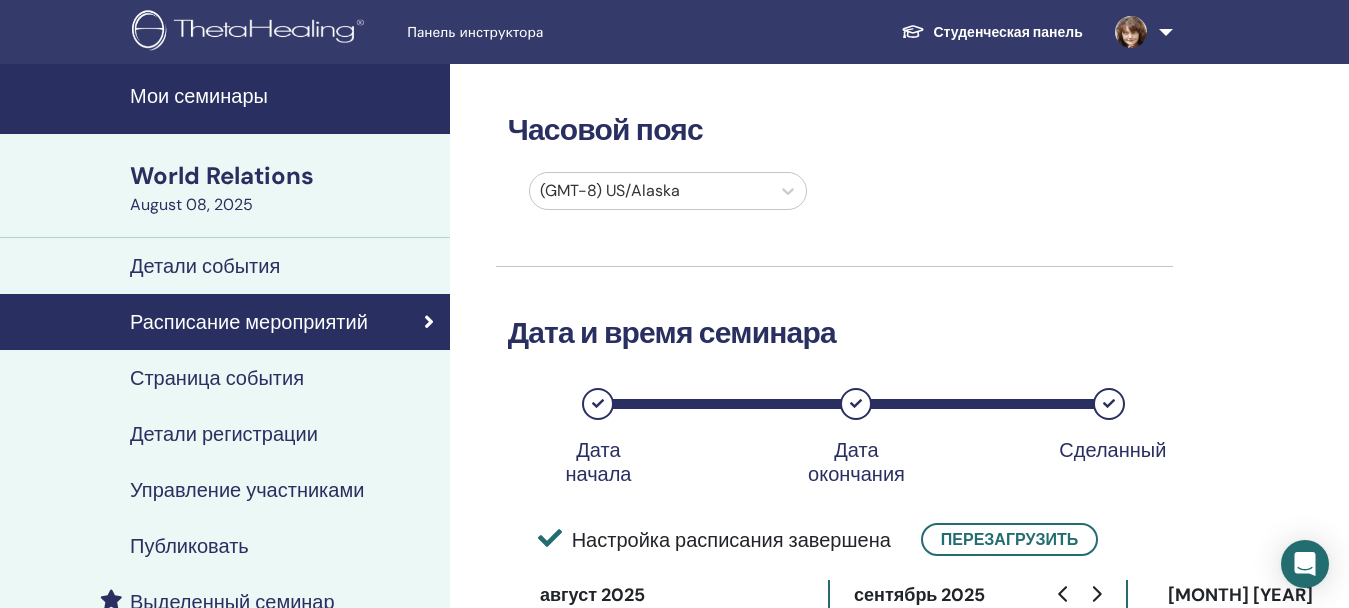 click on "World Relations" at bounding box center [284, 176] 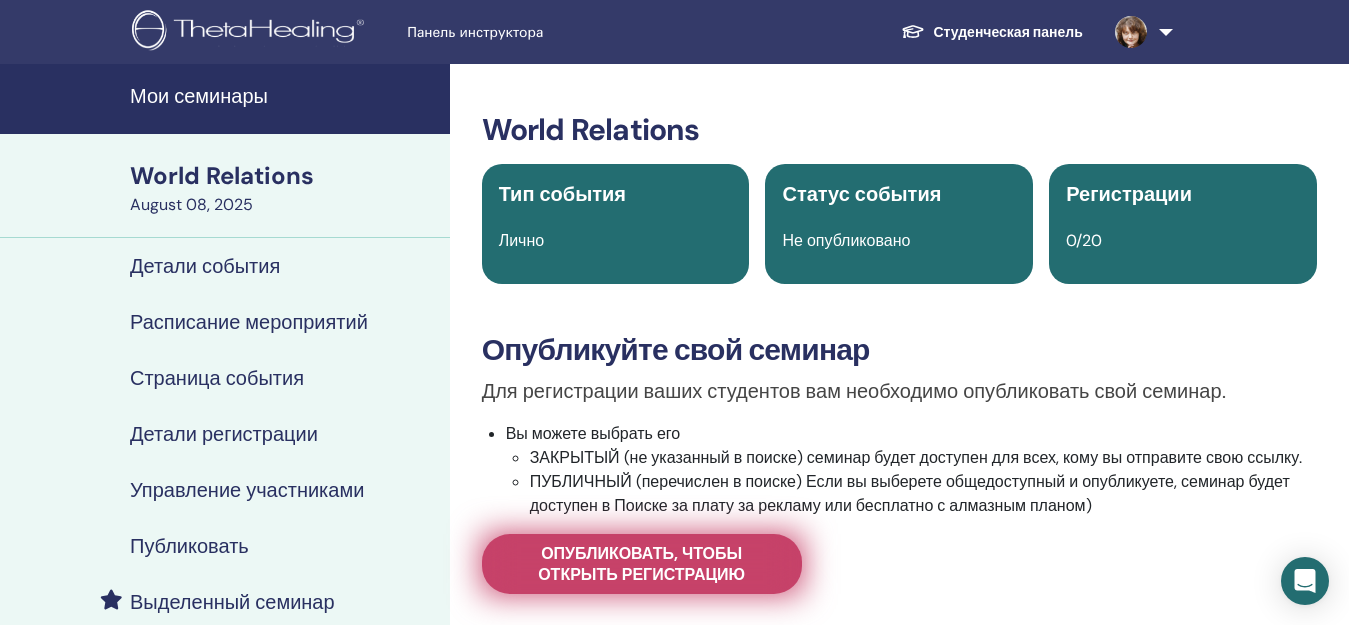 click on "Опубликовать, чтобы открыть регистрацию" at bounding box center [642, 564] 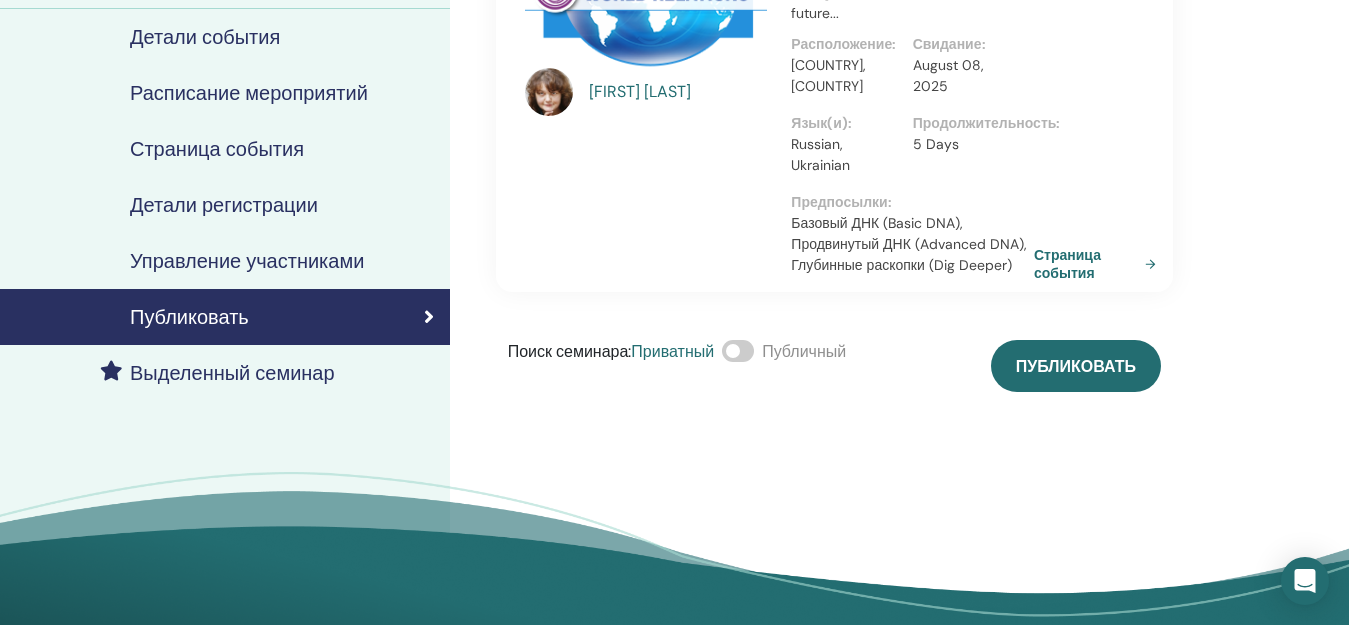 scroll, scrollTop: 231, scrollLeft: 0, axis: vertical 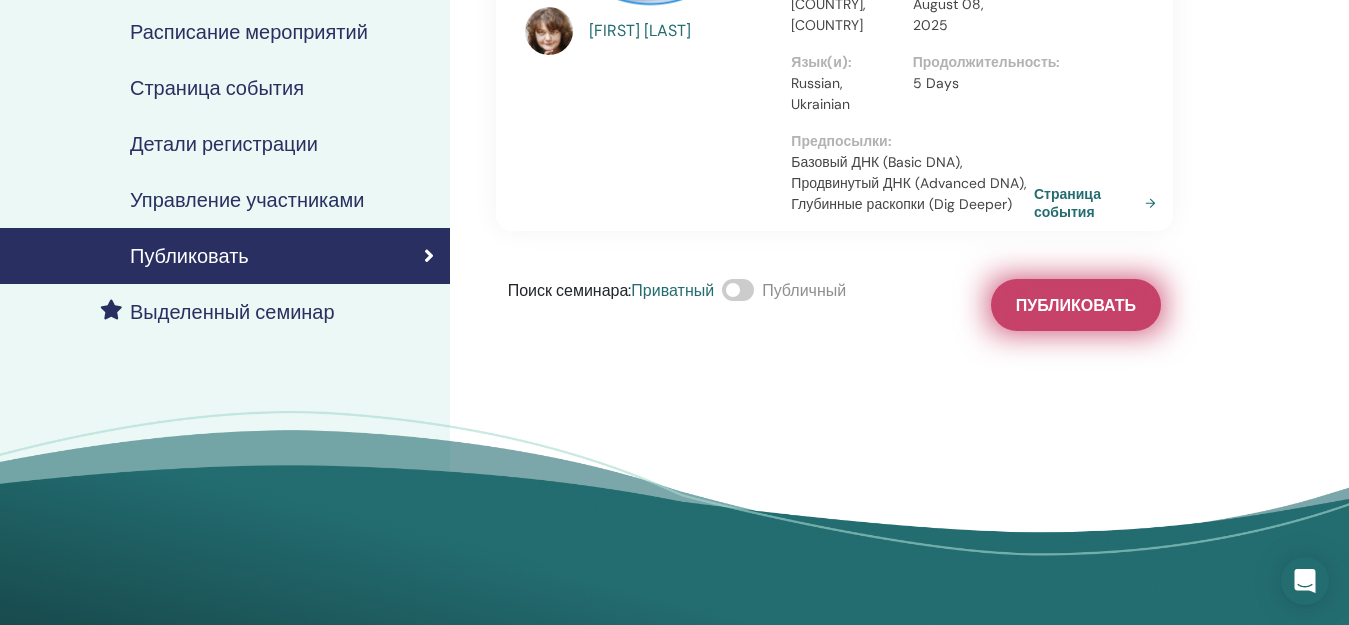 click on "Публиковать" at bounding box center (1076, 305) 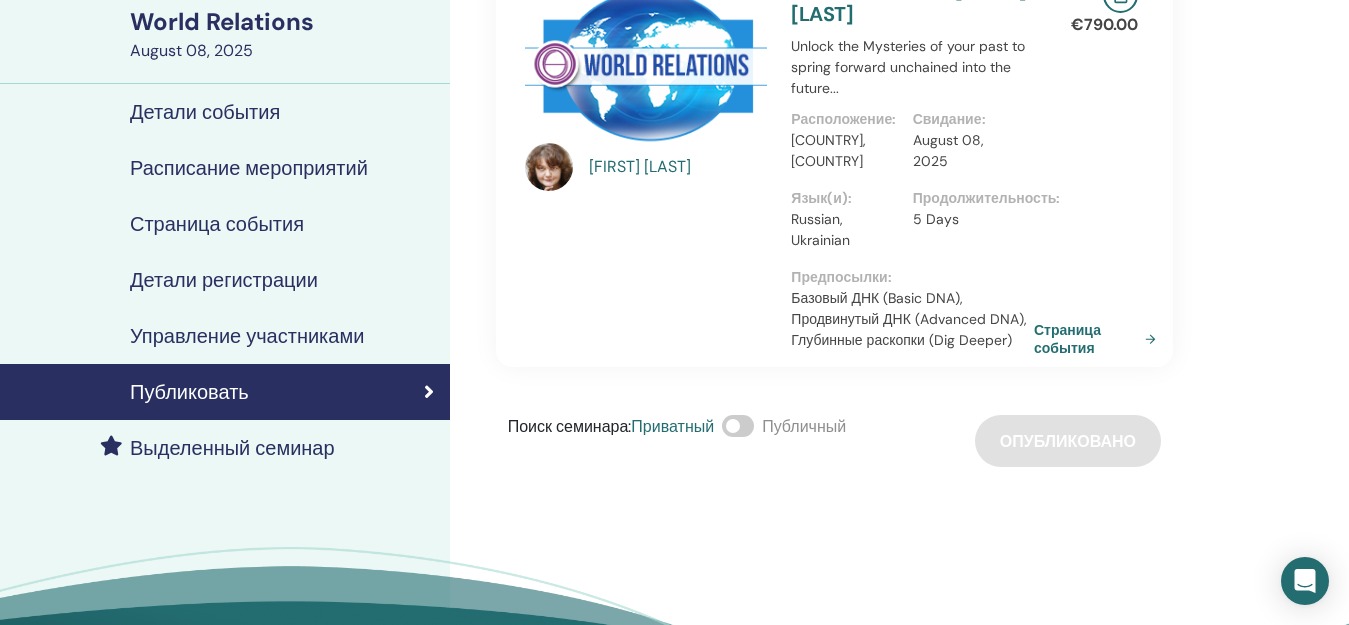scroll, scrollTop: 2, scrollLeft: 0, axis: vertical 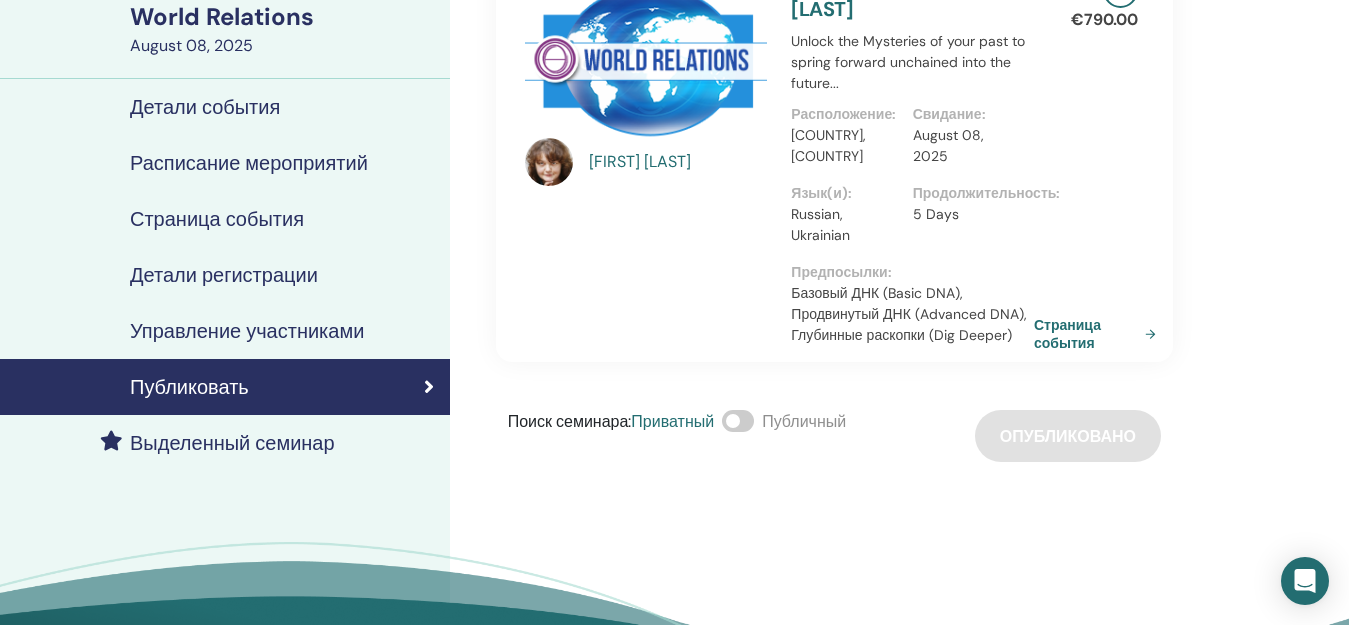 click at bounding box center [738, 421] 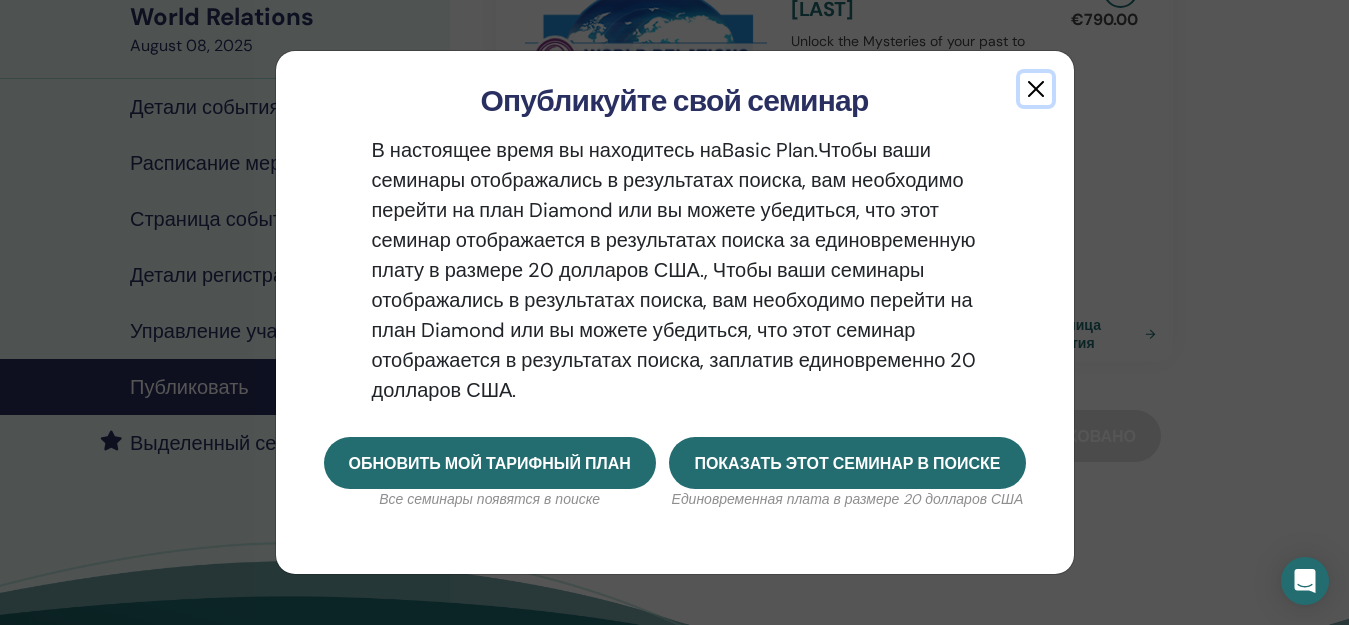 click at bounding box center [1036, 89] 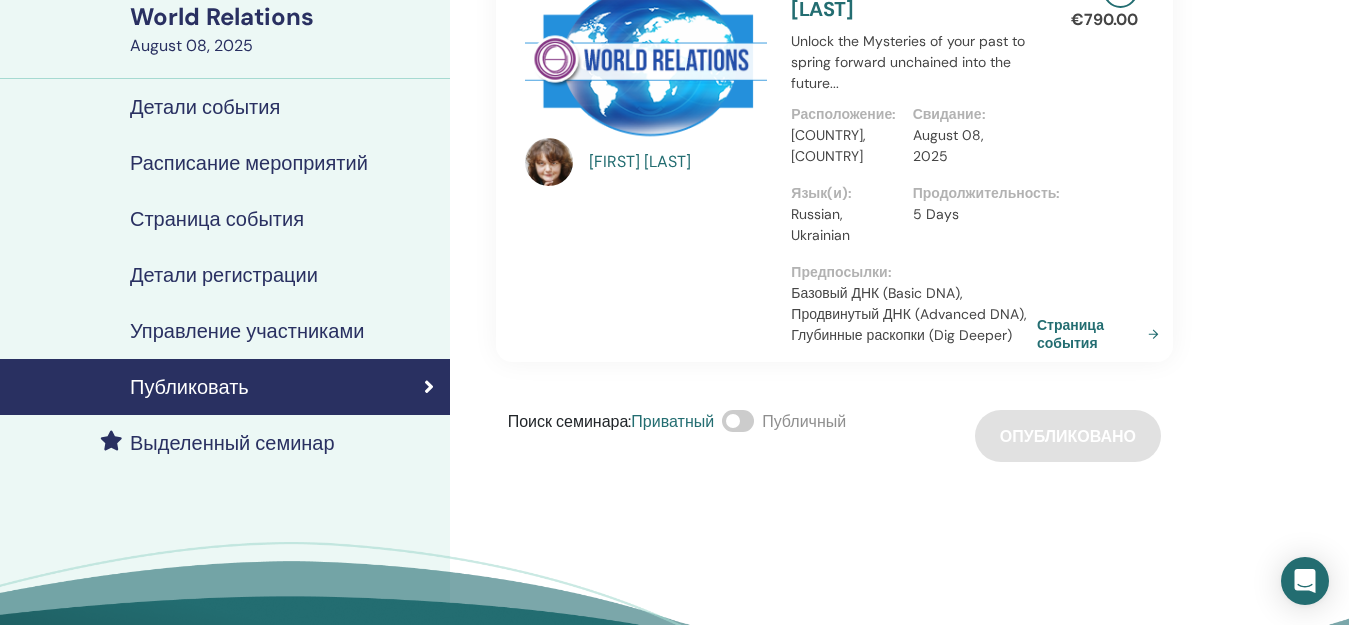 click on "Страница события" at bounding box center (1102, 334) 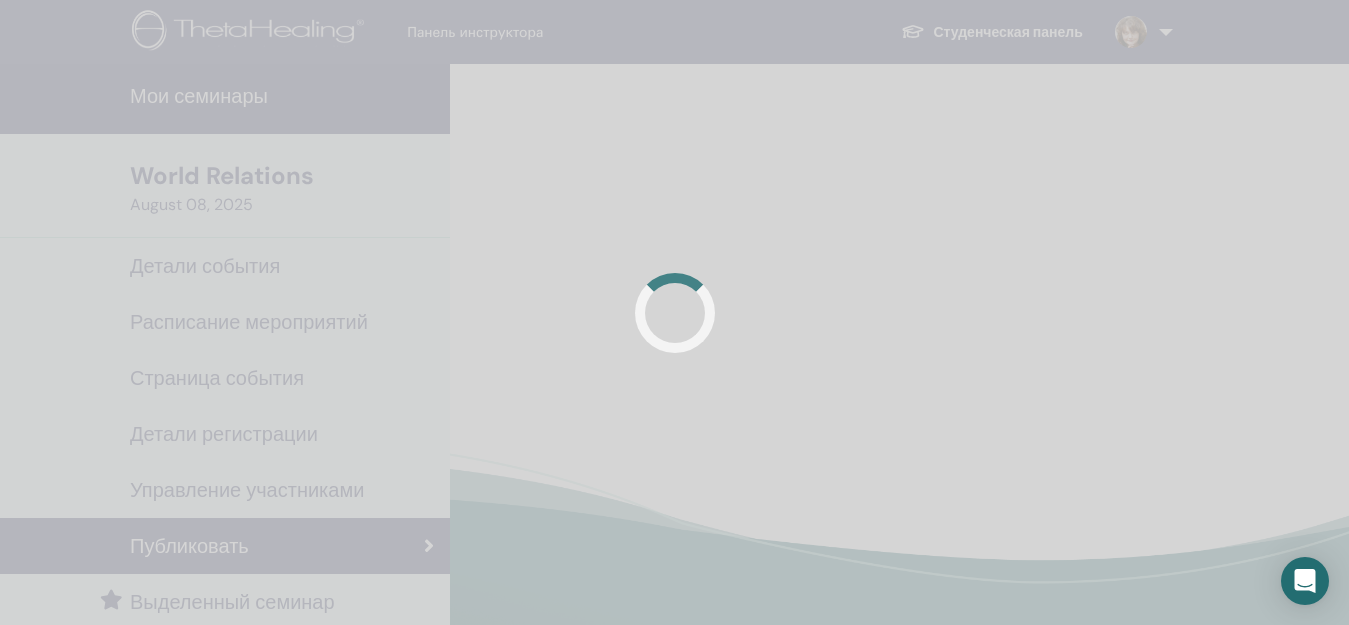 scroll, scrollTop: 159, scrollLeft: 0, axis: vertical 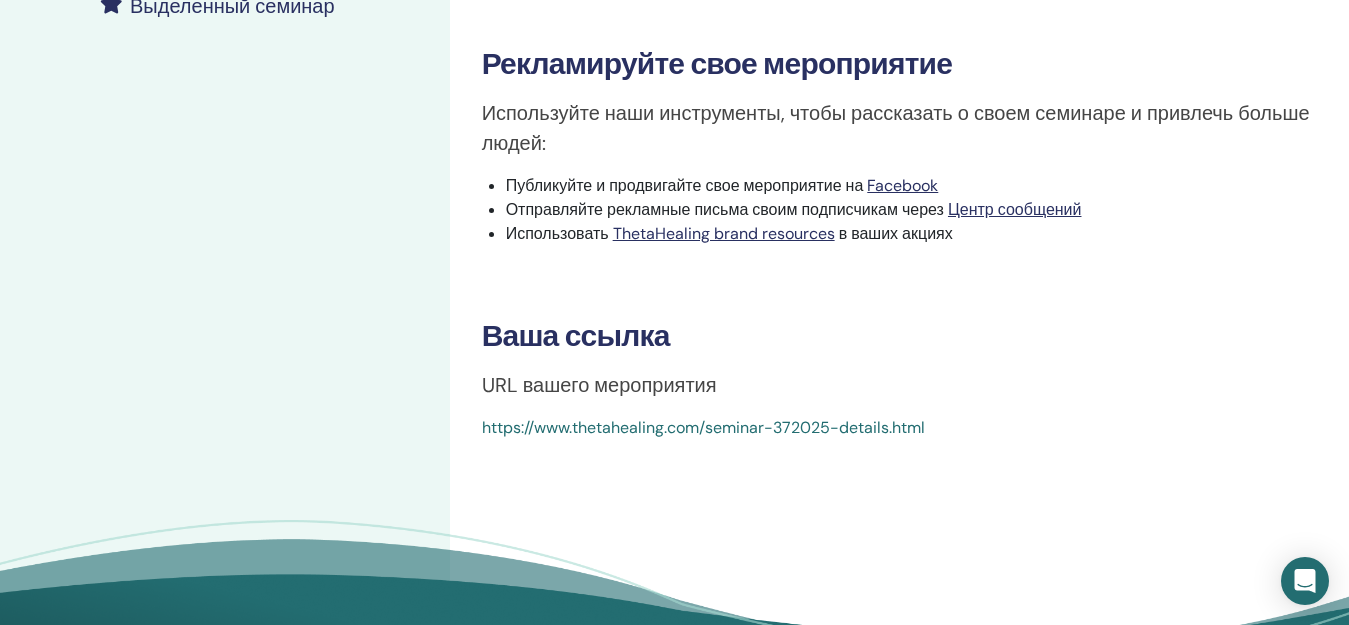 drag, startPoint x: 704, startPoint y: 433, endPoint x: 654, endPoint y: 424, distance: 50.803543 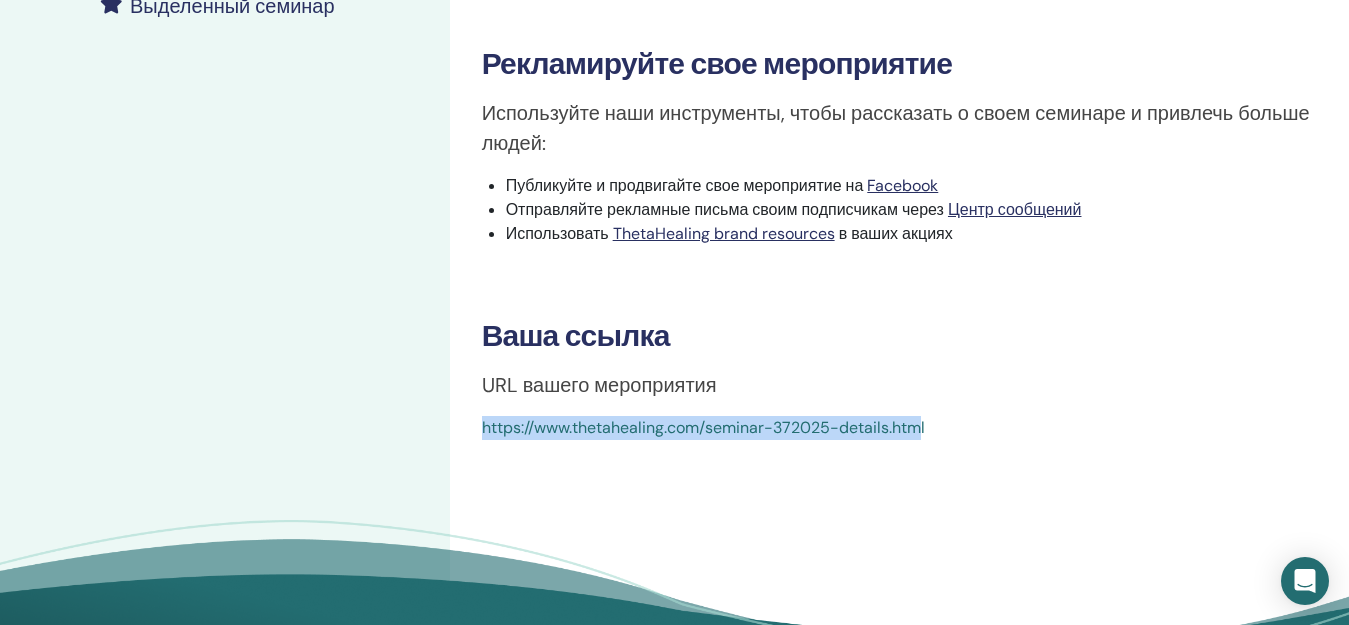 drag, startPoint x: 654, startPoint y: 424, endPoint x: 917, endPoint y: 411, distance: 263.3211 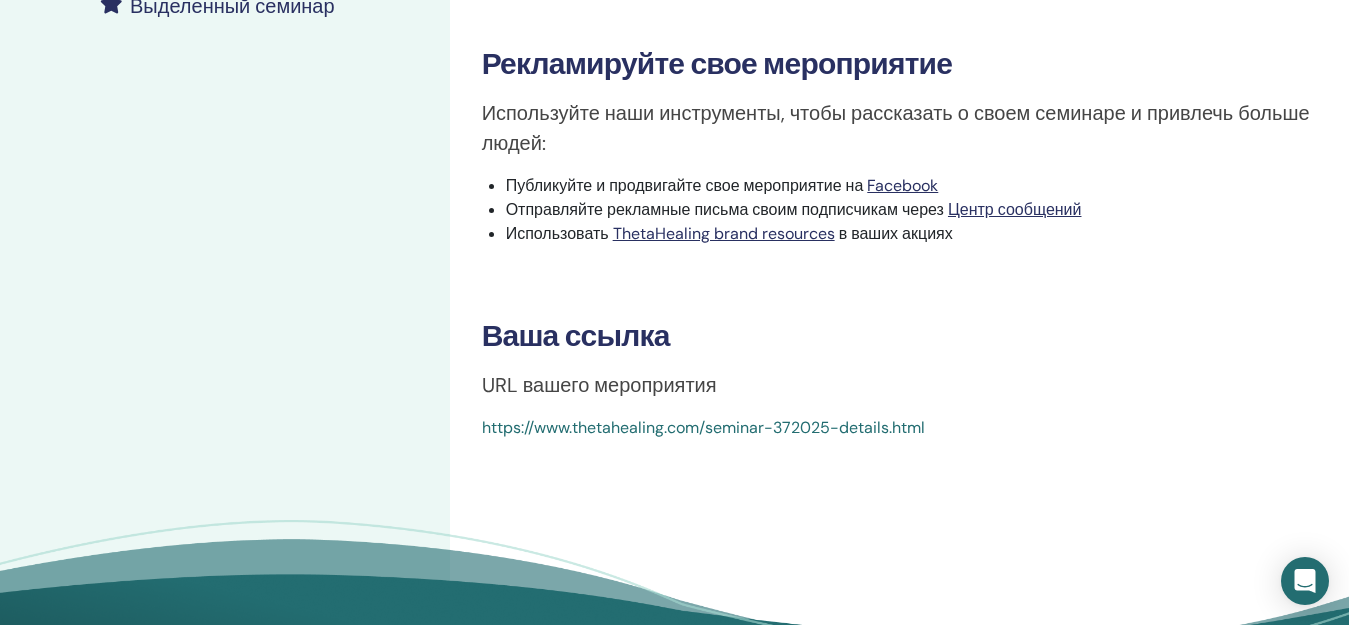click on "URL вашего мероприятия" at bounding box center [899, 385] 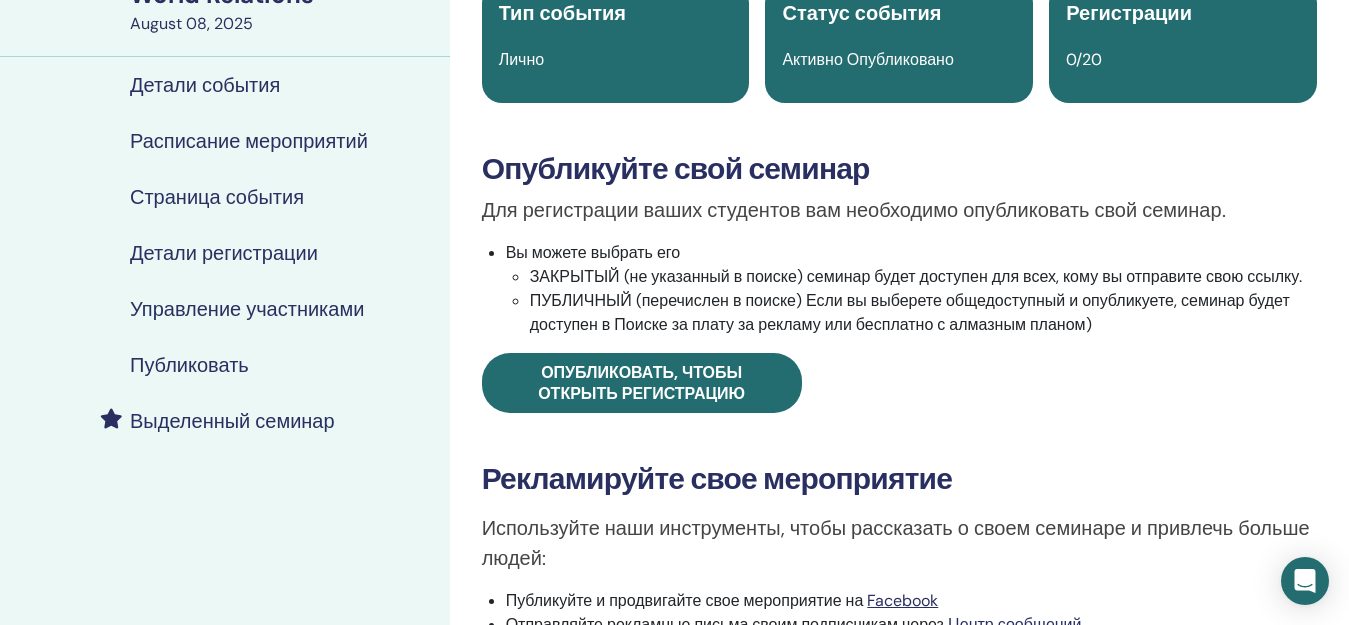 scroll, scrollTop: 110, scrollLeft: 0, axis: vertical 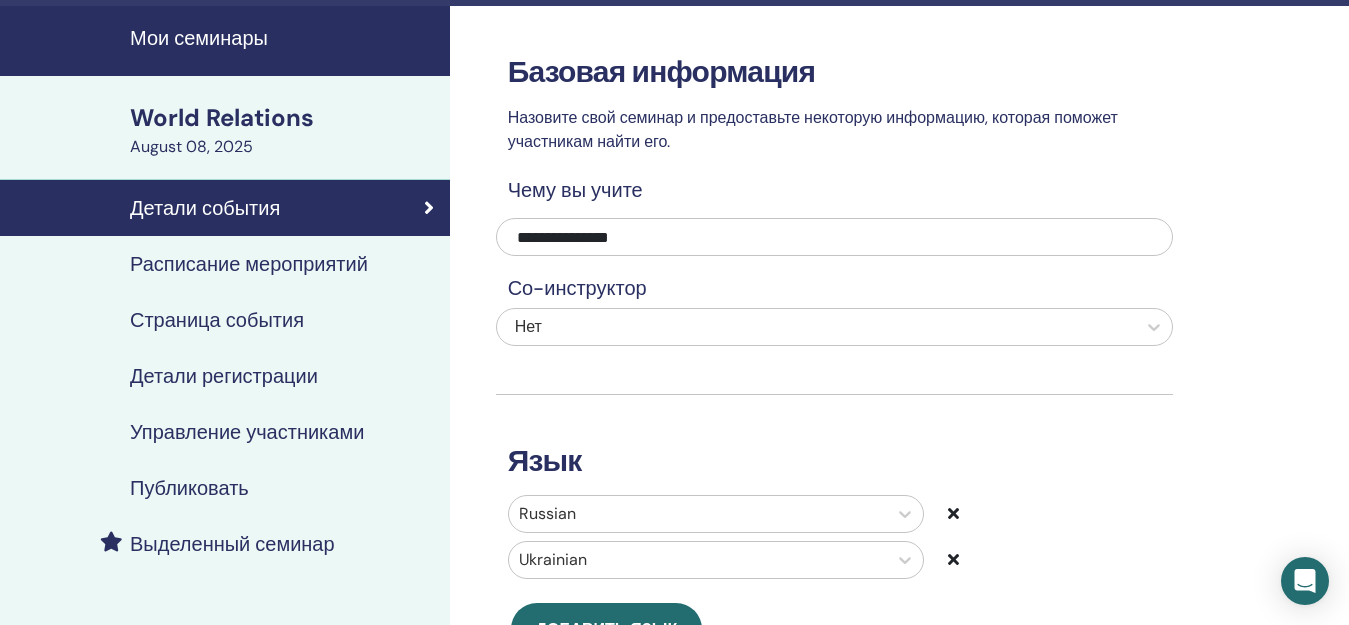 drag, startPoint x: 54, startPoint y: 1, endPoint x: 58, endPoint y: 479, distance: 478.01672 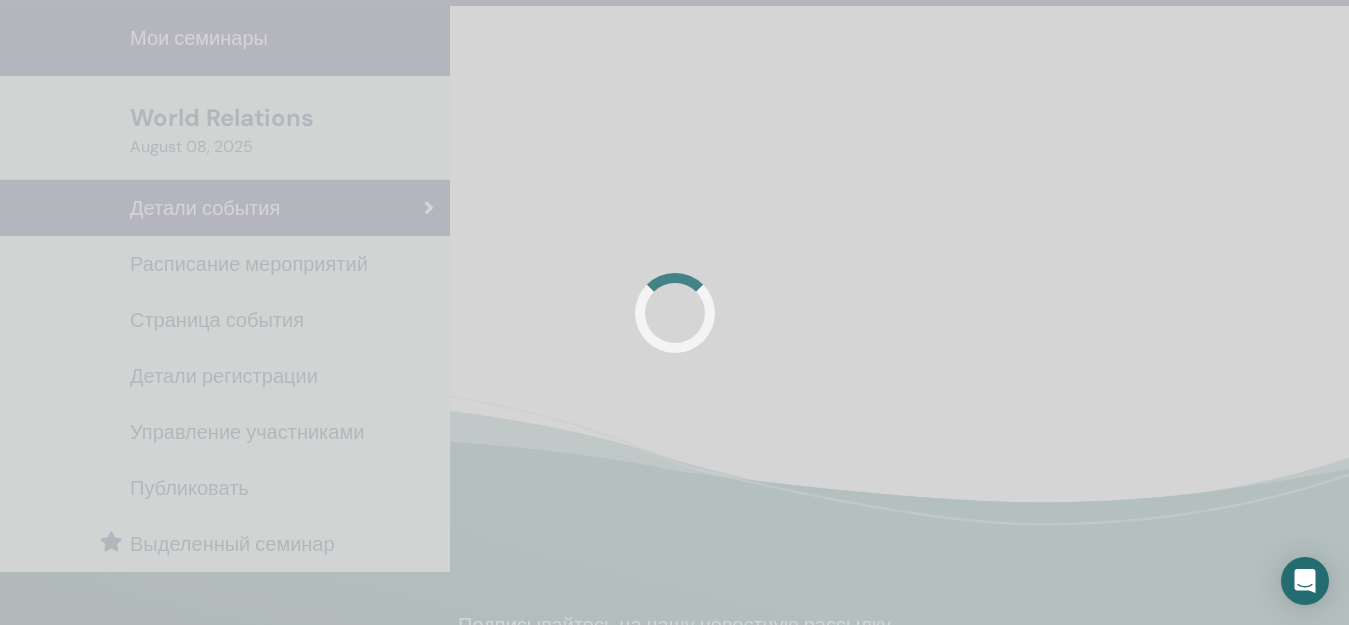 scroll, scrollTop: 12, scrollLeft: 0, axis: vertical 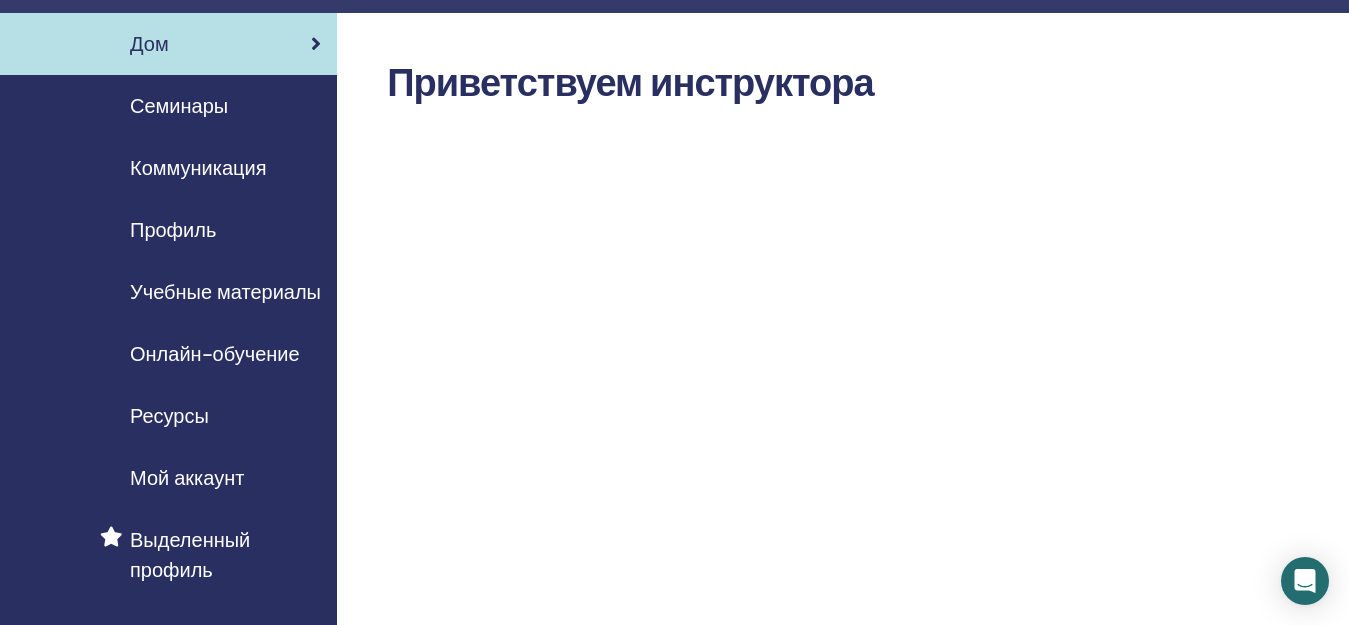 click on "Учебные материалы" at bounding box center [225, 292] 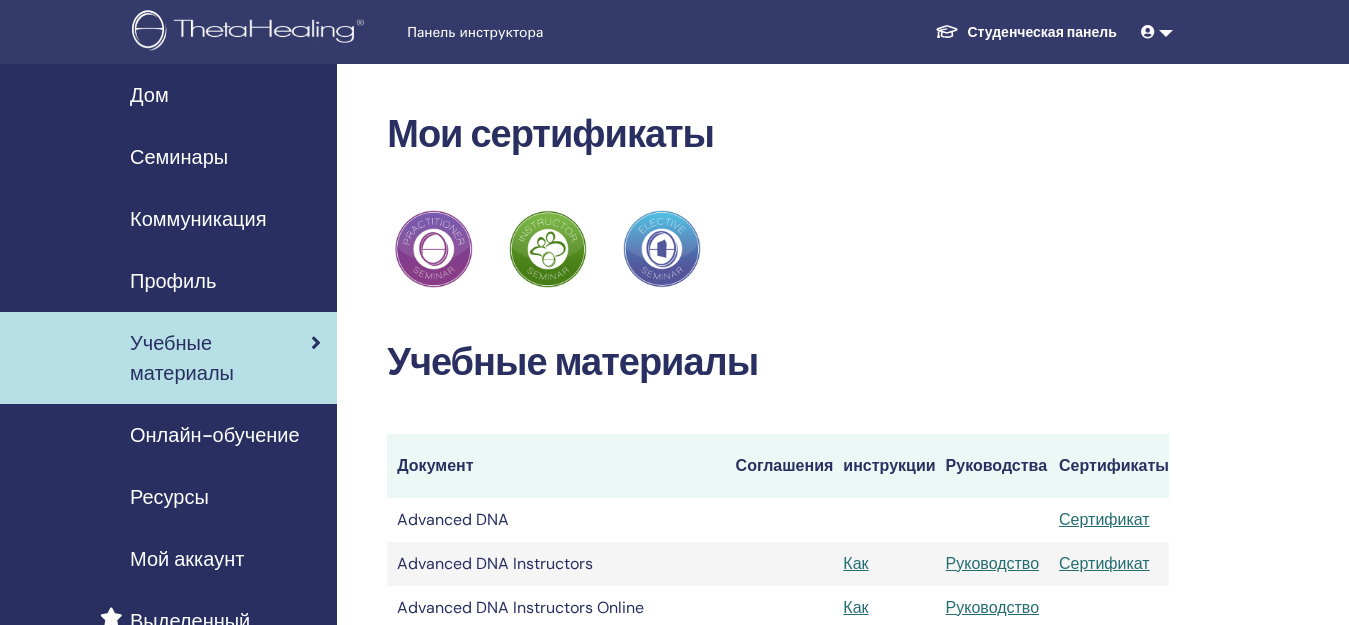 scroll, scrollTop: 0, scrollLeft: 0, axis: both 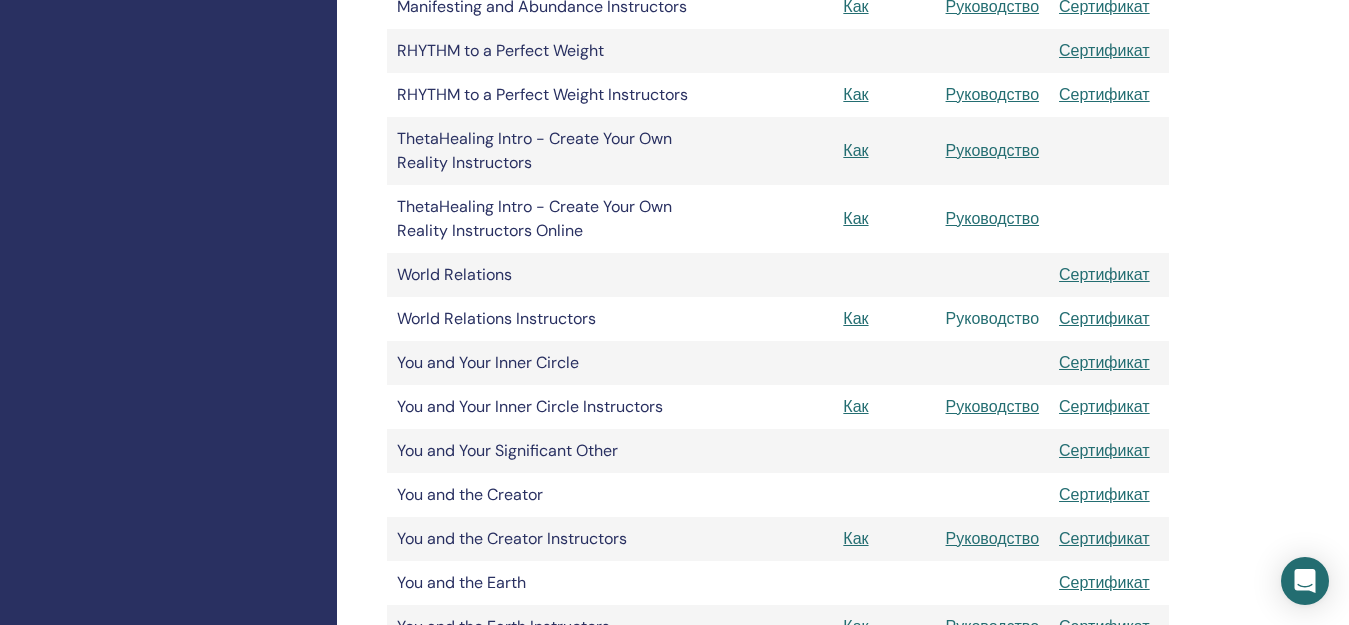 click on "Руководство" at bounding box center [993, 318] 